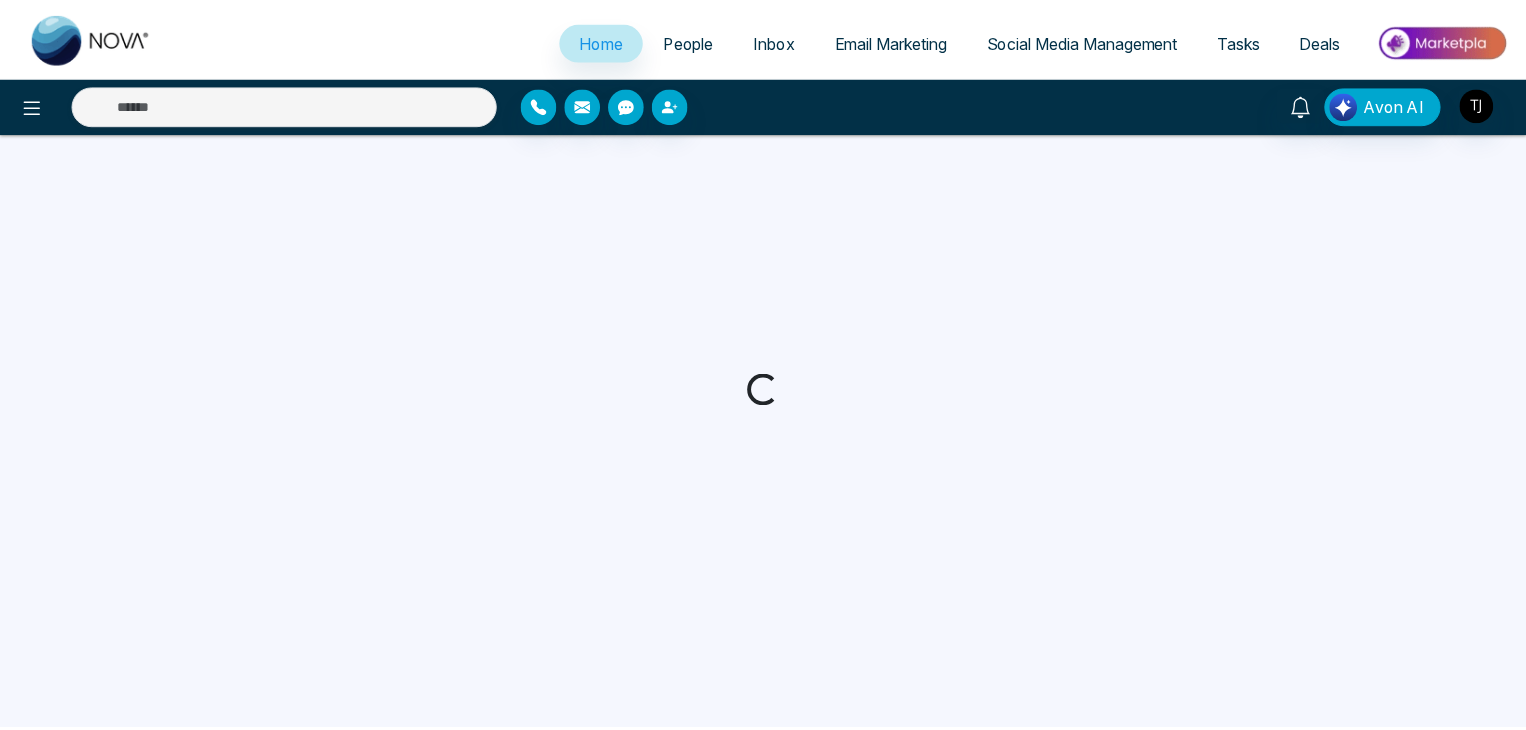scroll, scrollTop: 0, scrollLeft: 0, axis: both 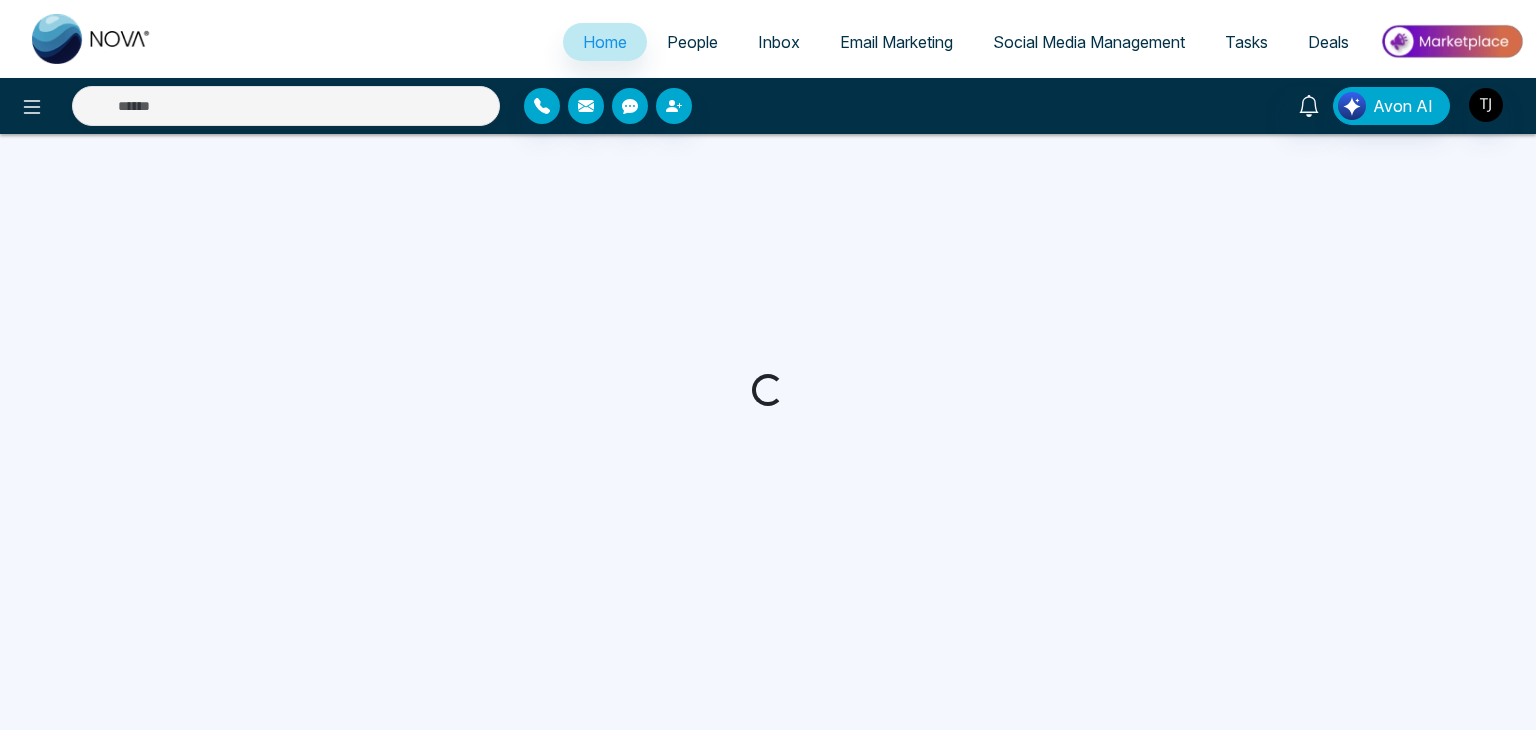 select on "*" 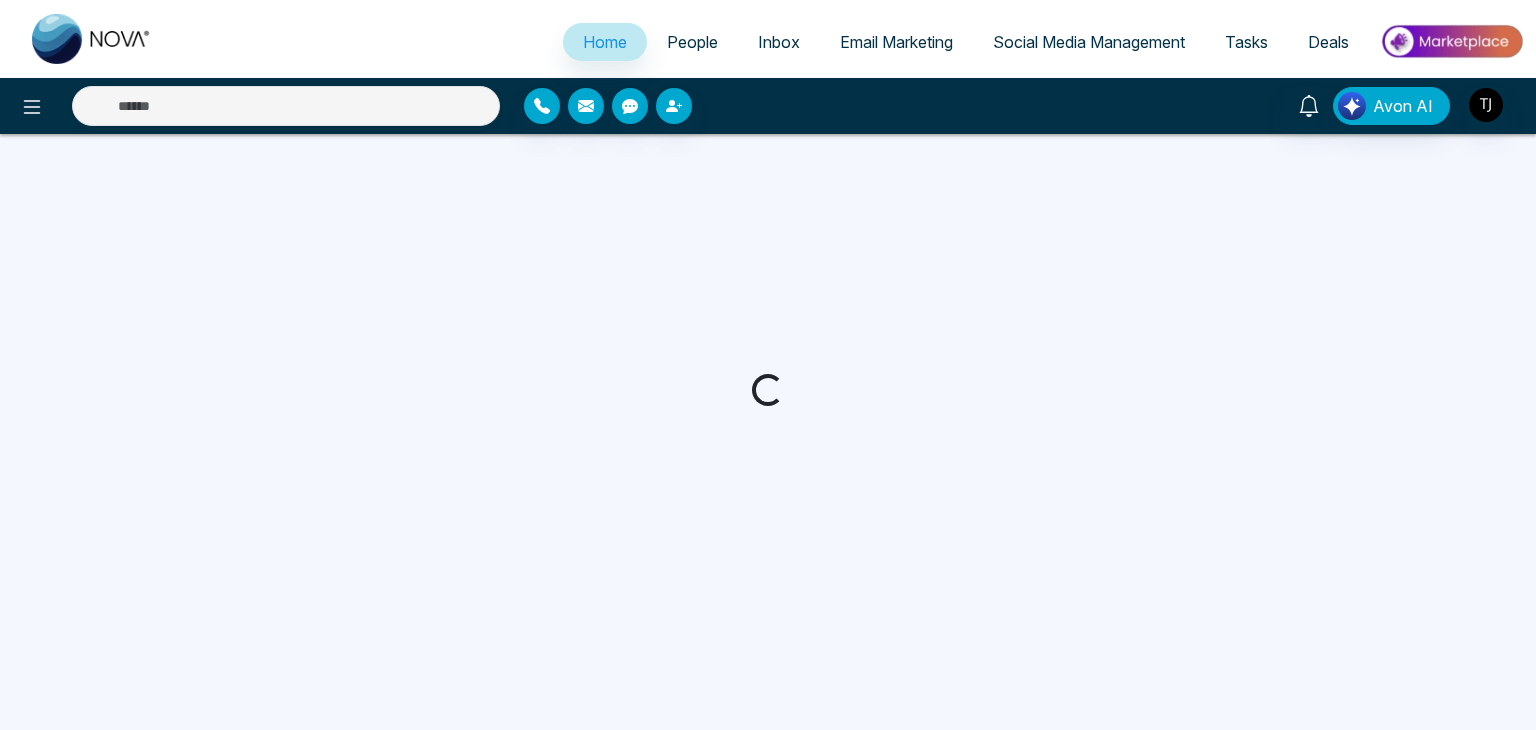 select on "*" 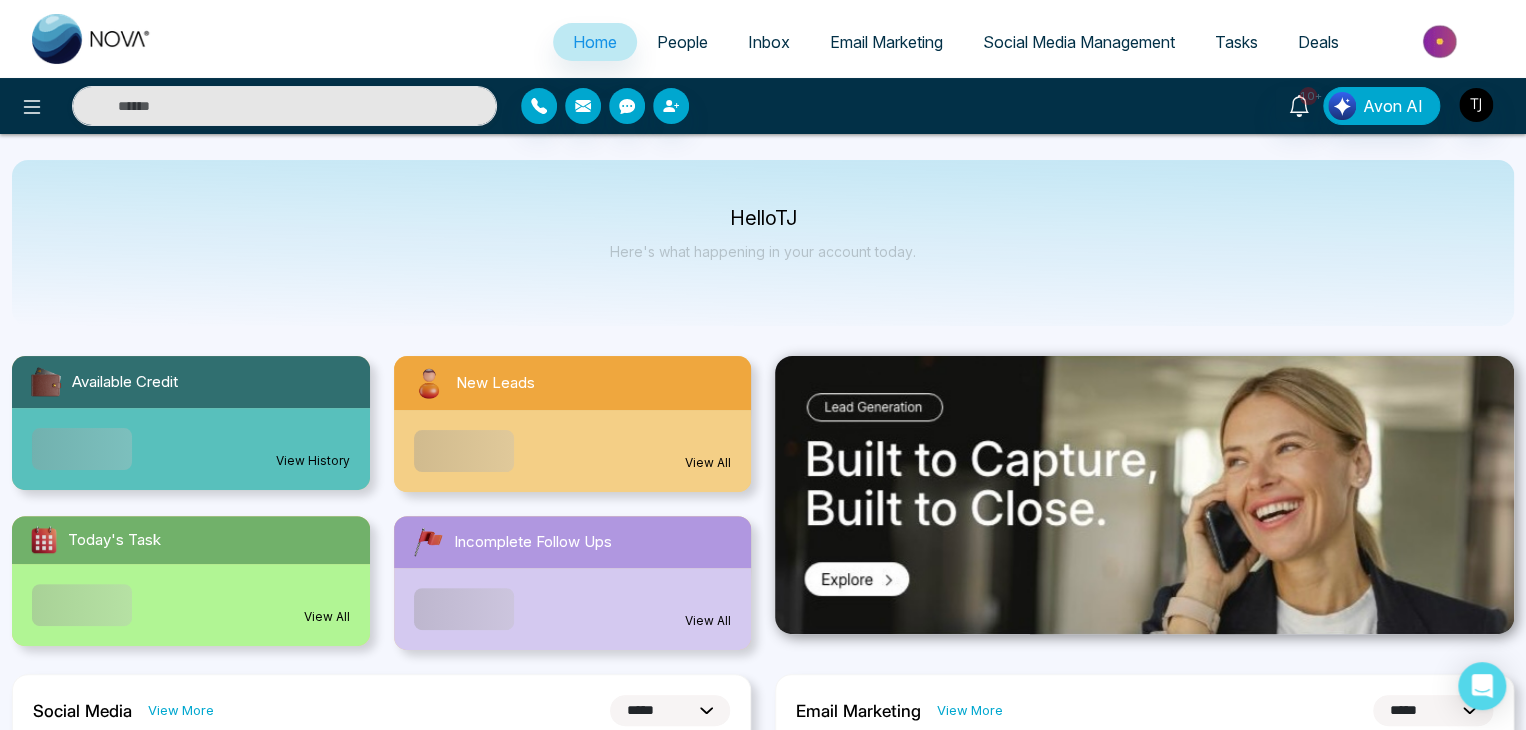 click on "Email Marketing" at bounding box center [886, 42] 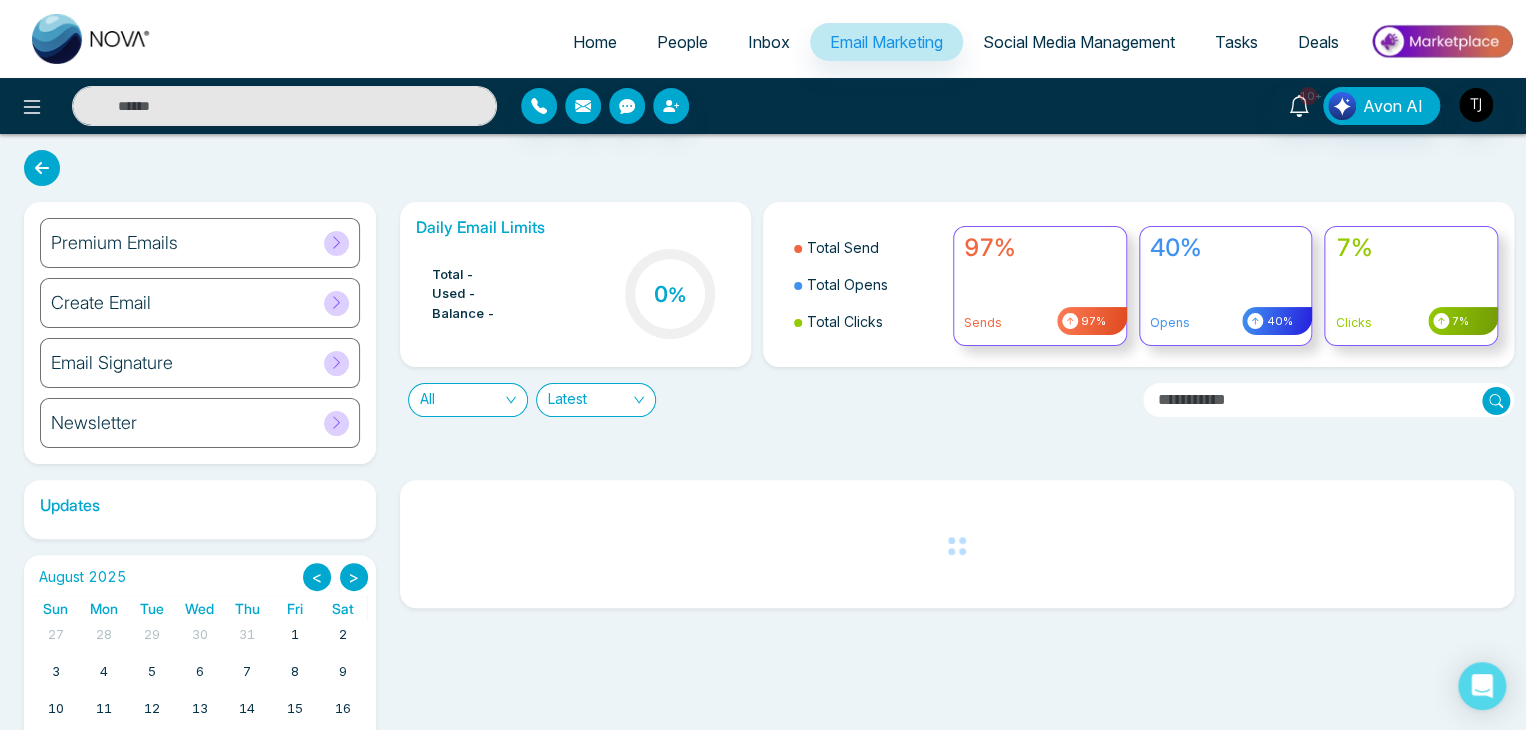 click on "Newsletter" at bounding box center (200, 423) 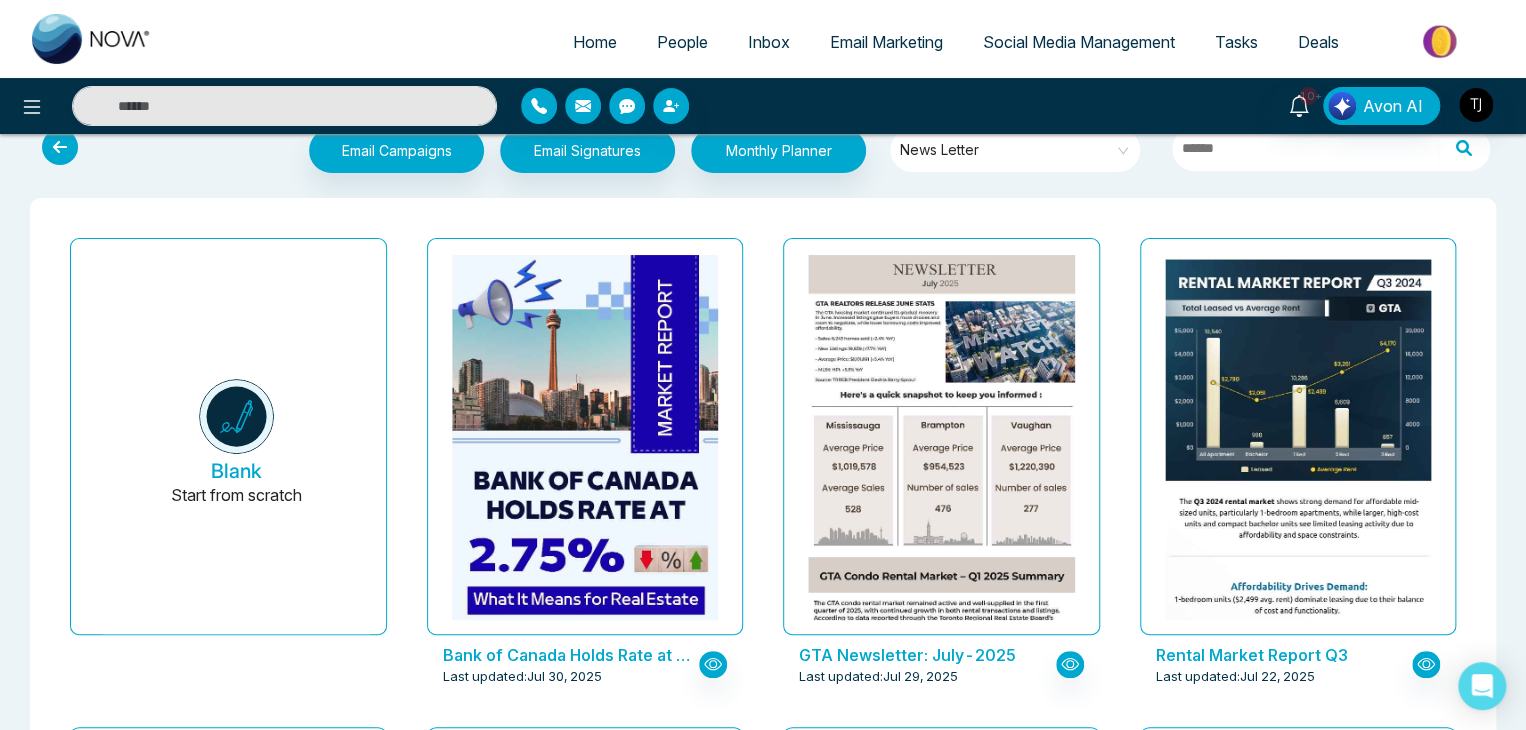 scroll, scrollTop: 0, scrollLeft: 0, axis: both 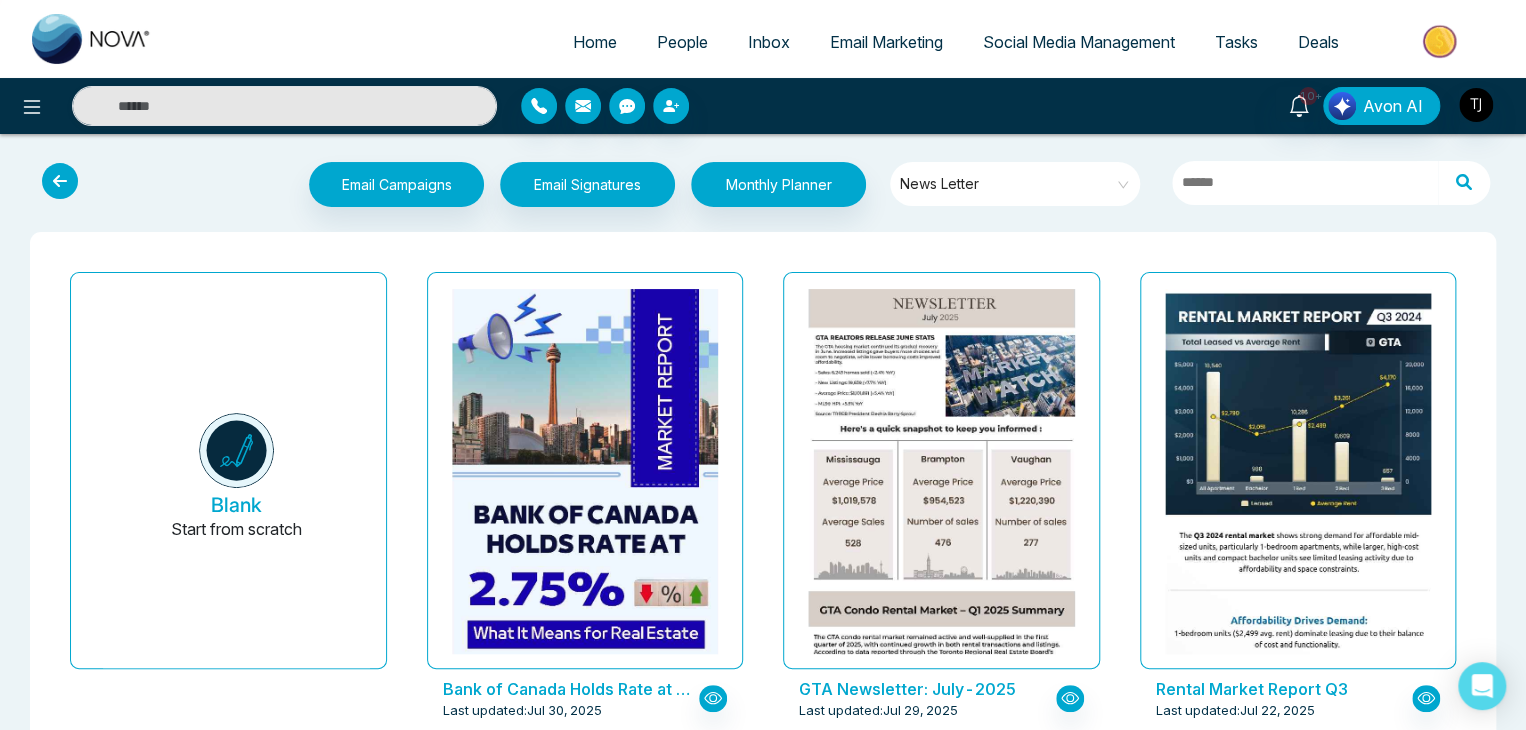click on "News Letter" at bounding box center [1016, 184] 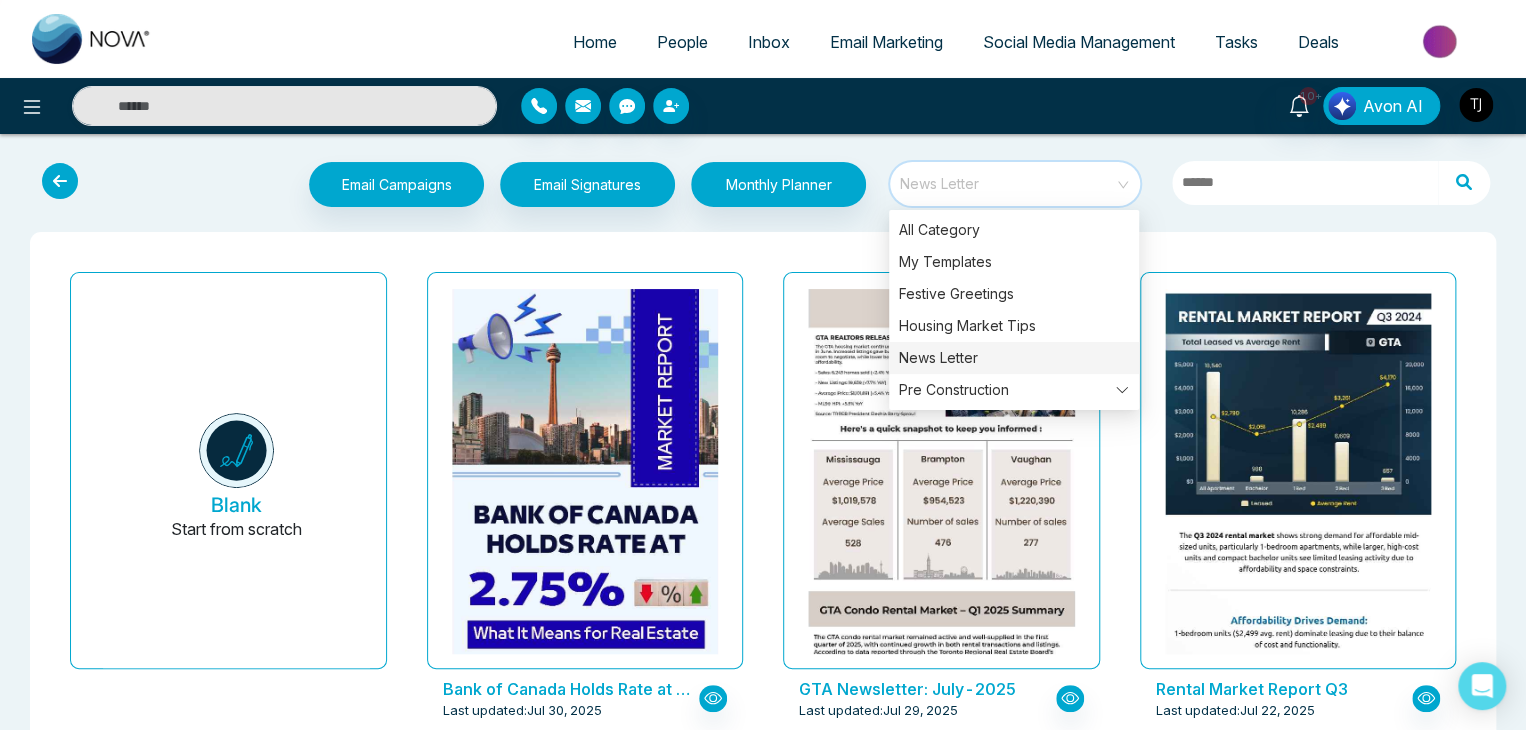 click on "News Letter" at bounding box center [1014, 358] 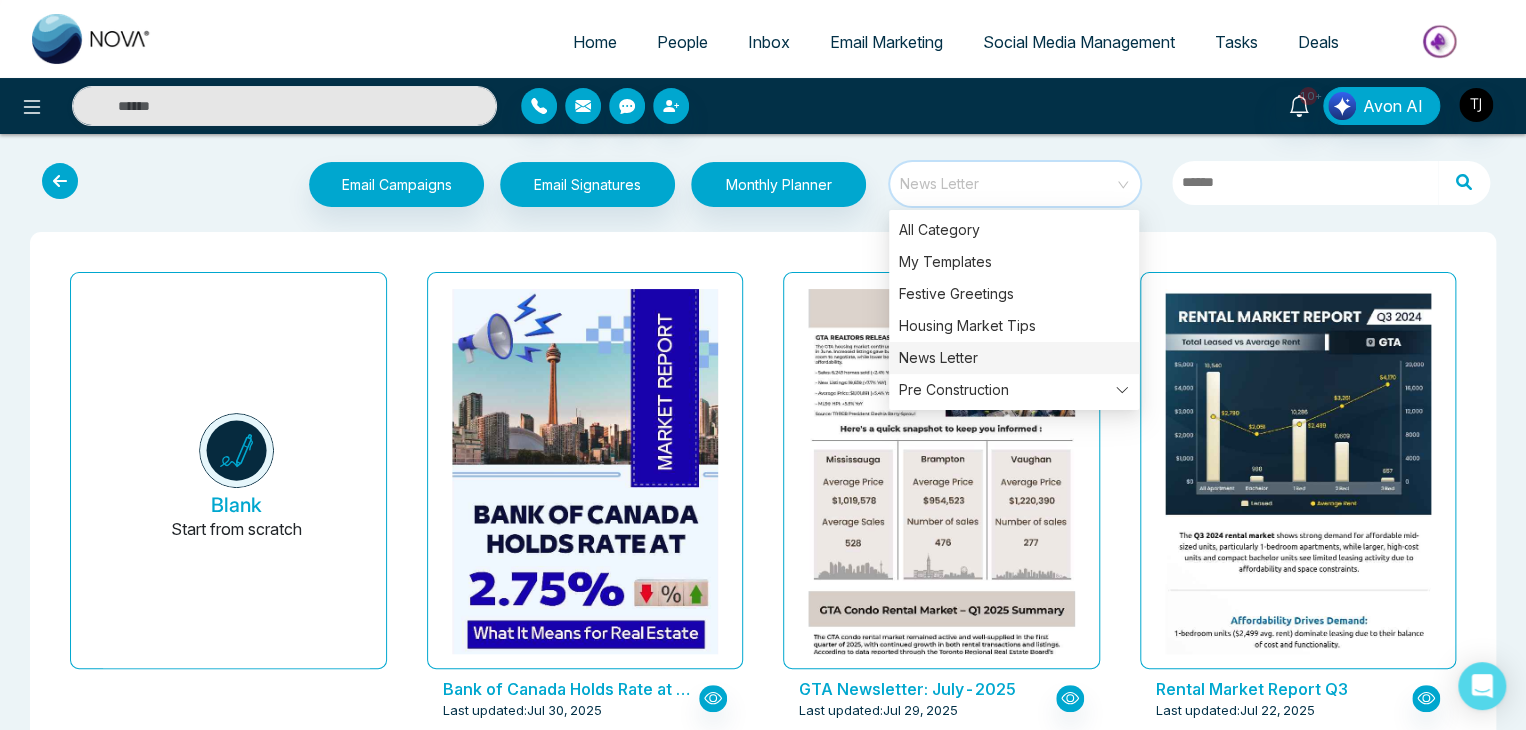click at bounding box center (1330, 187) 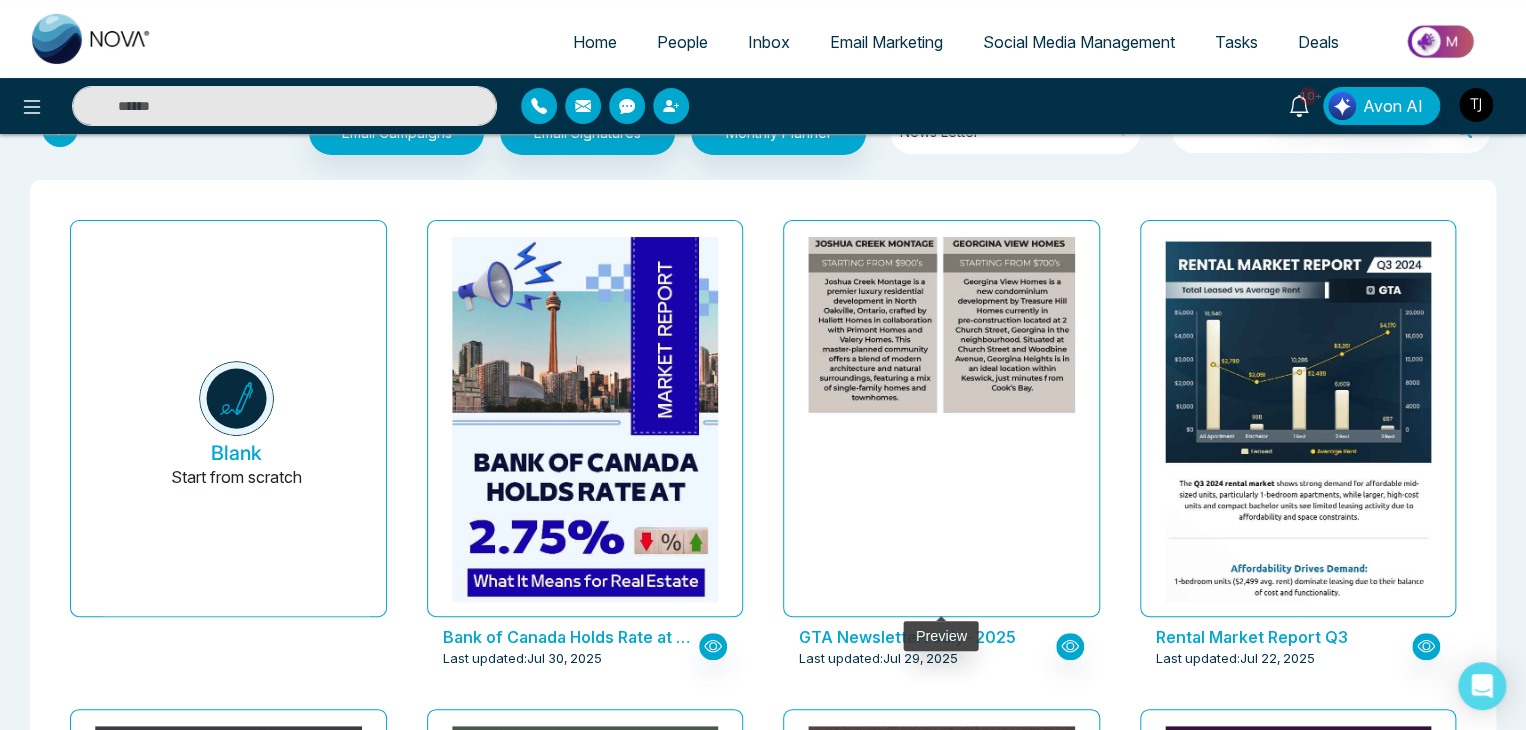 scroll, scrollTop: 0, scrollLeft: 0, axis: both 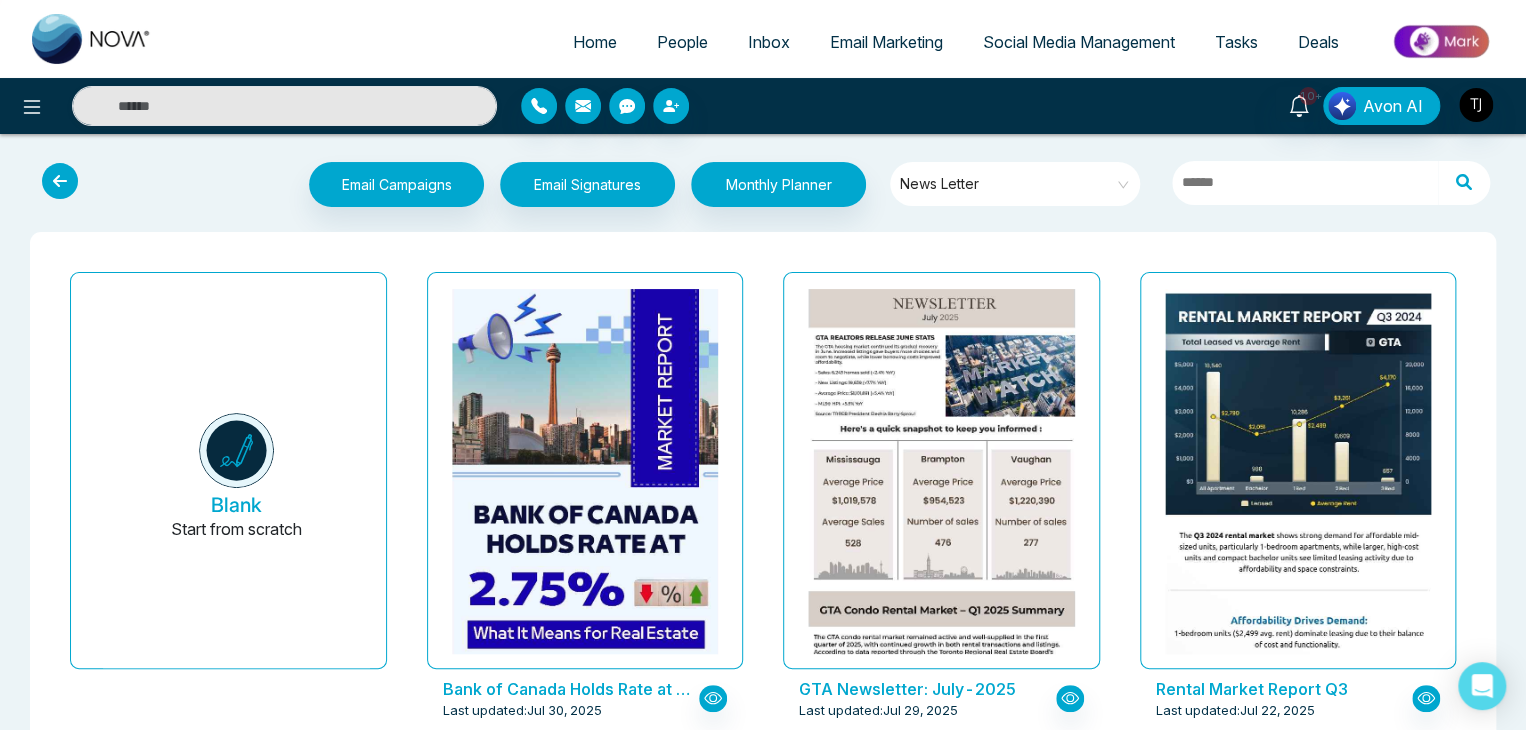 click on "Social Media Management" at bounding box center (1079, 42) 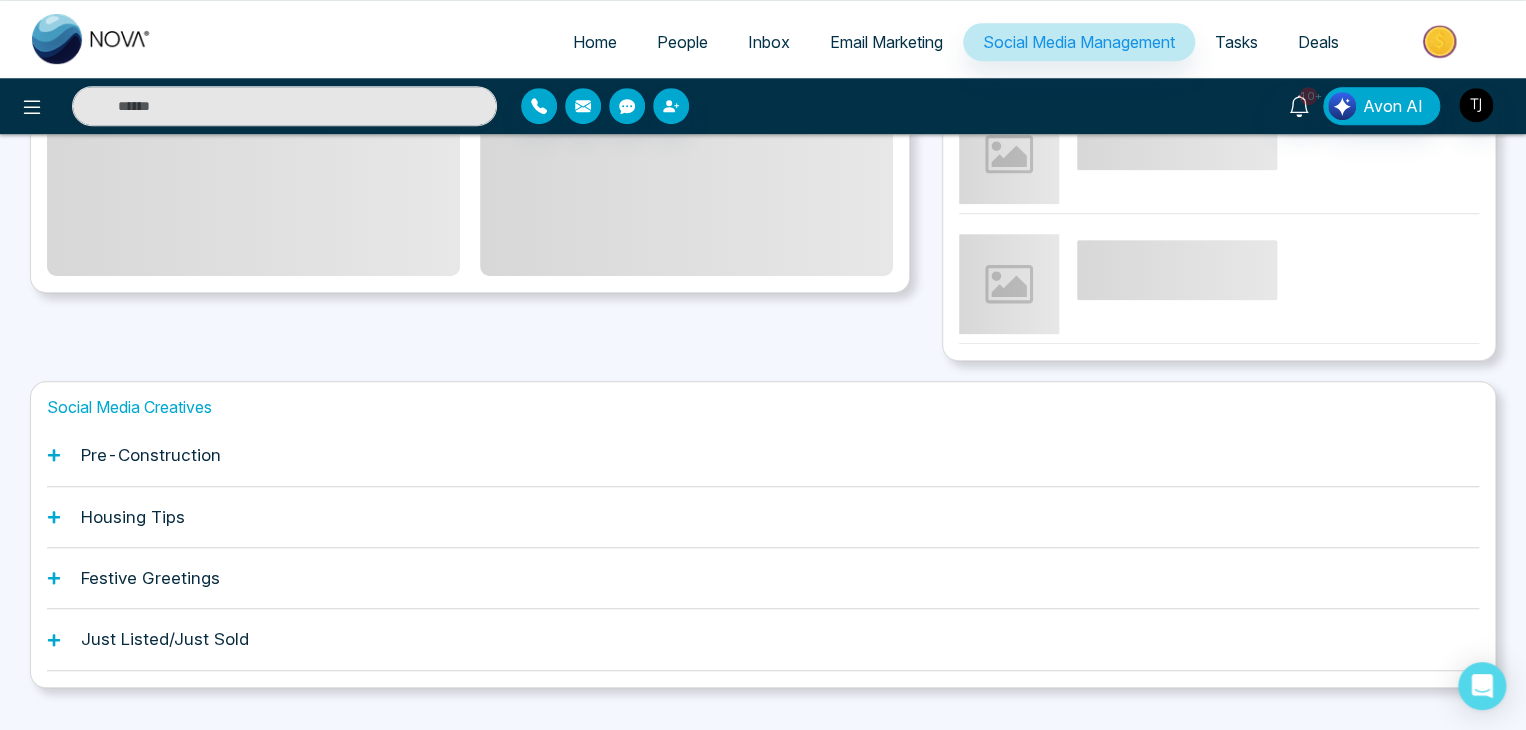 scroll, scrollTop: 560, scrollLeft: 0, axis: vertical 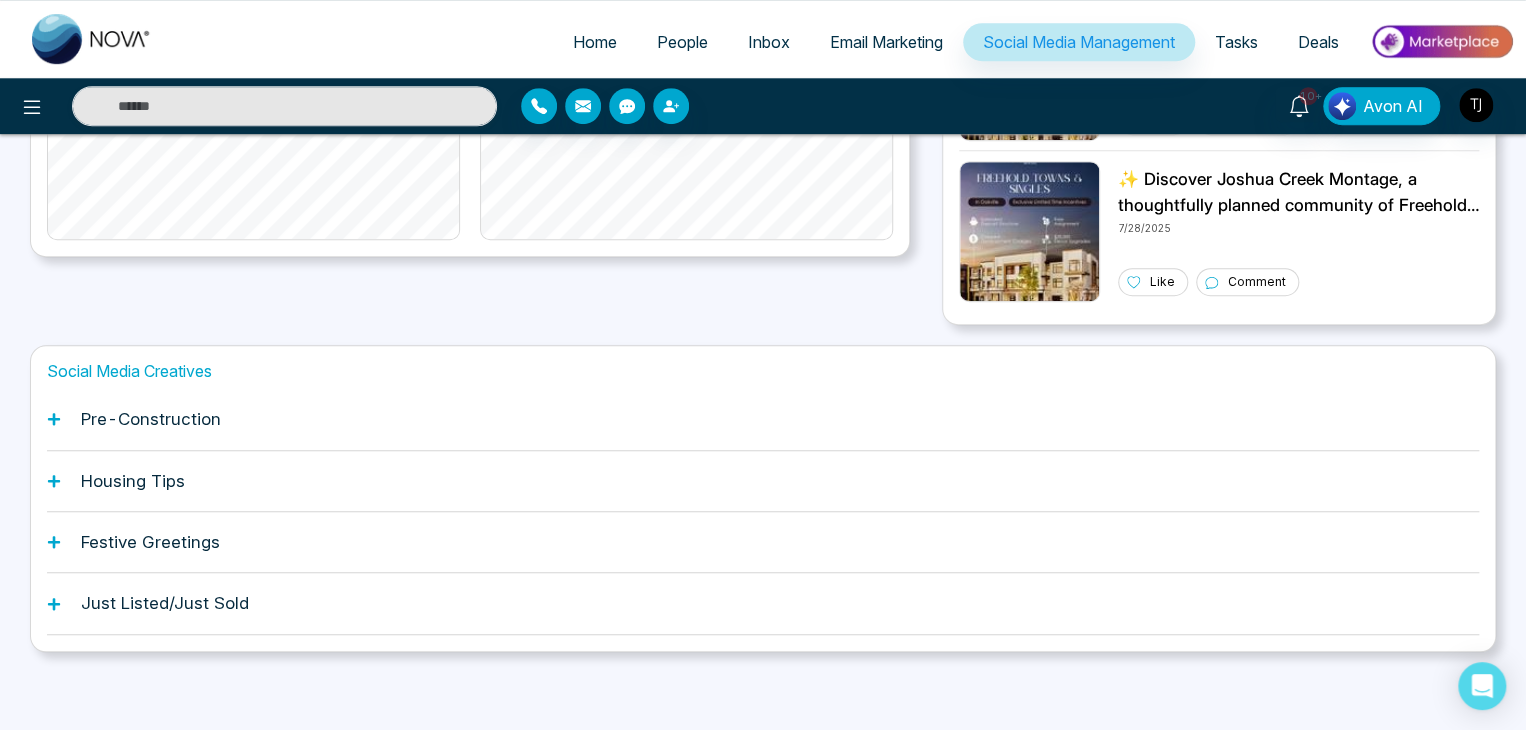 click on "Pre-Construction" at bounding box center [763, 419] 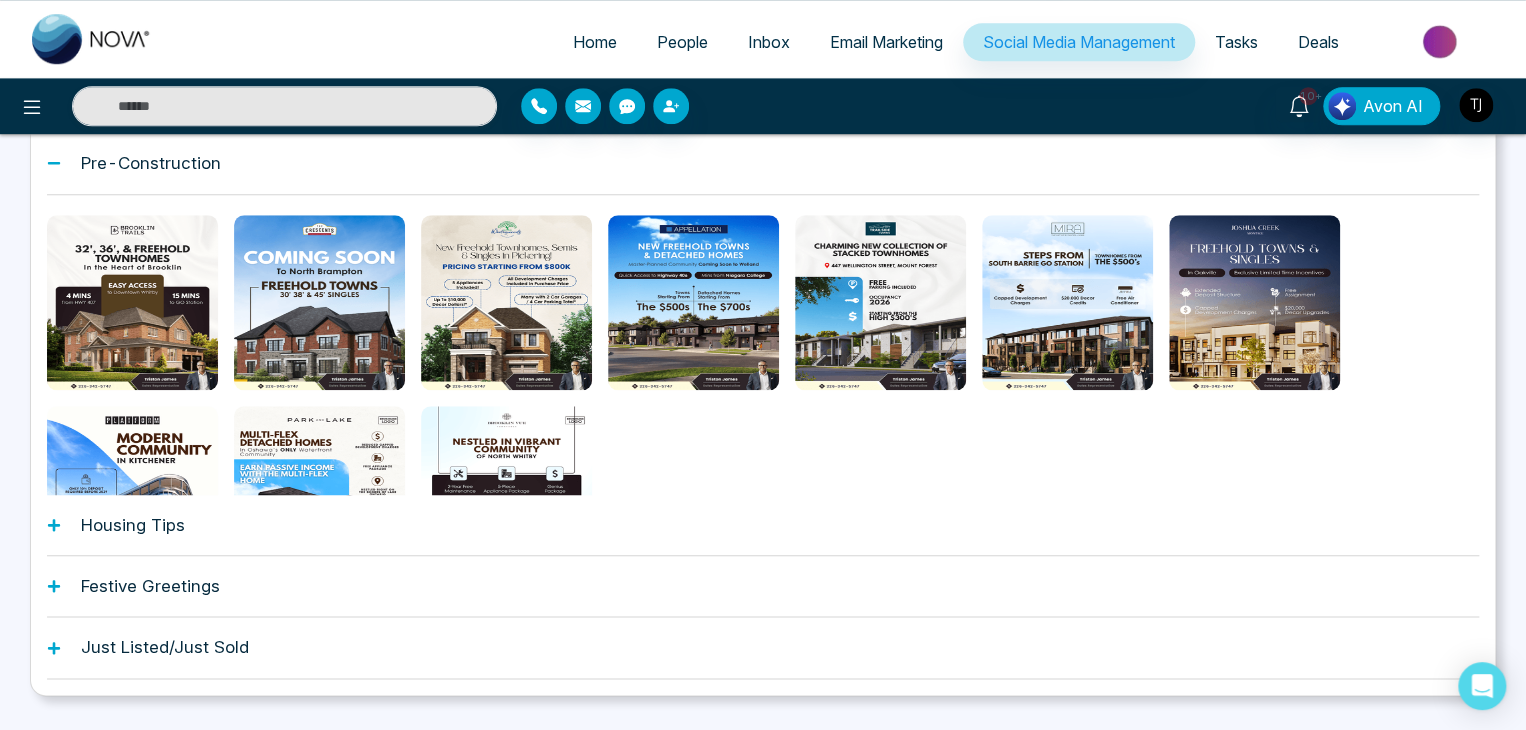 scroll, scrollTop: 816, scrollLeft: 0, axis: vertical 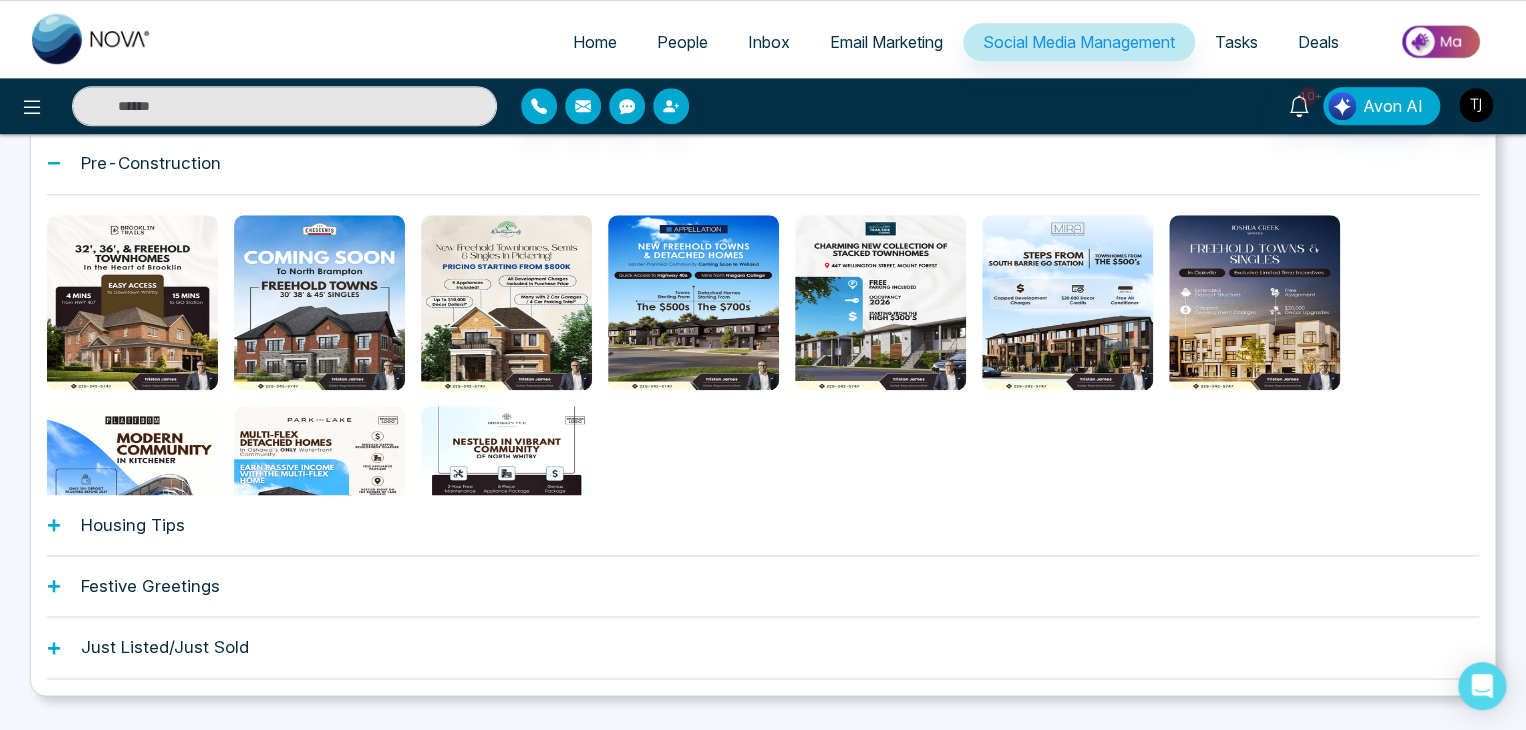 click on "Festive Greetings" at bounding box center [763, 586] 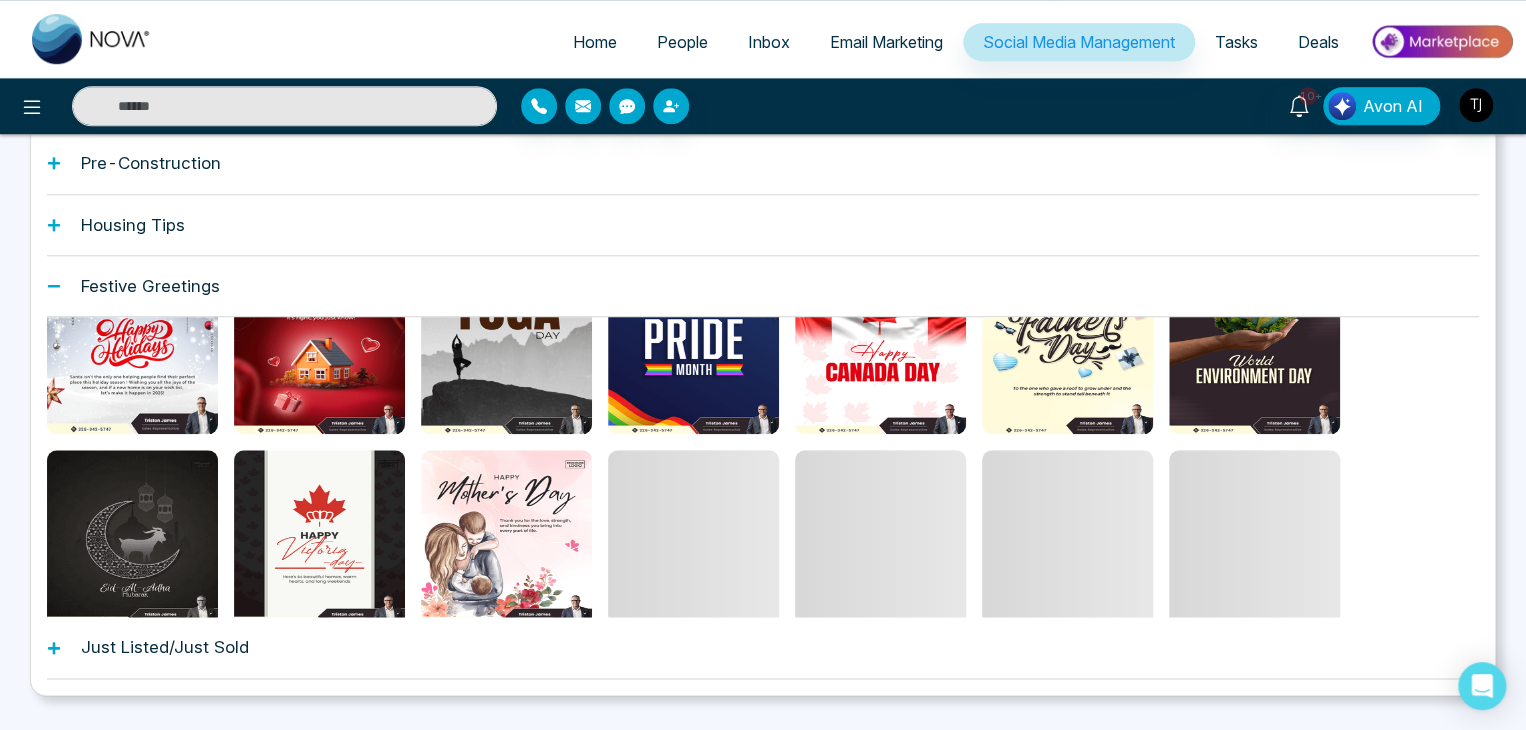scroll, scrollTop: 0, scrollLeft: 0, axis: both 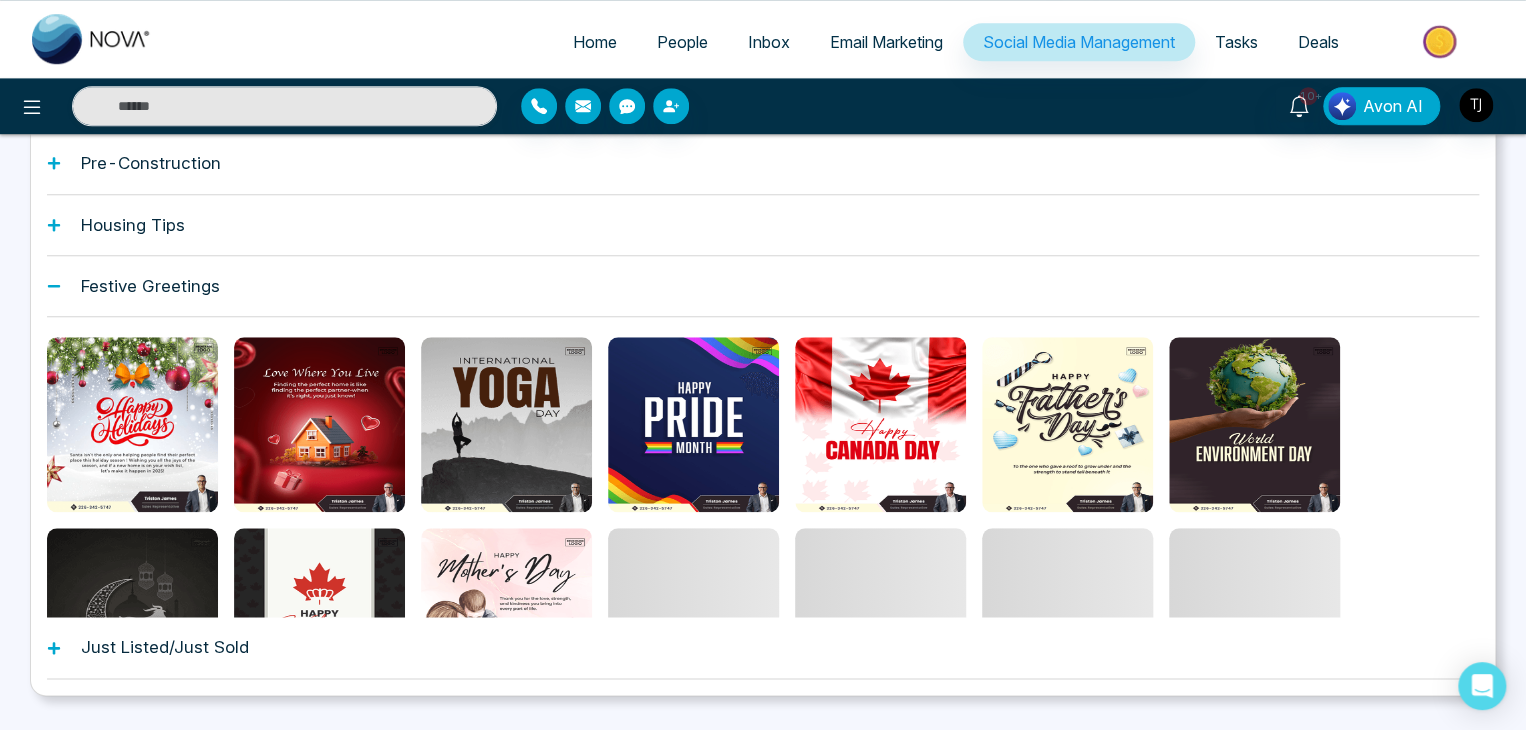 click on "Housing Tips" at bounding box center (763, 225) 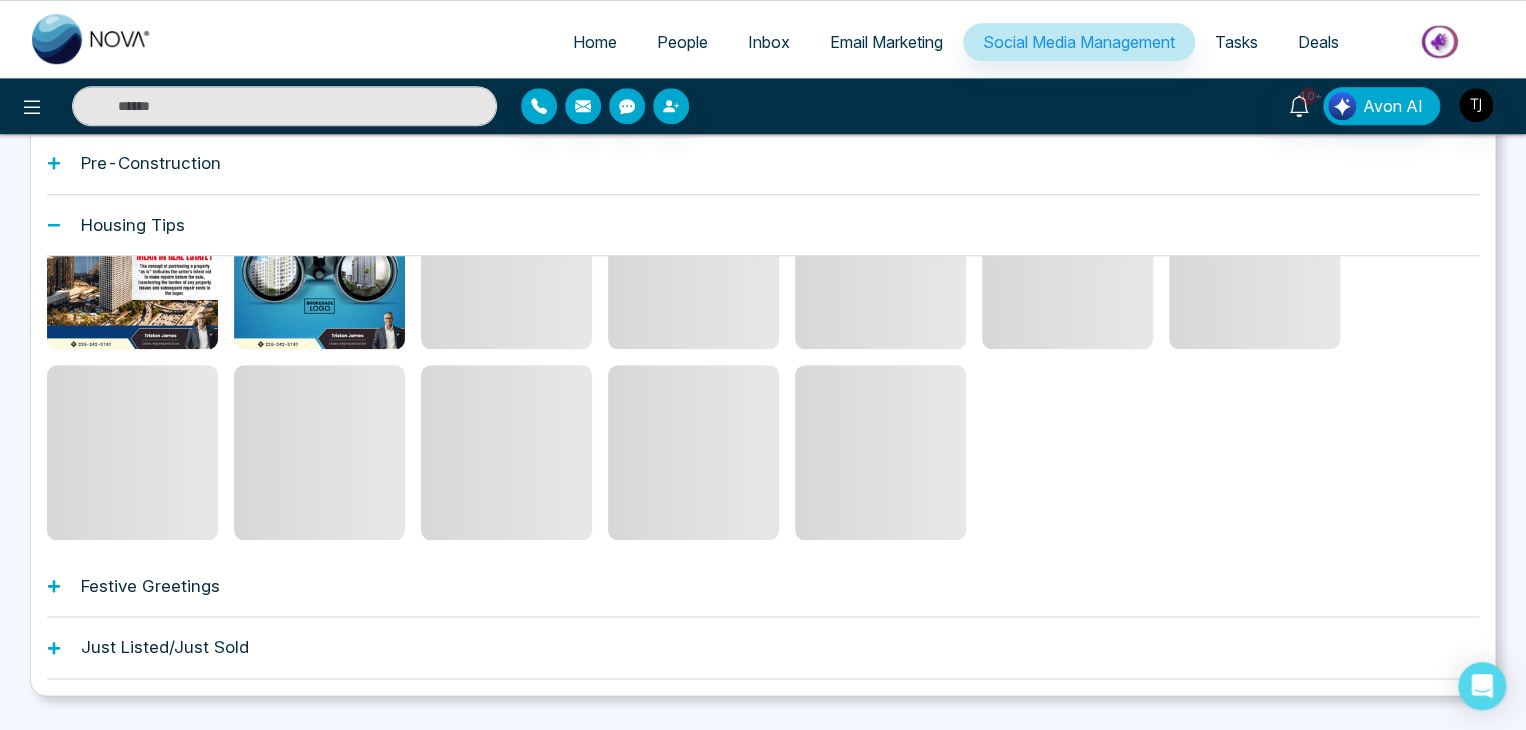 scroll, scrollTop: 869, scrollLeft: 0, axis: vertical 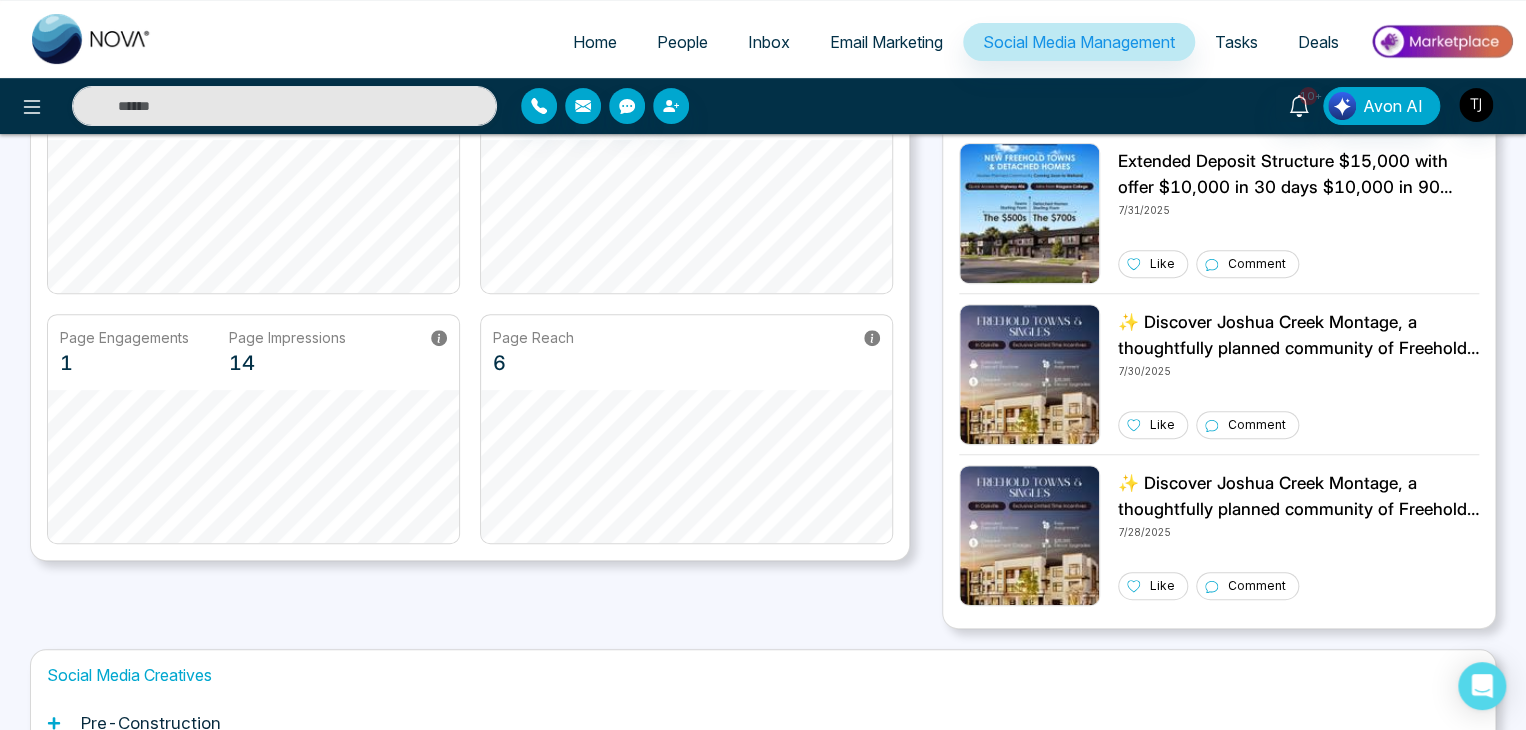 click on "Home" at bounding box center (595, 42) 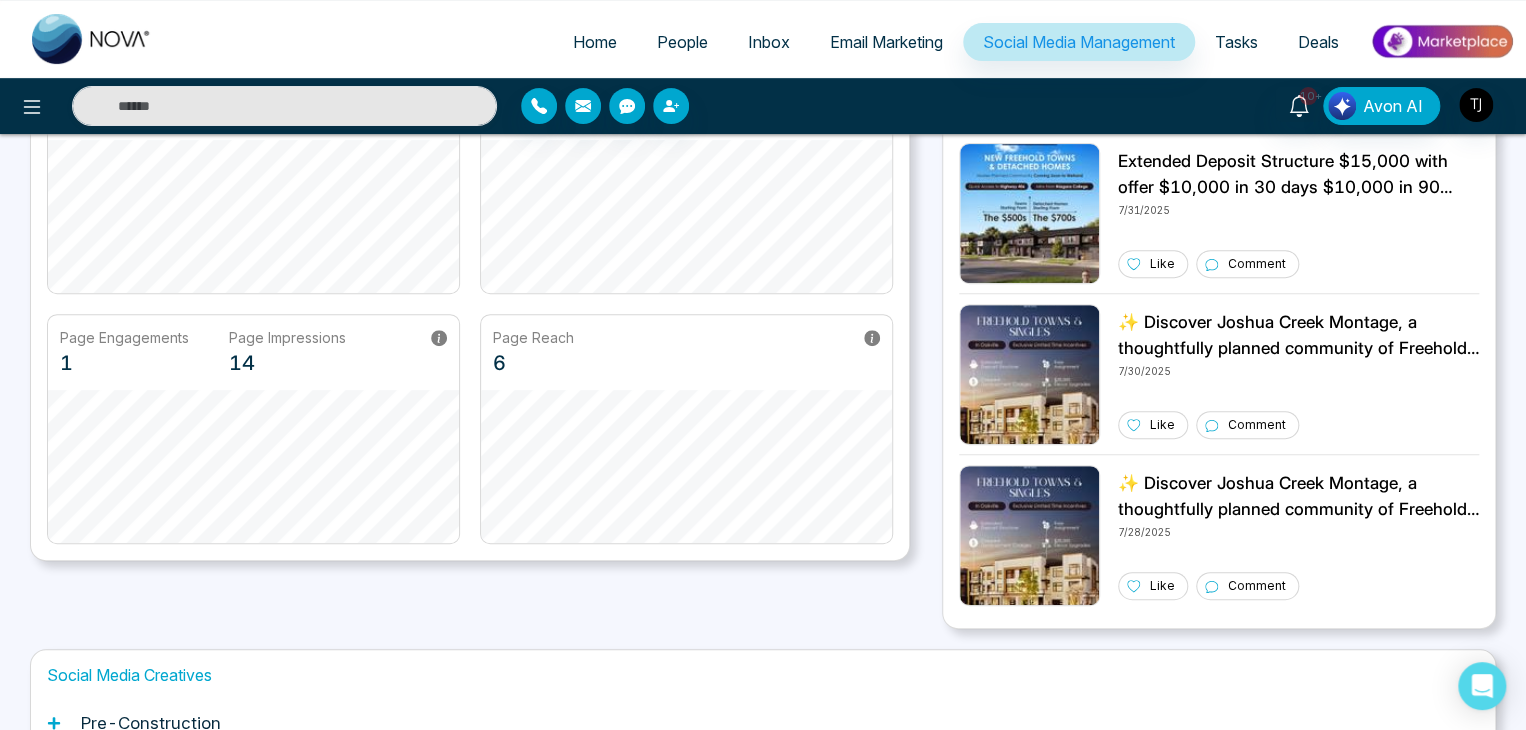 select on "*" 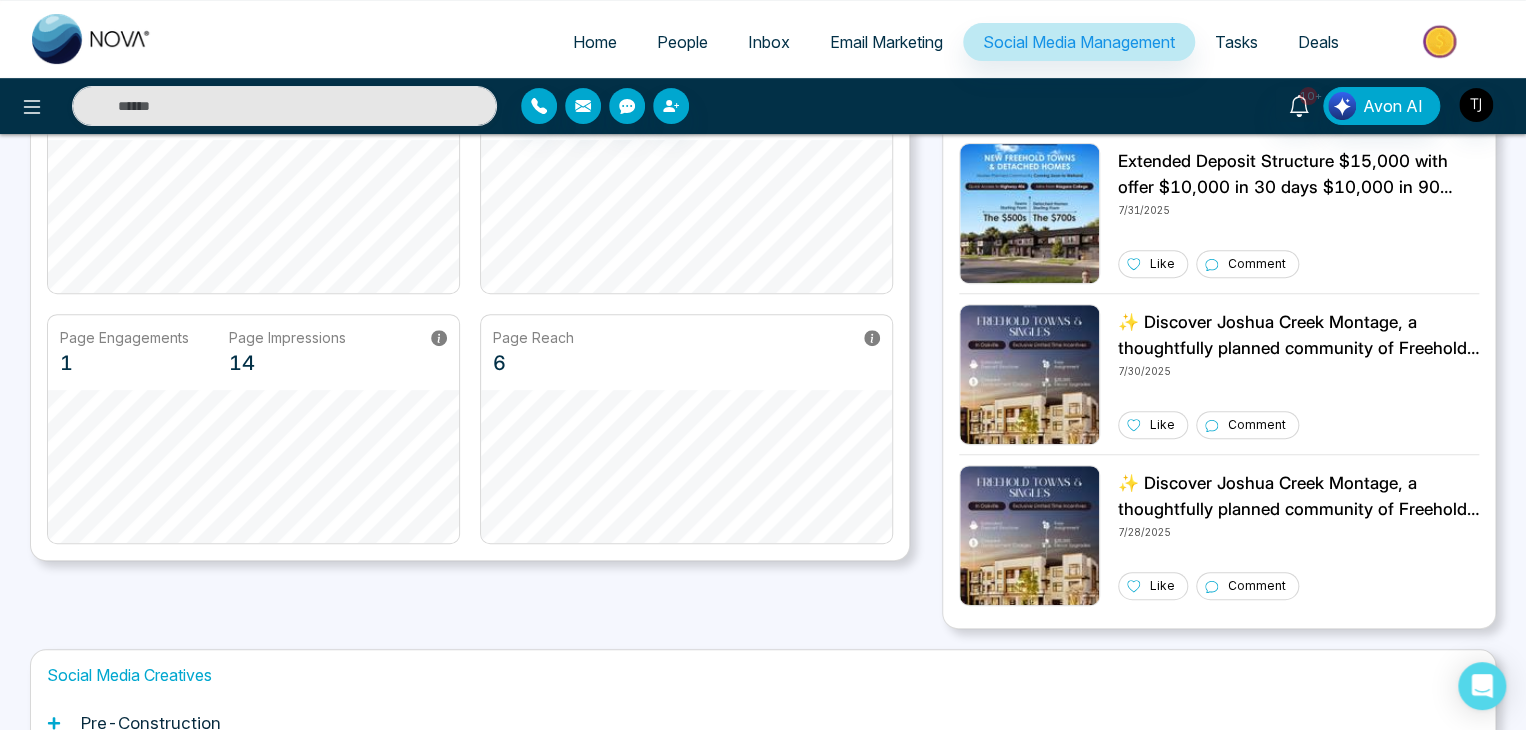 select on "*" 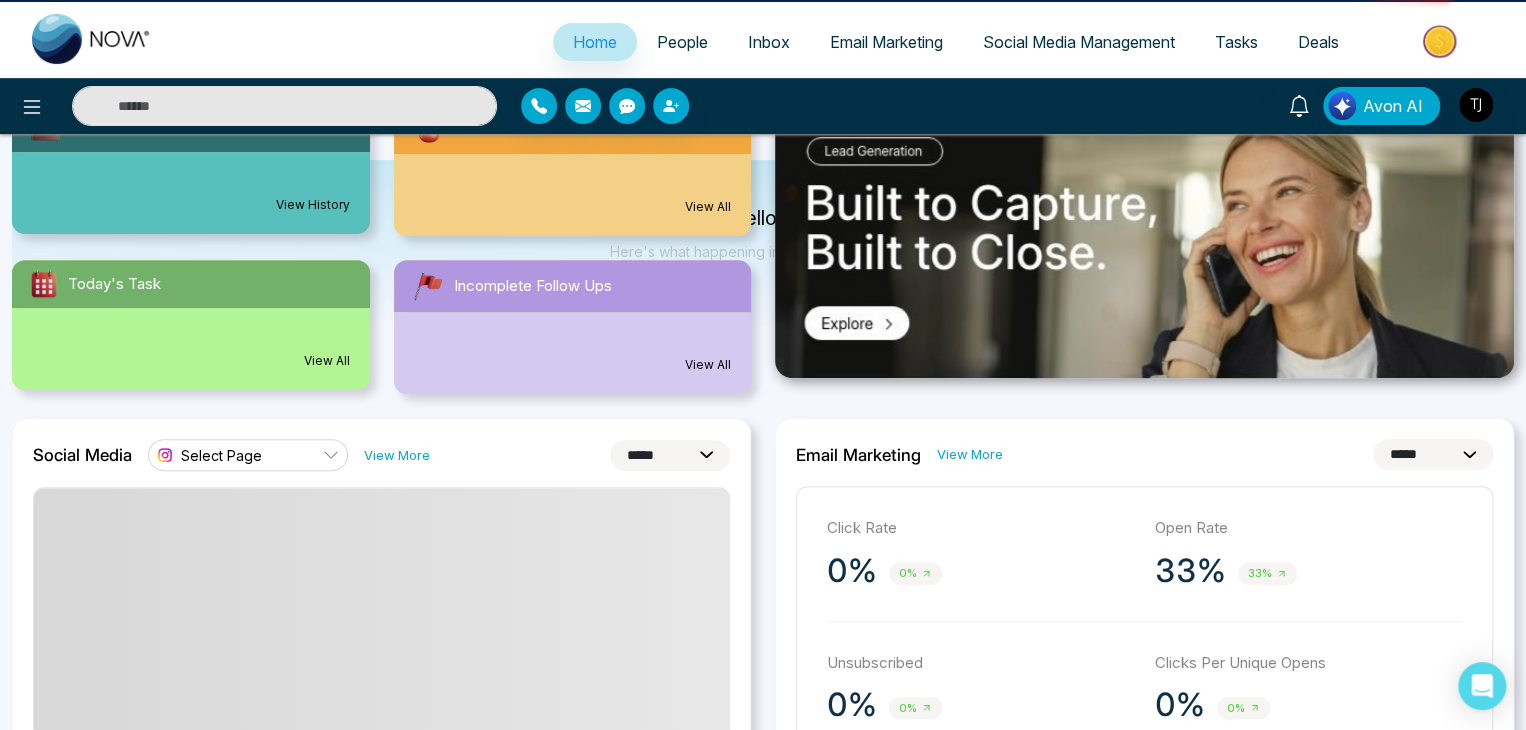 scroll, scrollTop: 0, scrollLeft: 0, axis: both 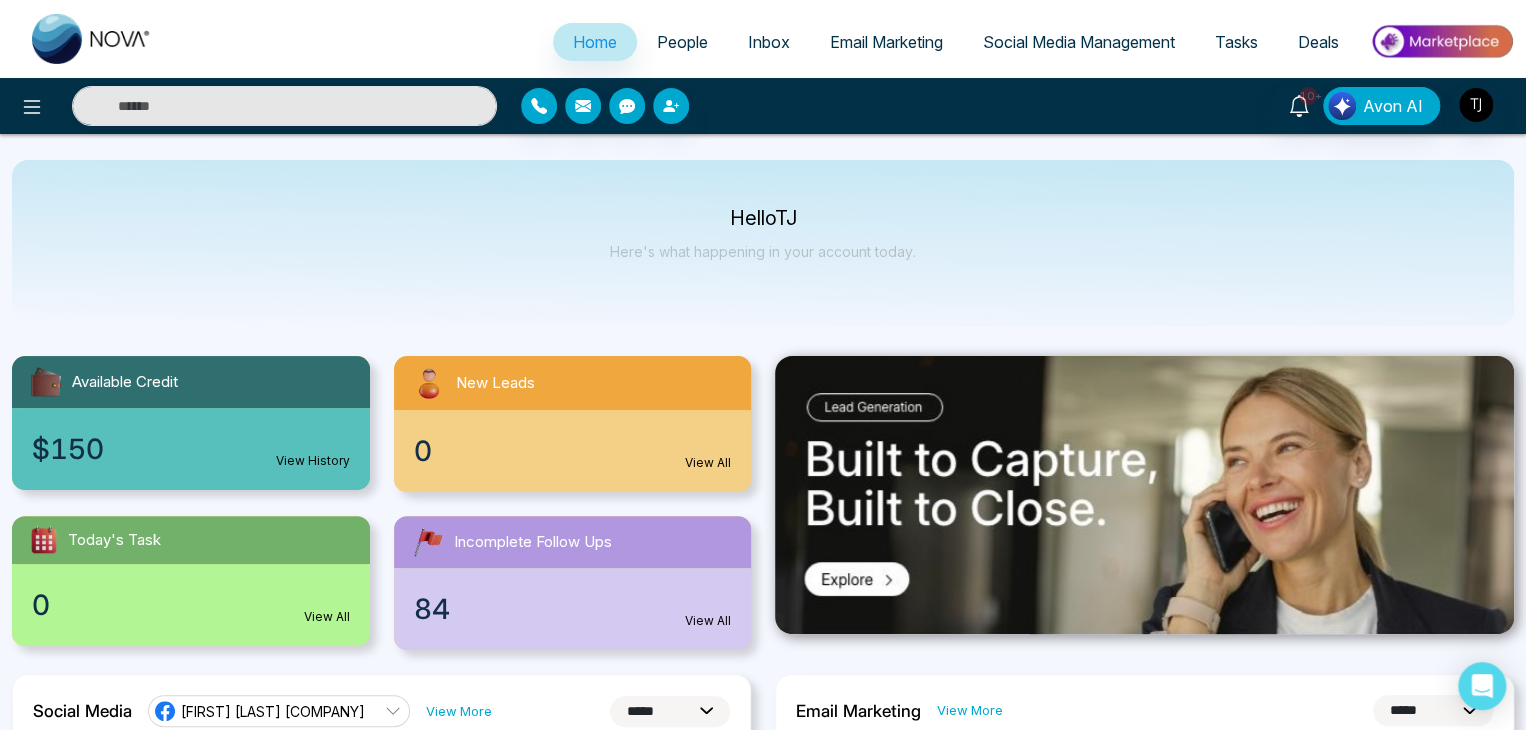 click on "Deals" at bounding box center (1318, 42) 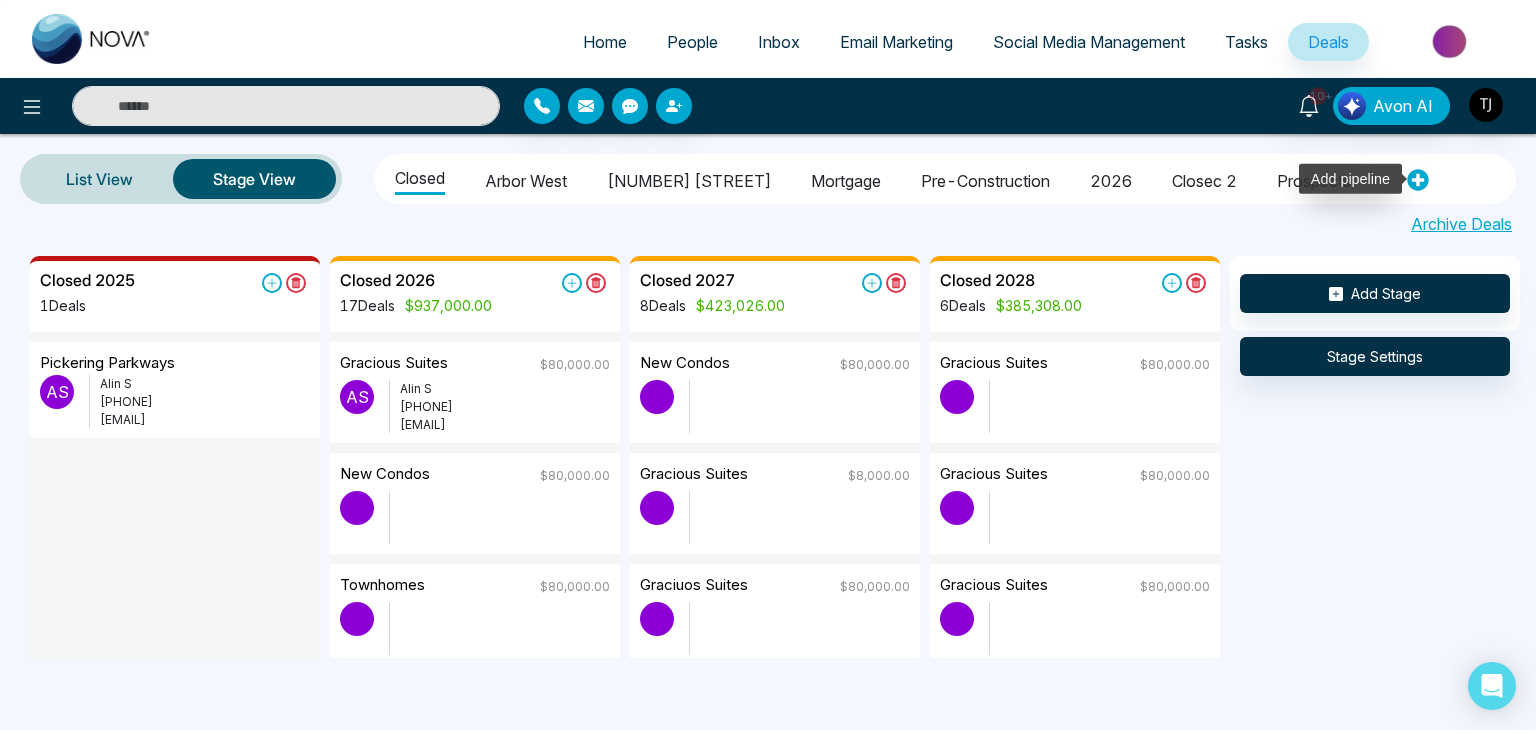 click 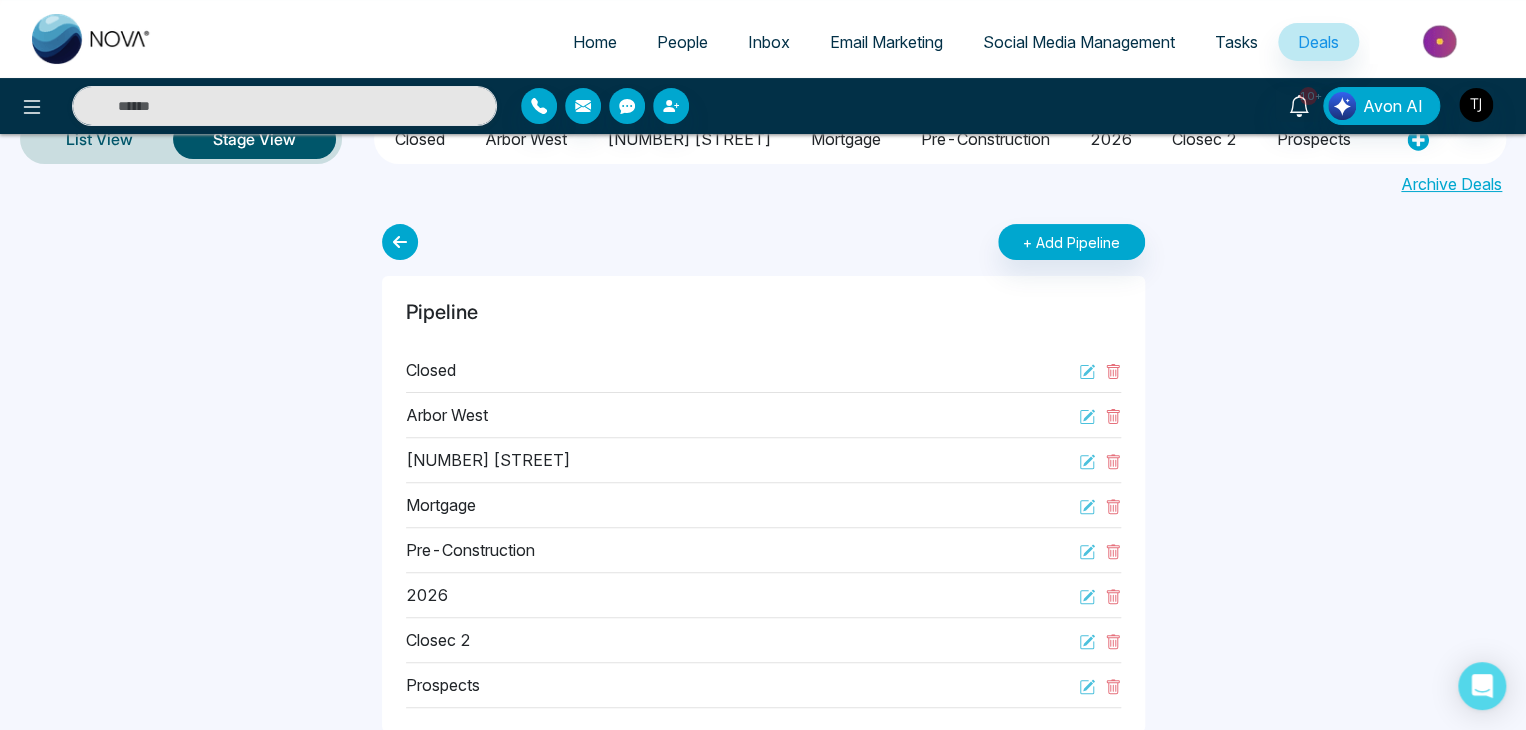 scroll, scrollTop: 0, scrollLeft: 0, axis: both 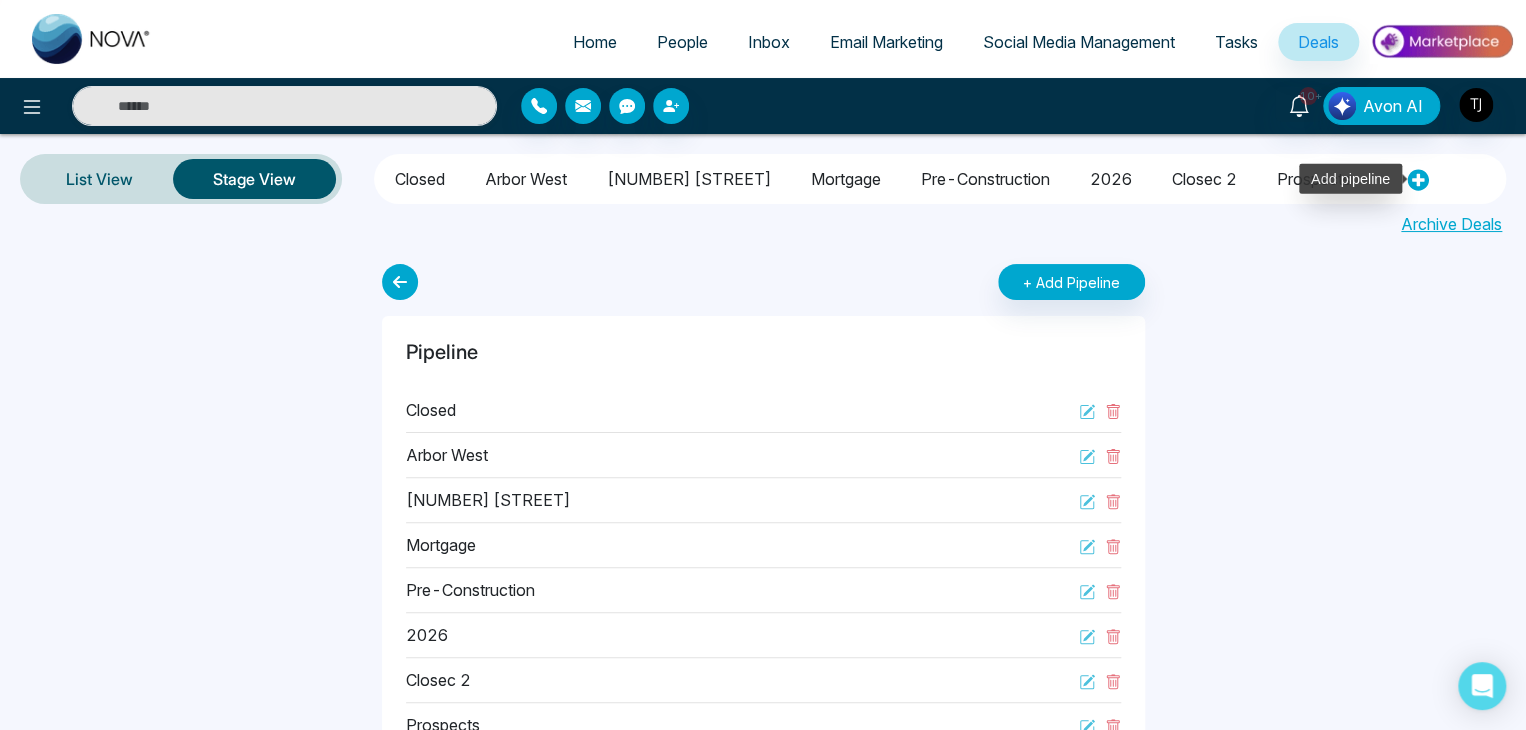 click 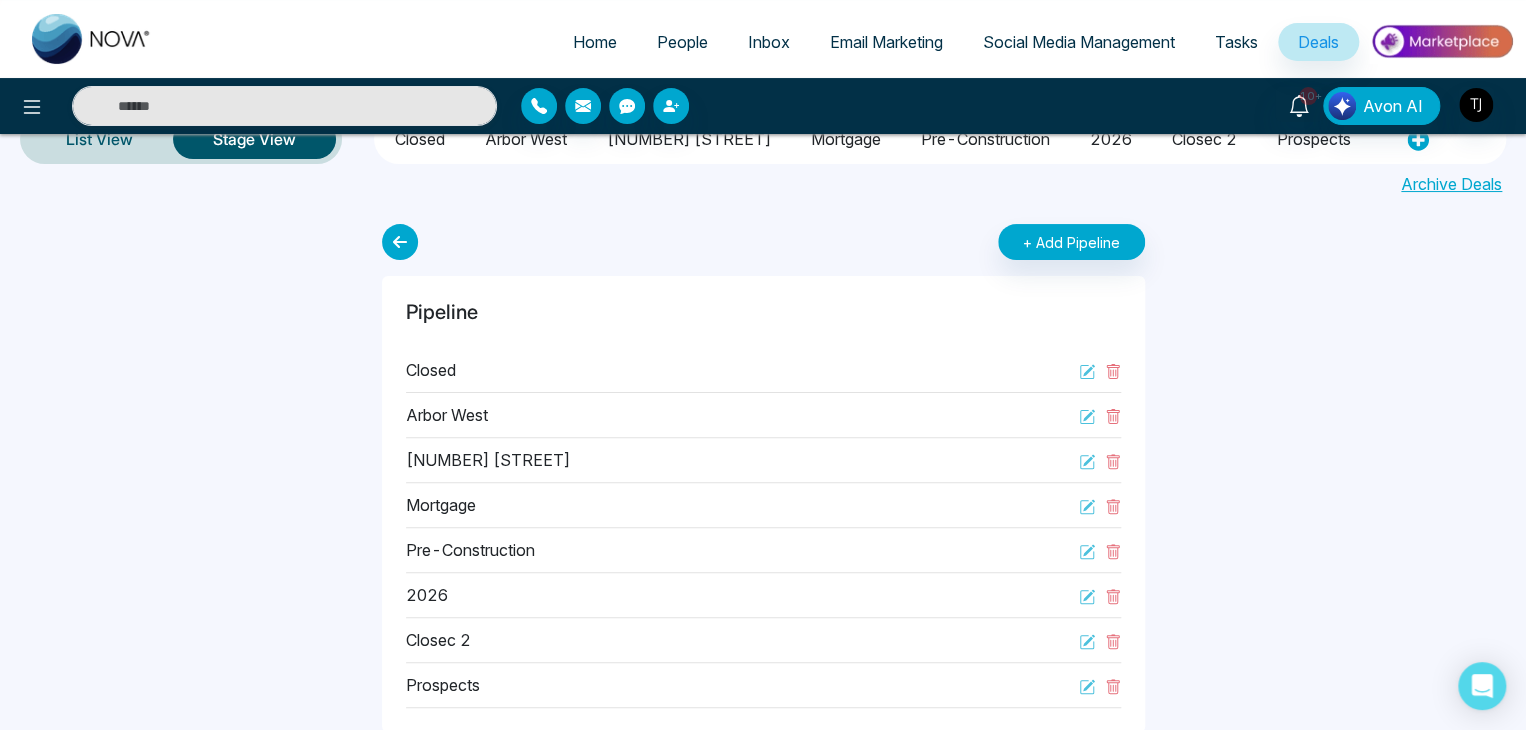 scroll, scrollTop: 0, scrollLeft: 0, axis: both 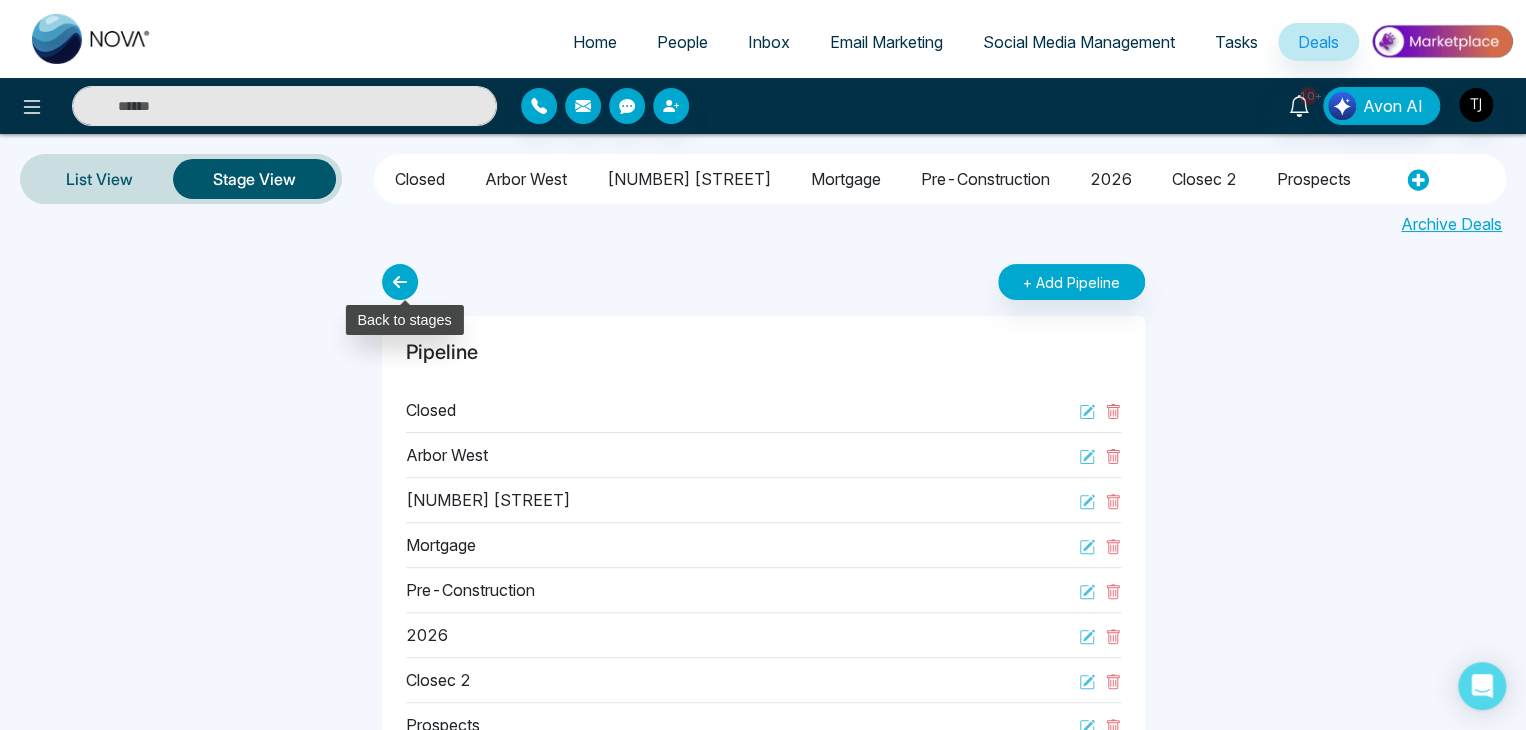 click at bounding box center [400, 282] 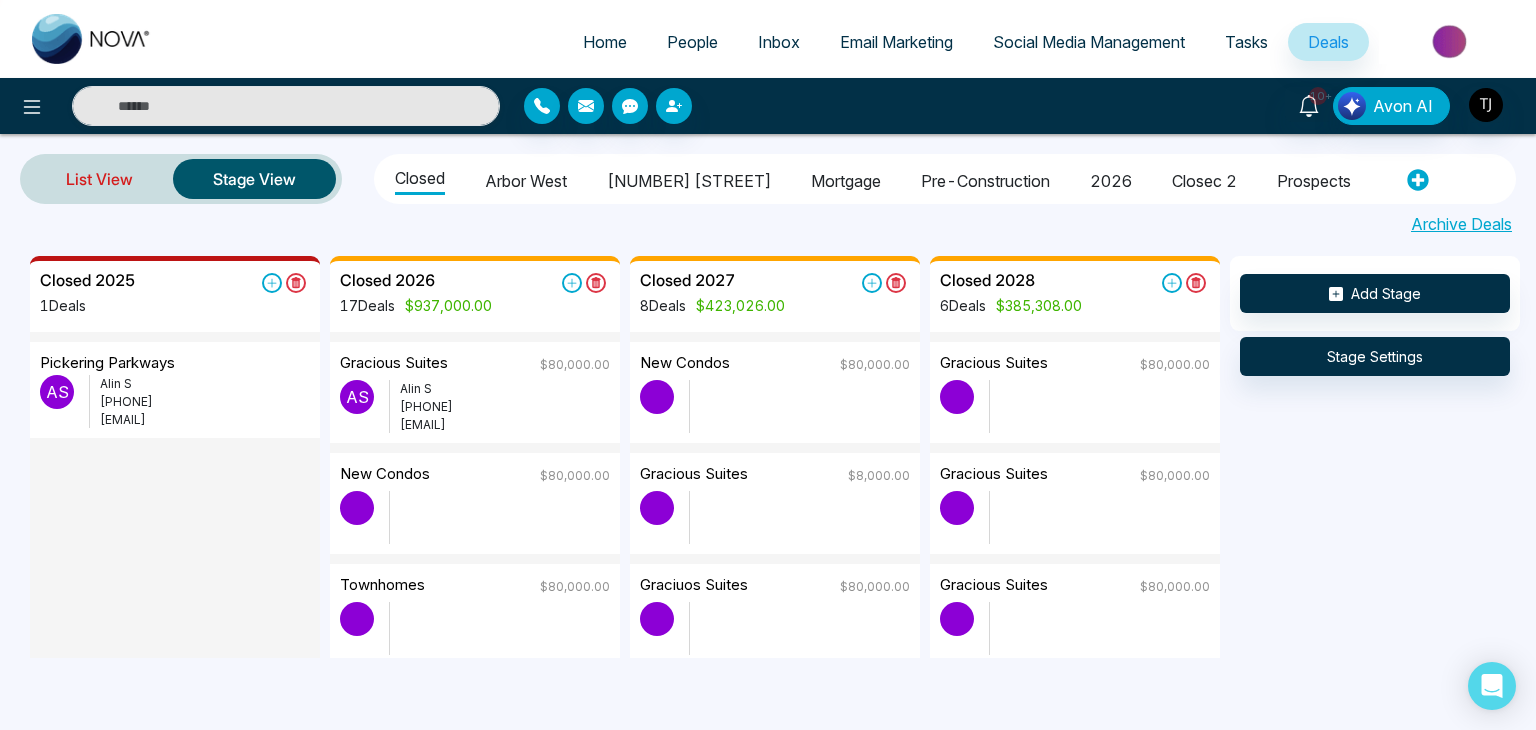 click on "List View" at bounding box center (99, 179) 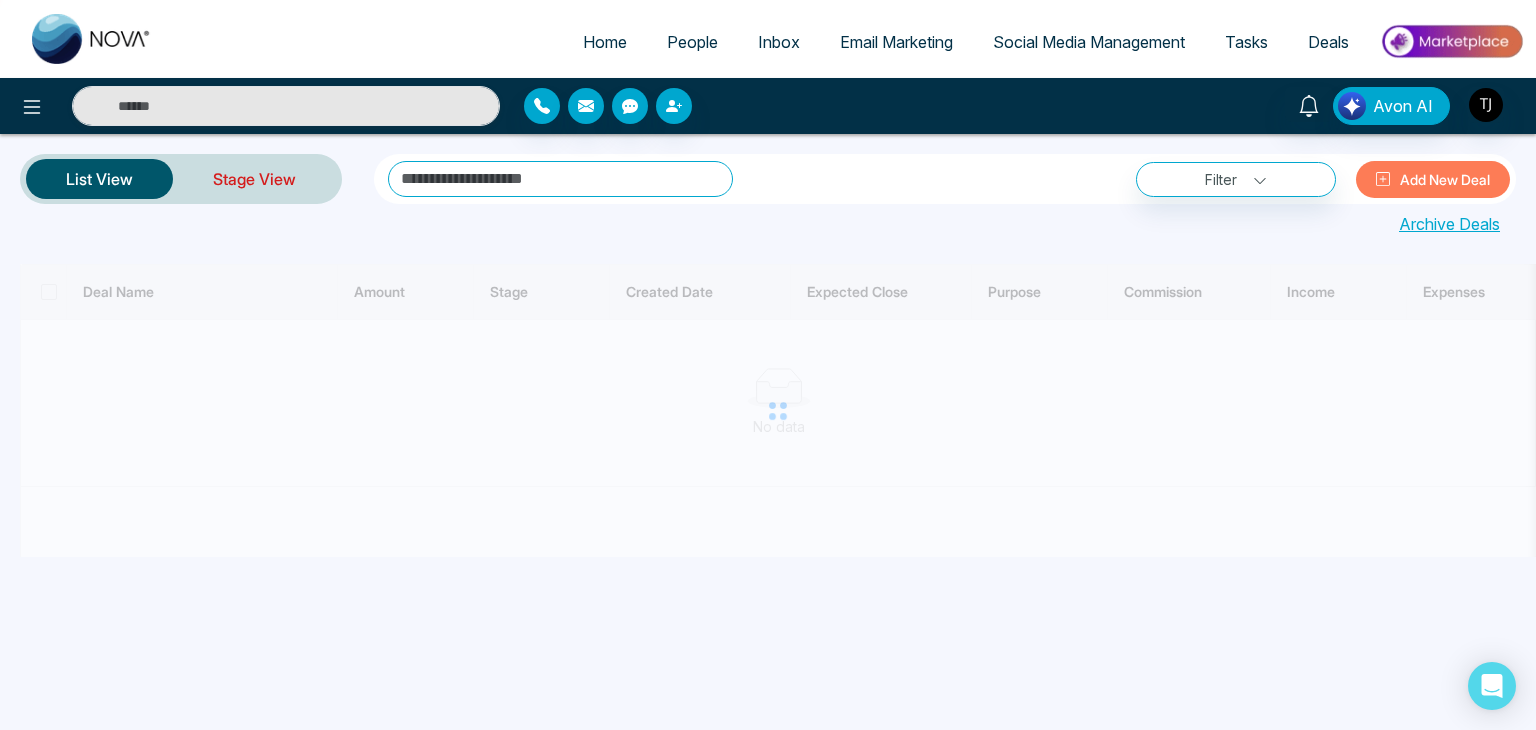 click on "Stage View" at bounding box center (254, 179) 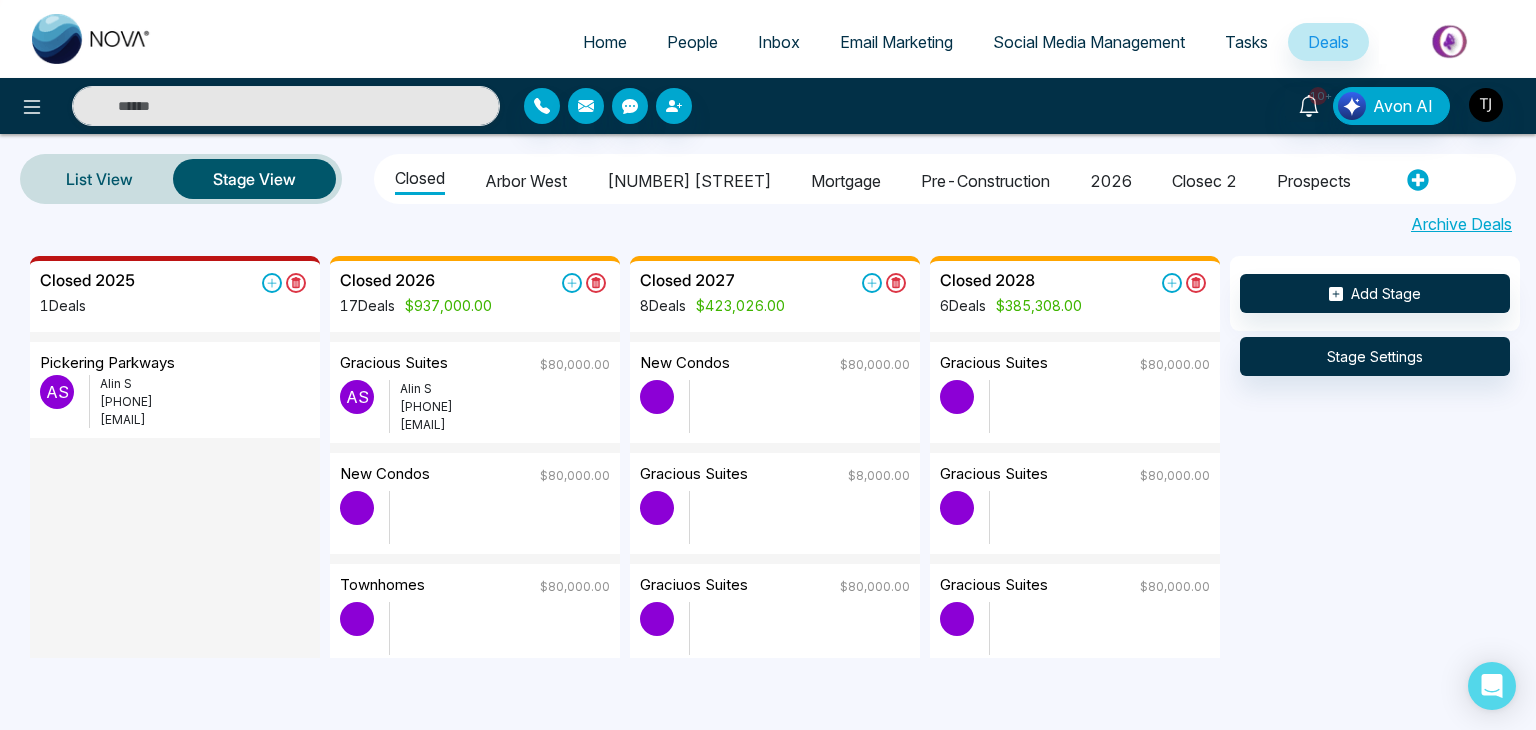 click on "Home" at bounding box center (605, 42) 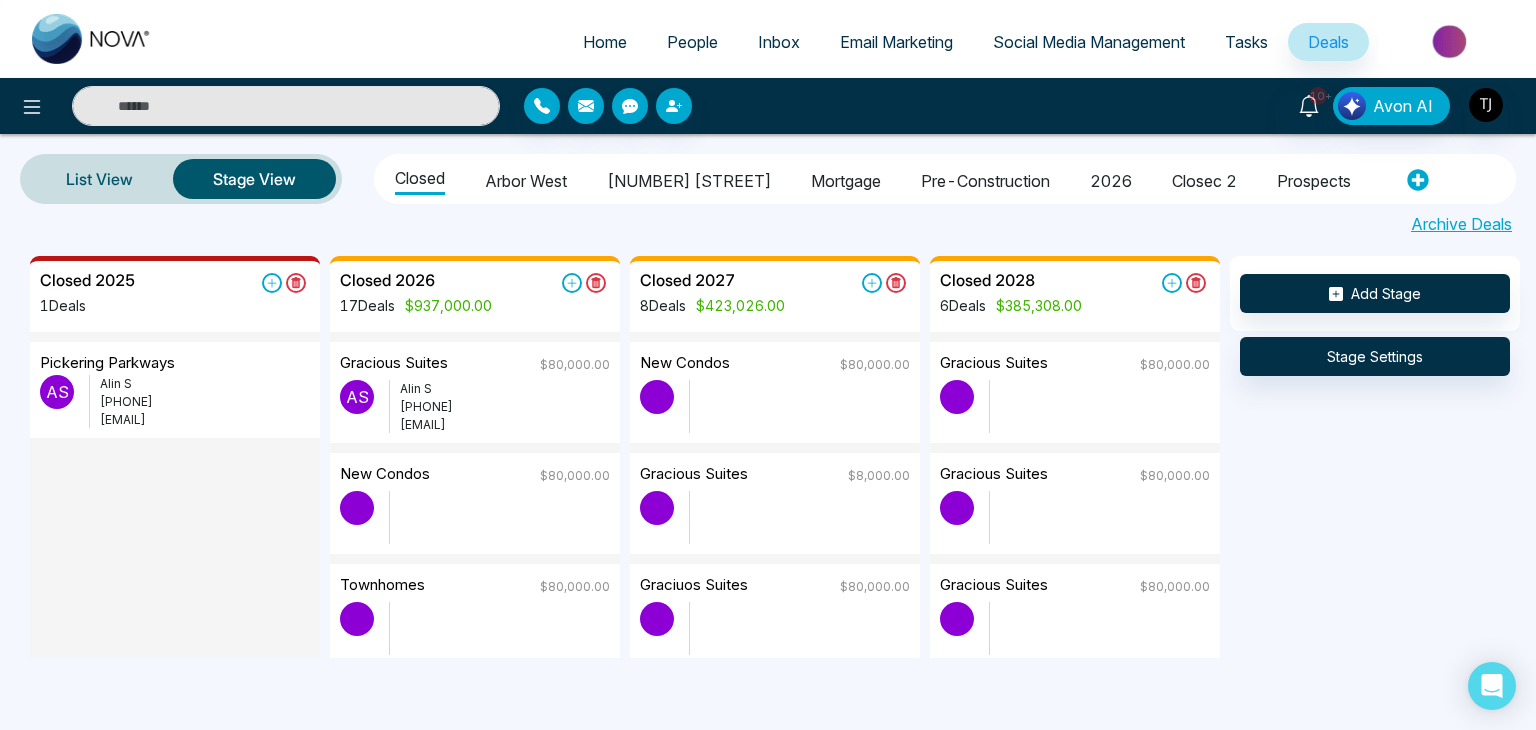 select on "*" 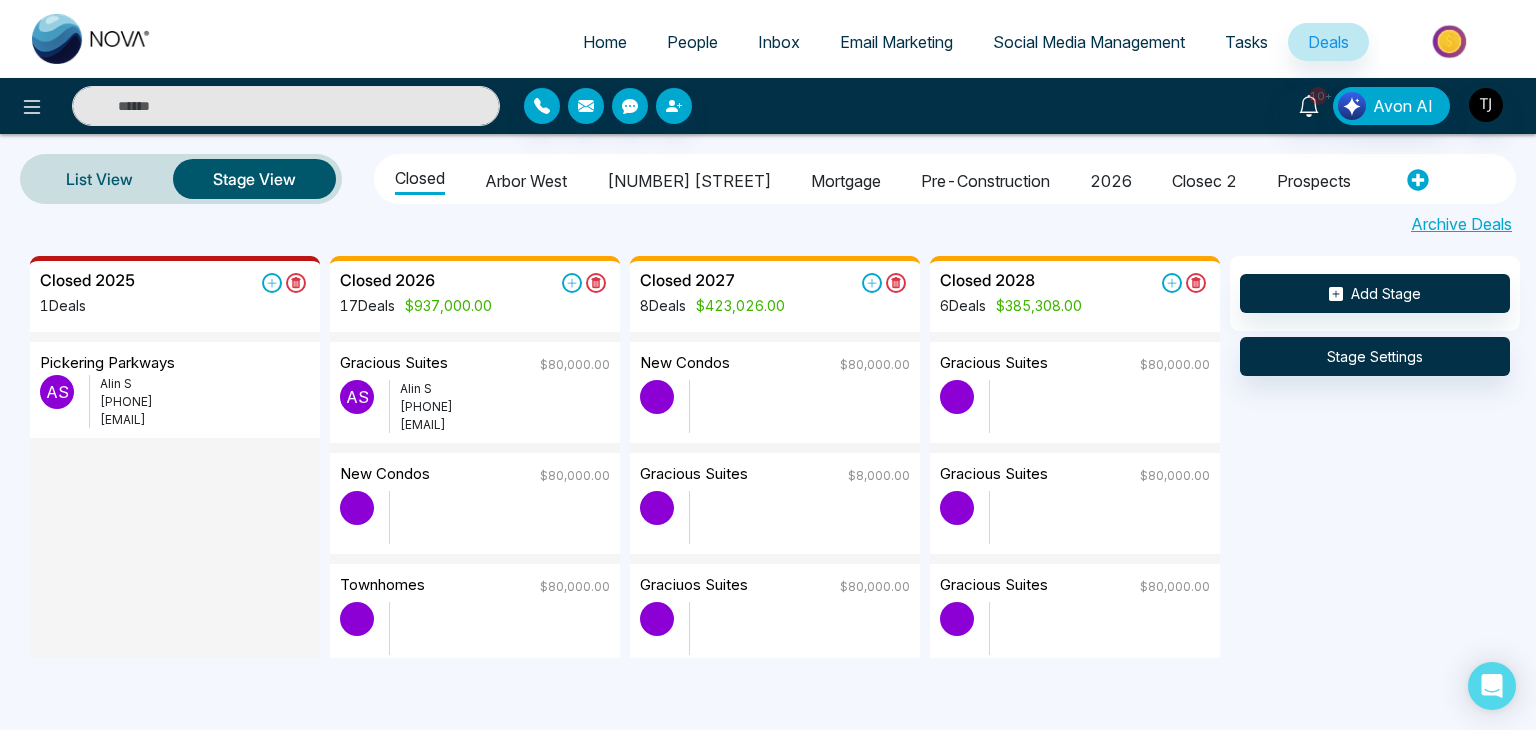 select on "*" 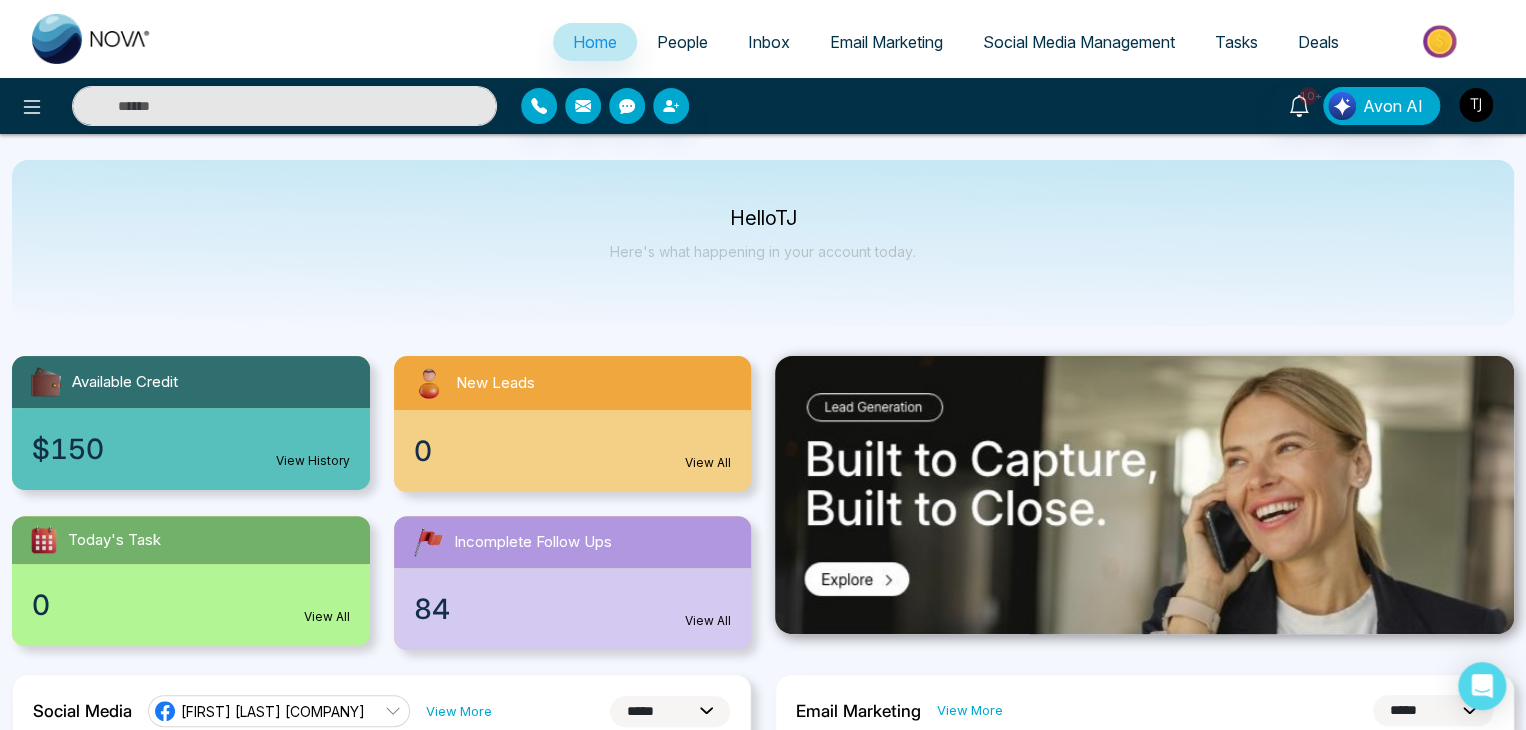 click on "People" at bounding box center (682, 42) 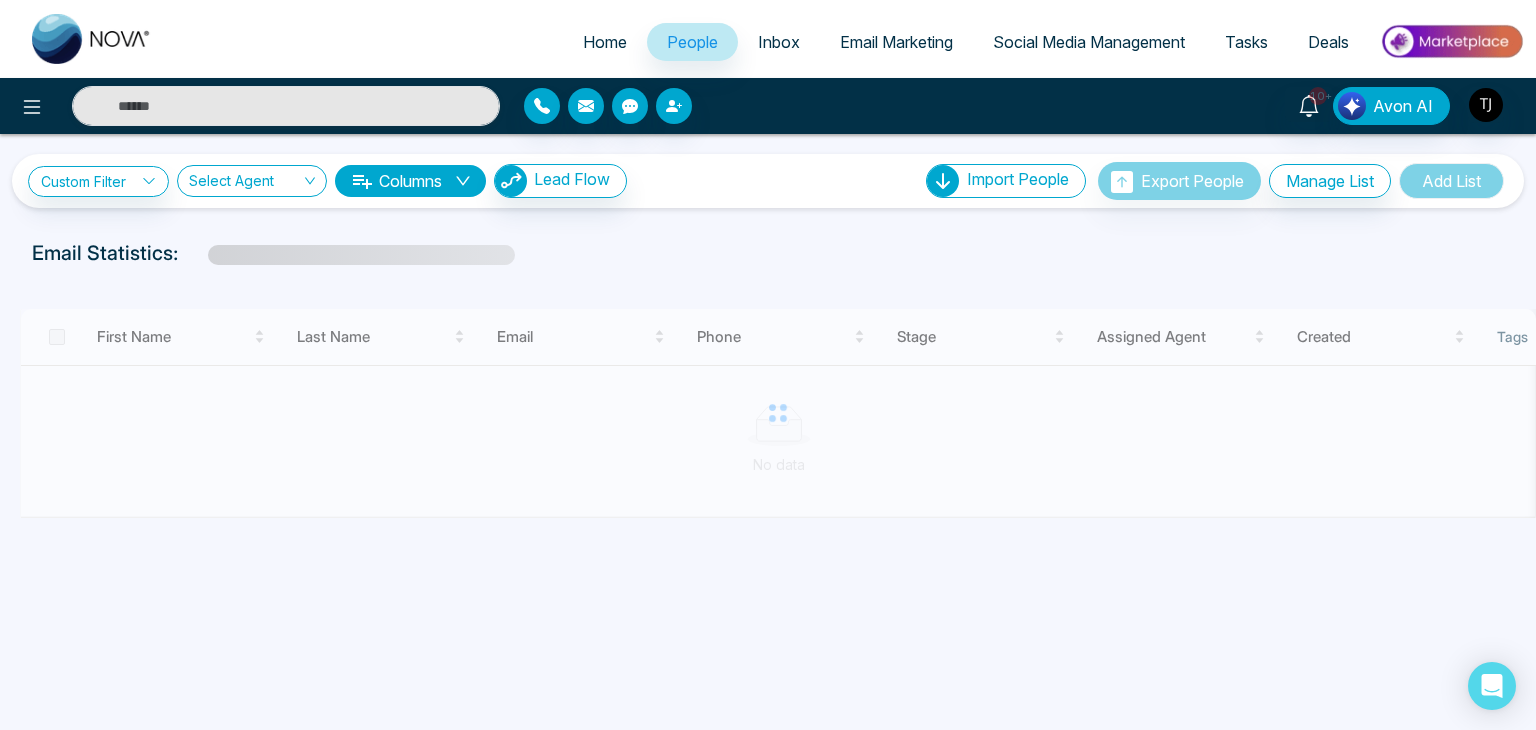 click on "Inbox" at bounding box center (779, 42) 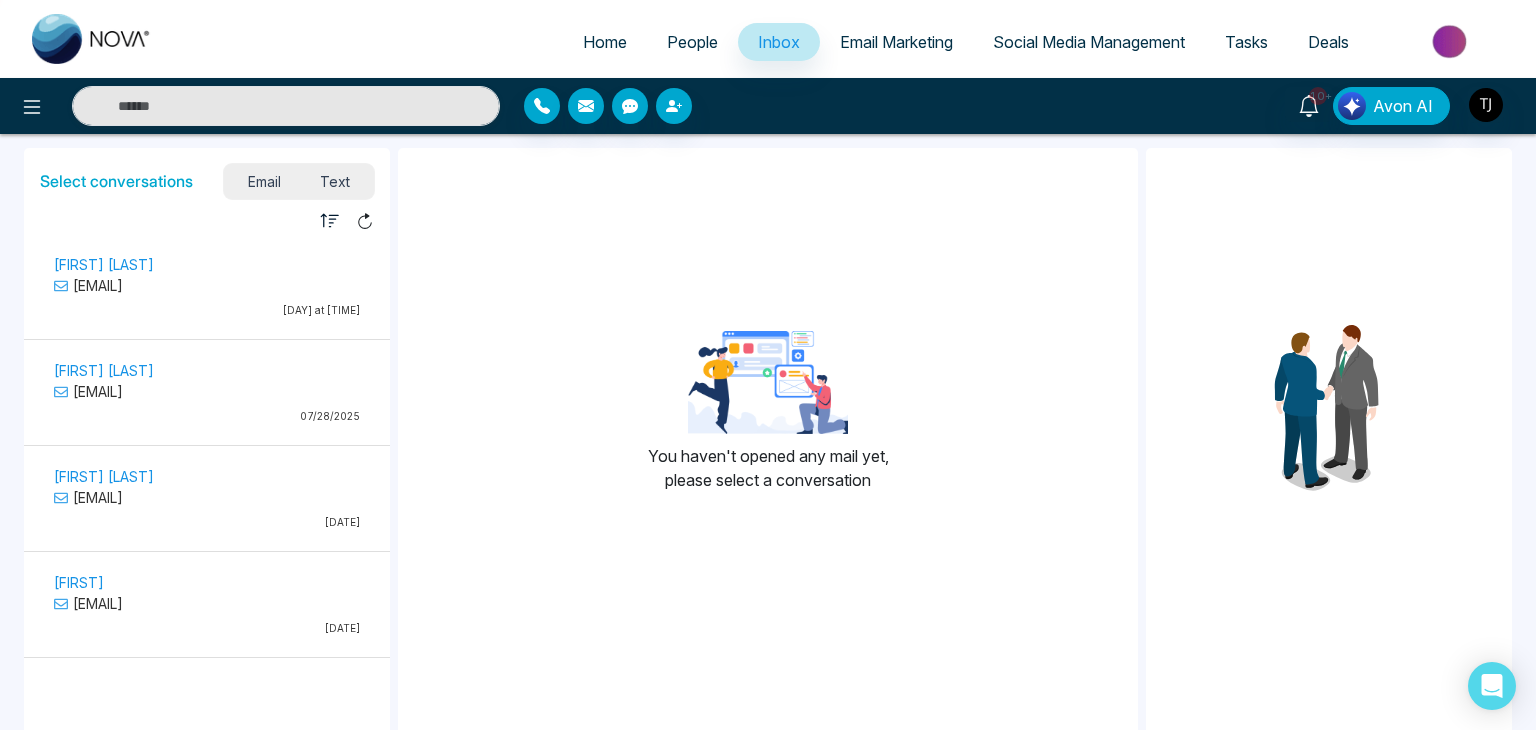 click on "Home" at bounding box center (605, 42) 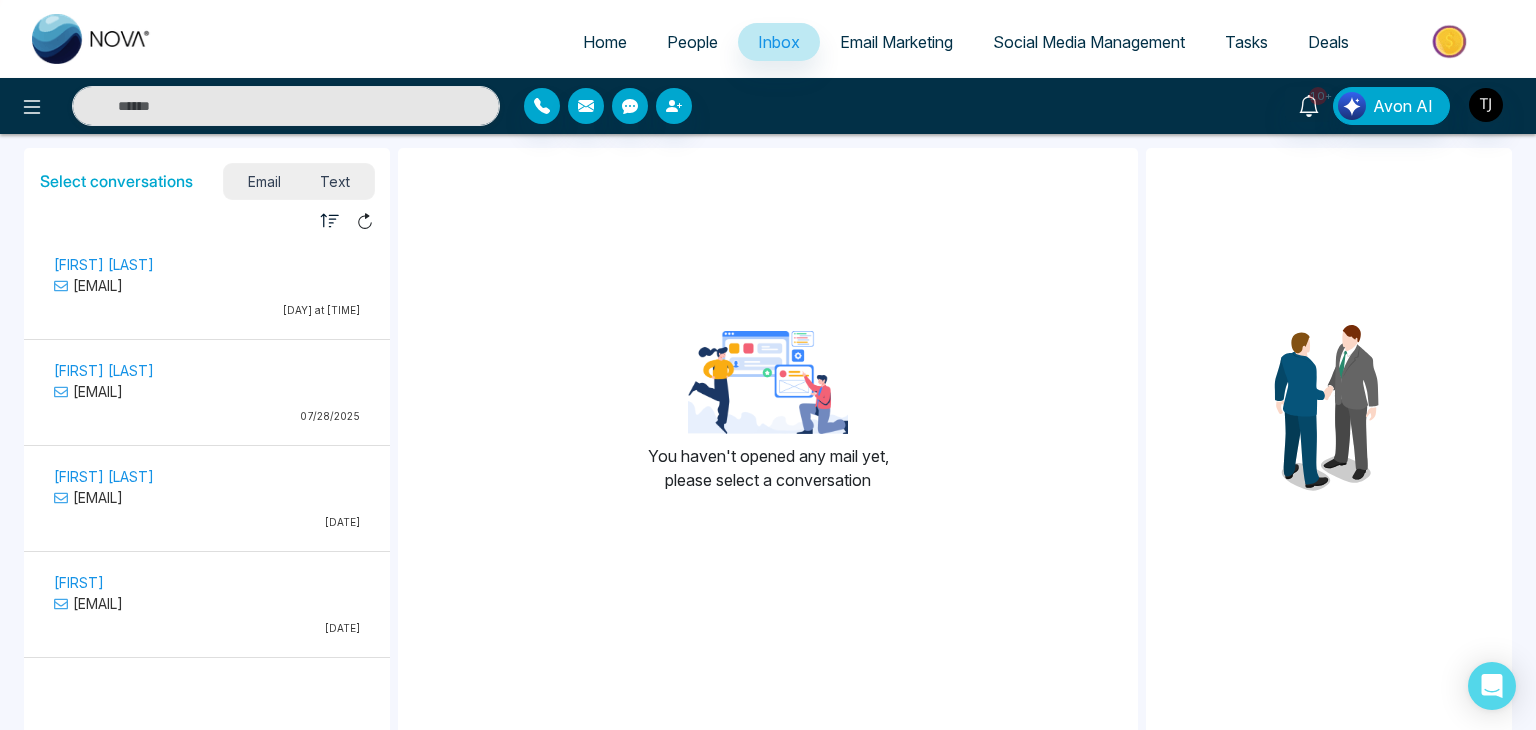 select on "*" 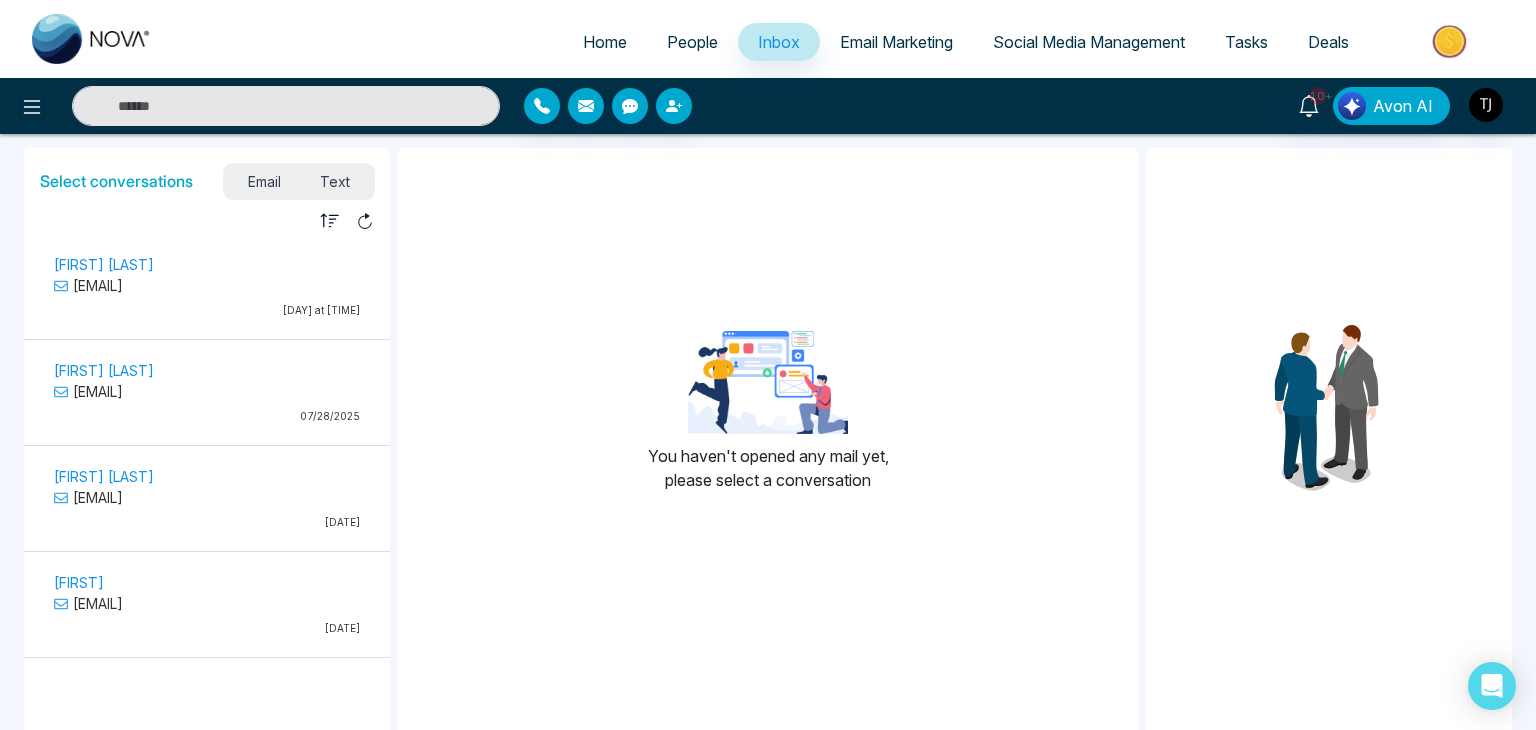 select on "*" 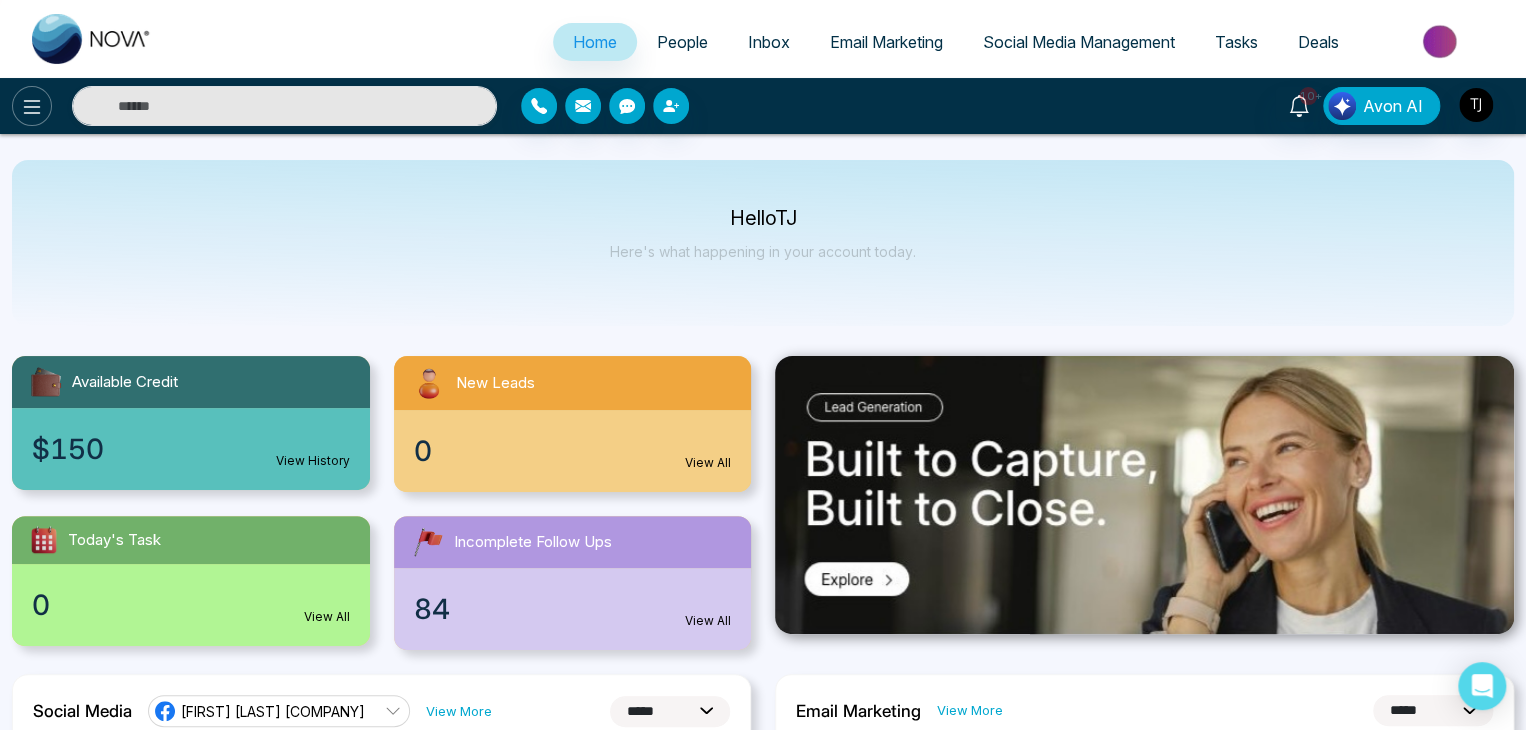 click 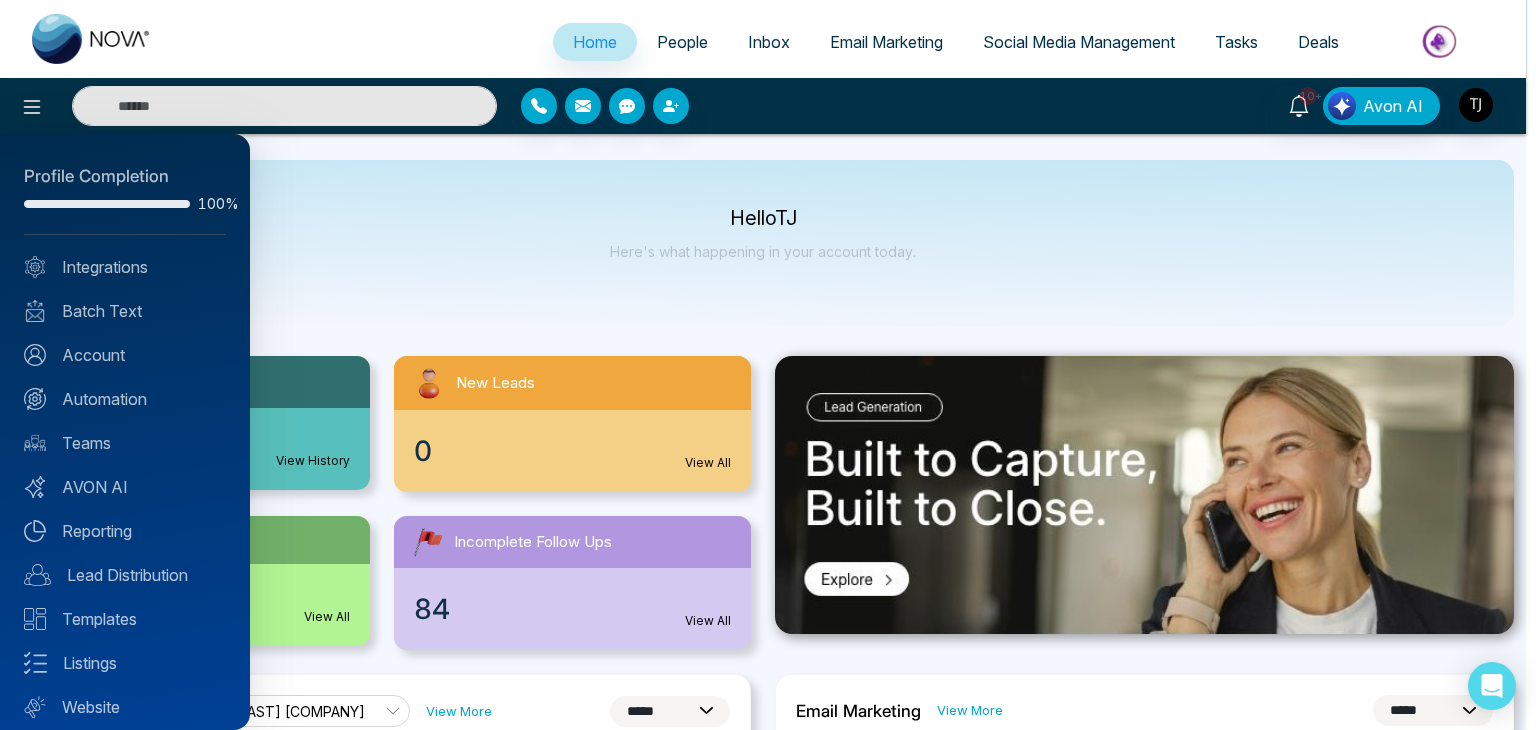 drag, startPoint x: 808, startPoint y: 112, endPoint x: 840, endPoint y: 36, distance: 82.46211 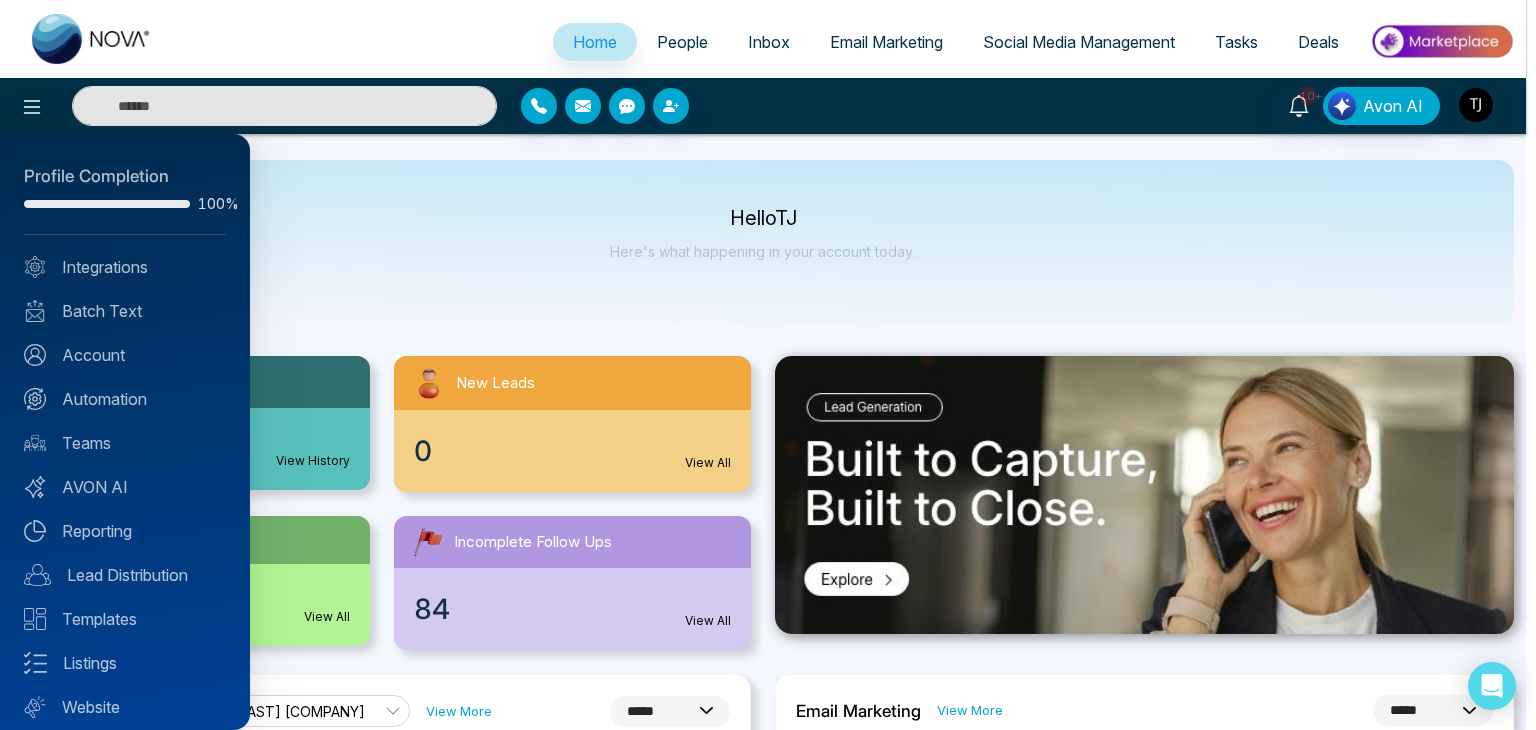 click at bounding box center (768, 365) 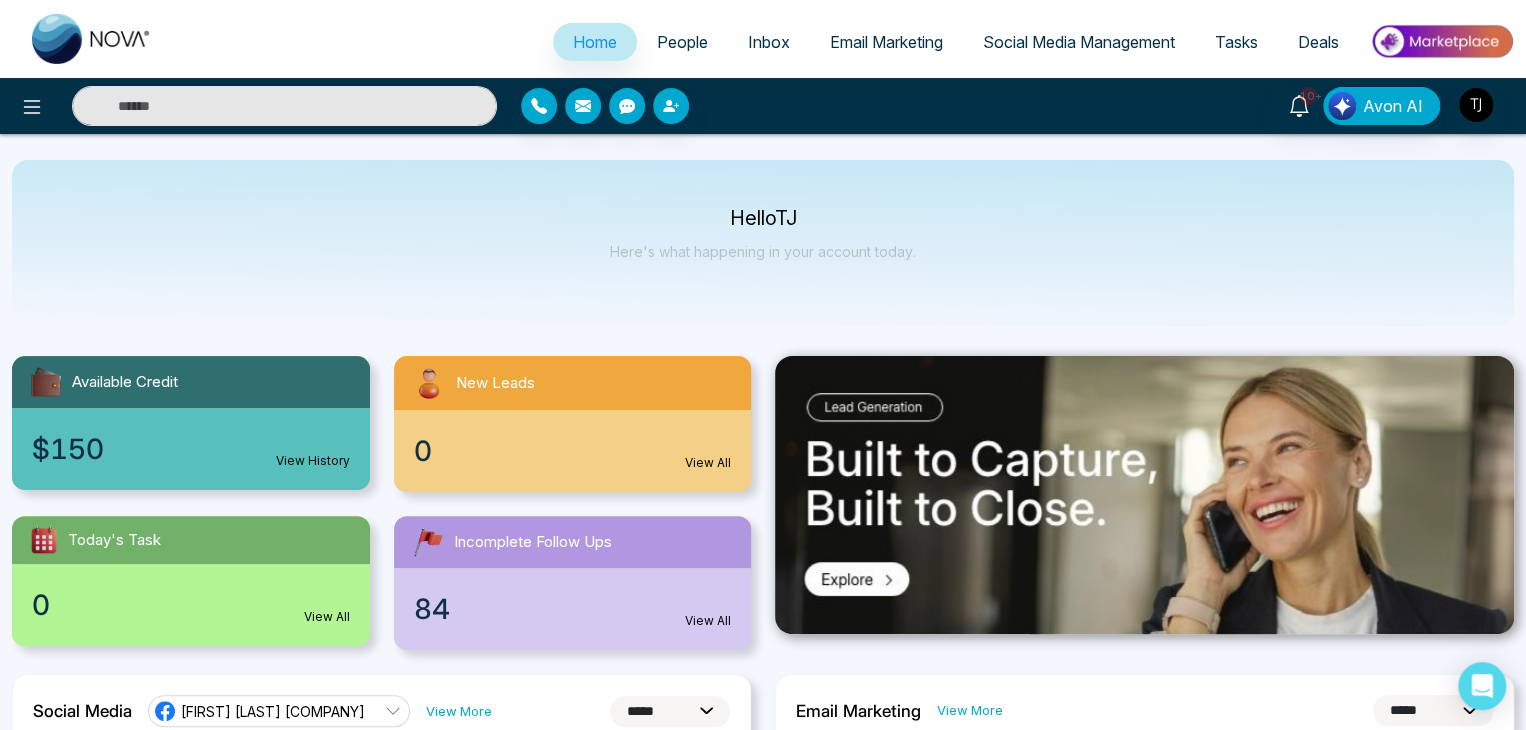 click on "Email Marketing" at bounding box center [886, 42] 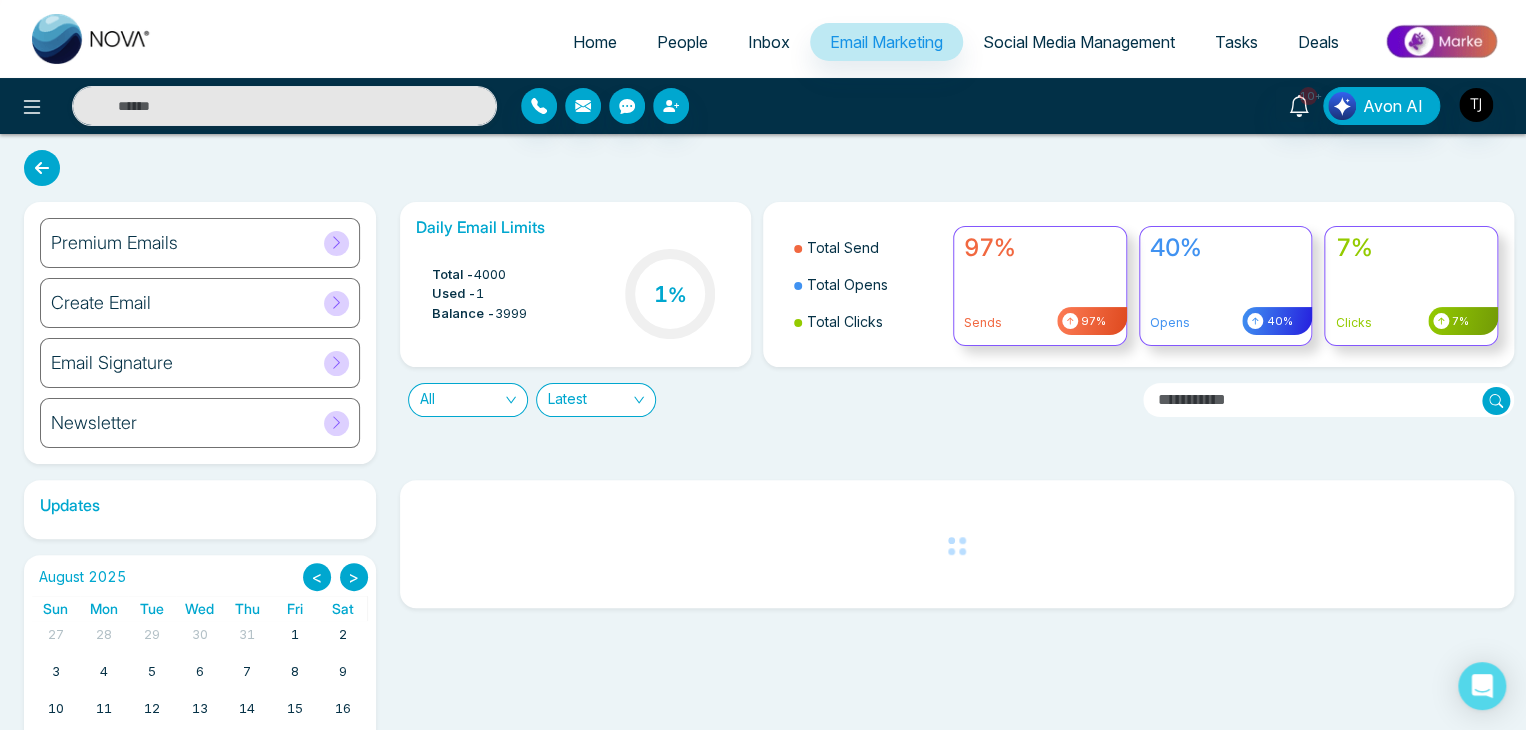 scroll, scrollTop: 138, scrollLeft: 0, axis: vertical 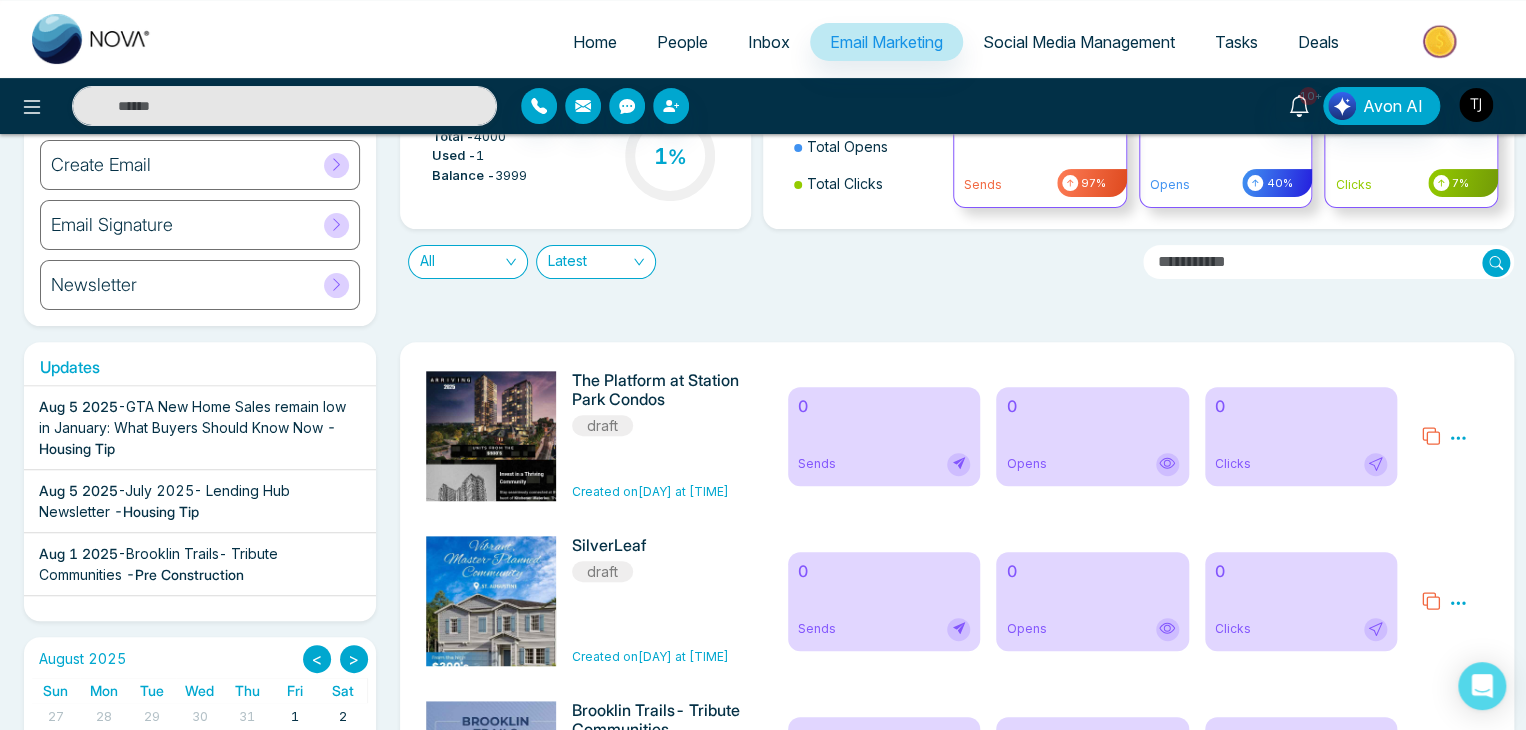 click on "July 2025- Lending Hub Newsletter" at bounding box center [164, 501] 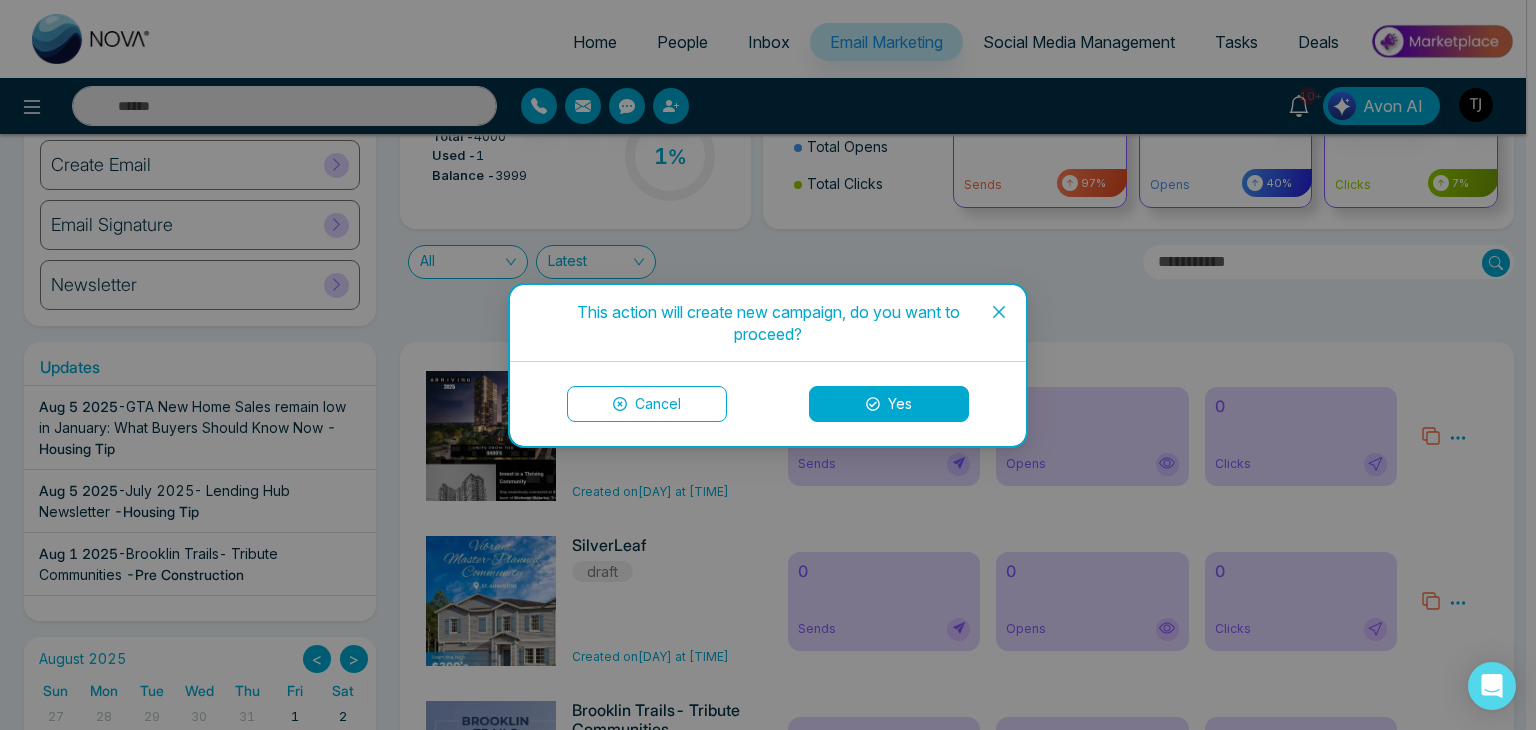 click 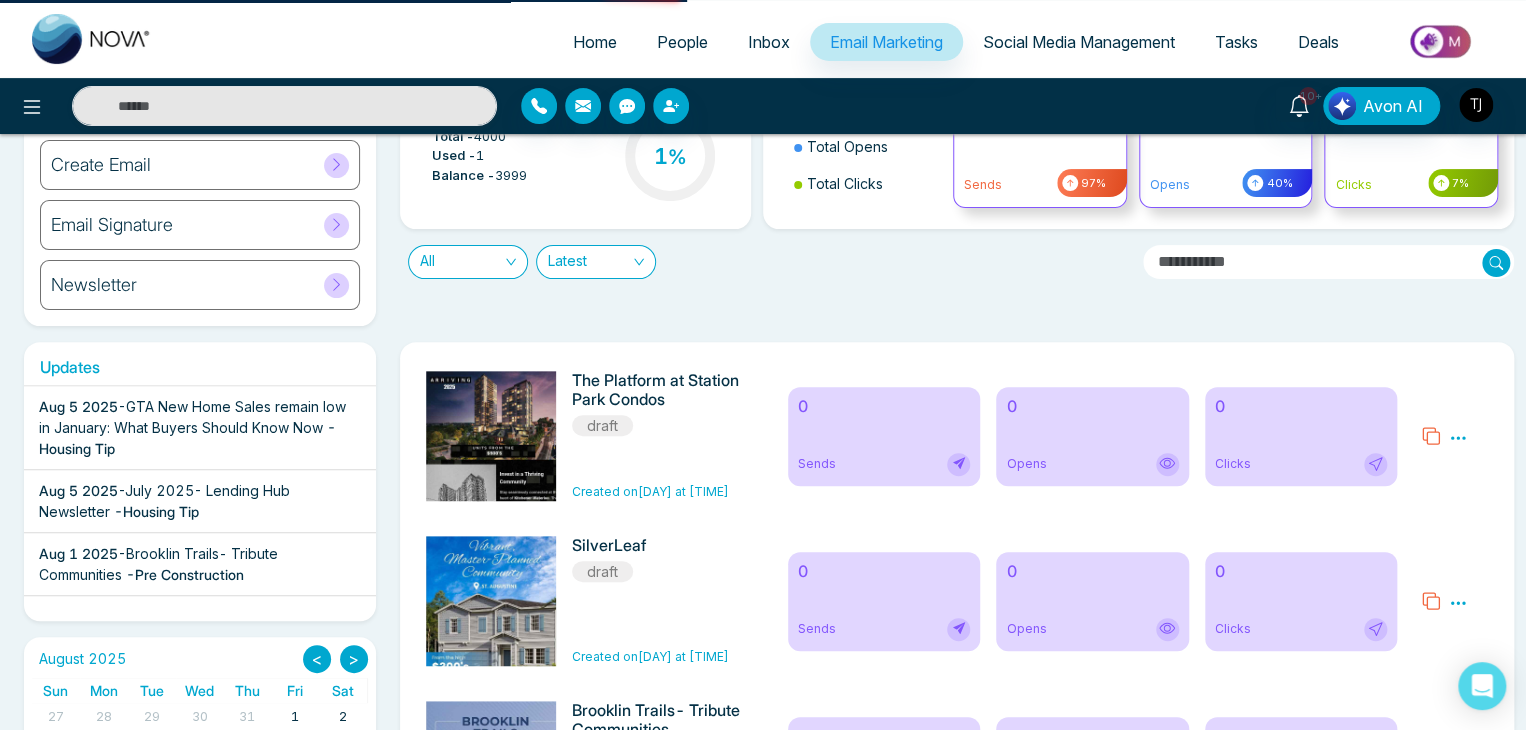 scroll, scrollTop: 0, scrollLeft: 0, axis: both 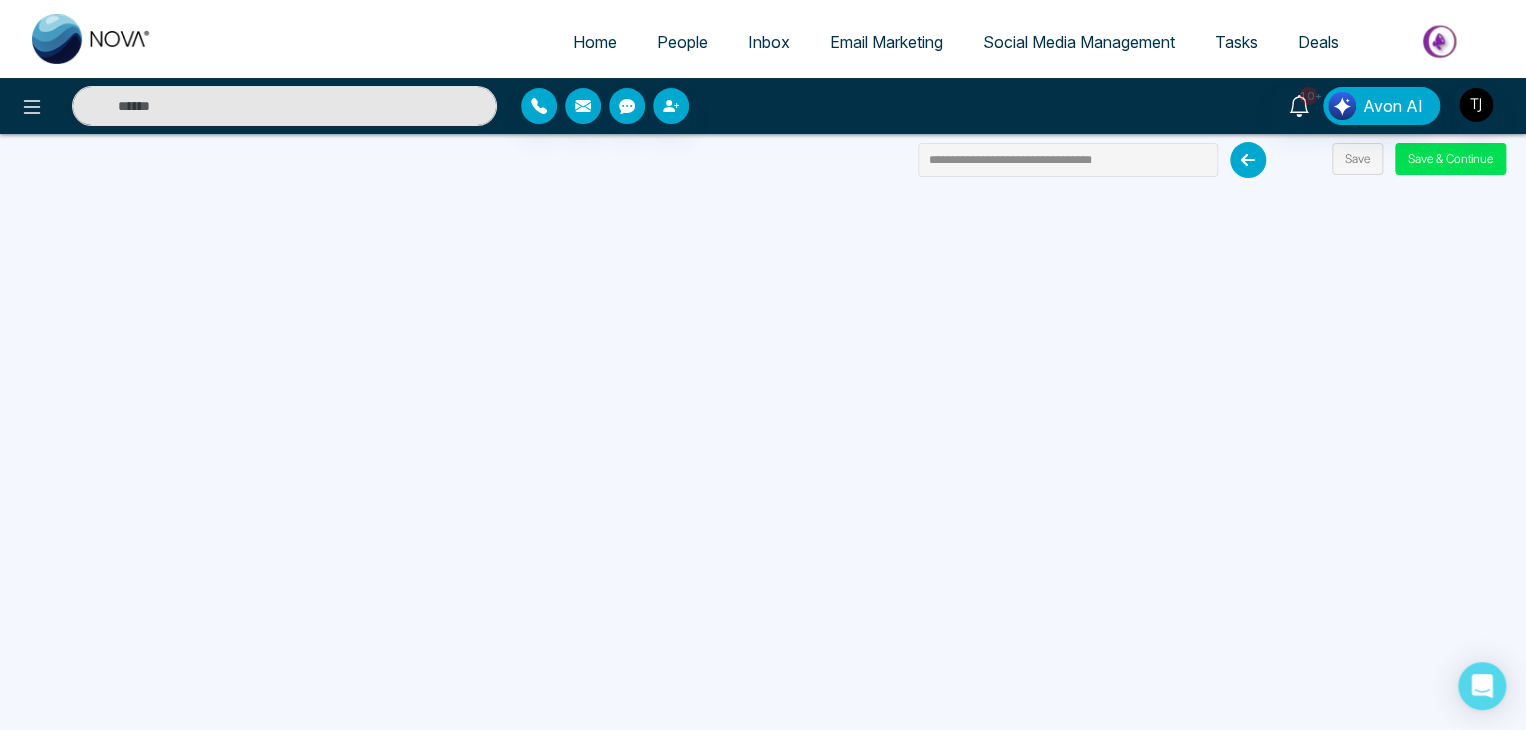 click on "Email Marketing" at bounding box center (886, 42) 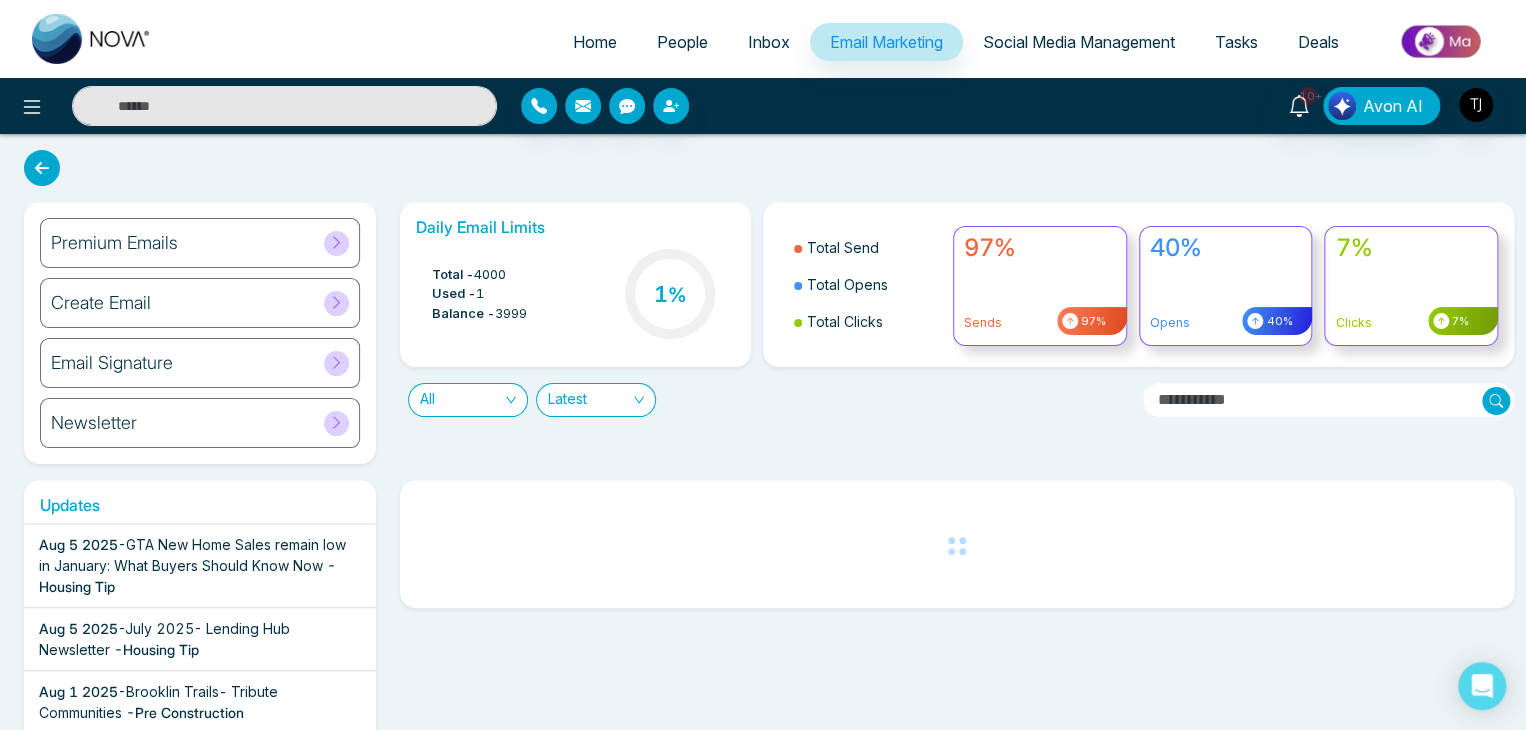 click on "Premium Emails" at bounding box center [200, 243] 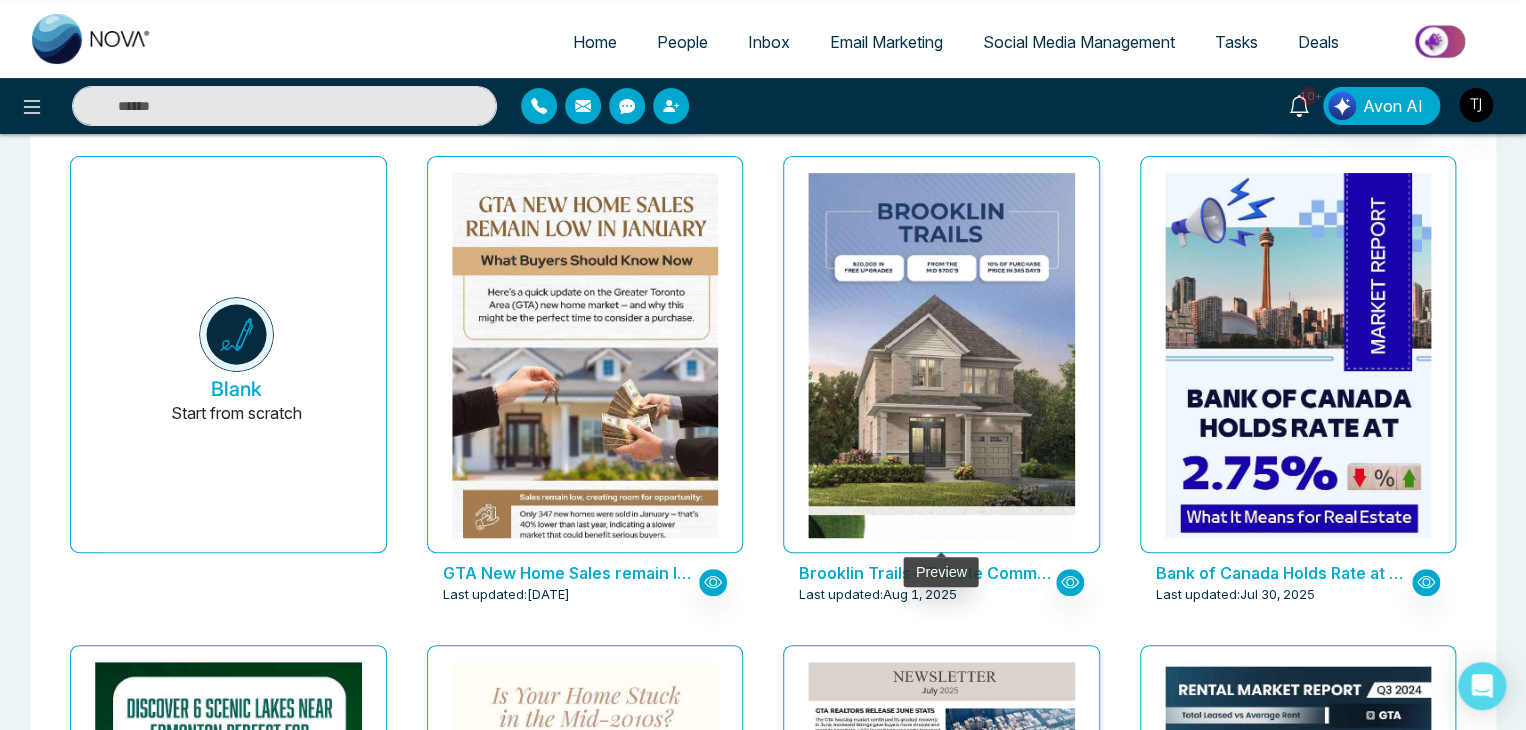 scroll, scrollTop: 0, scrollLeft: 0, axis: both 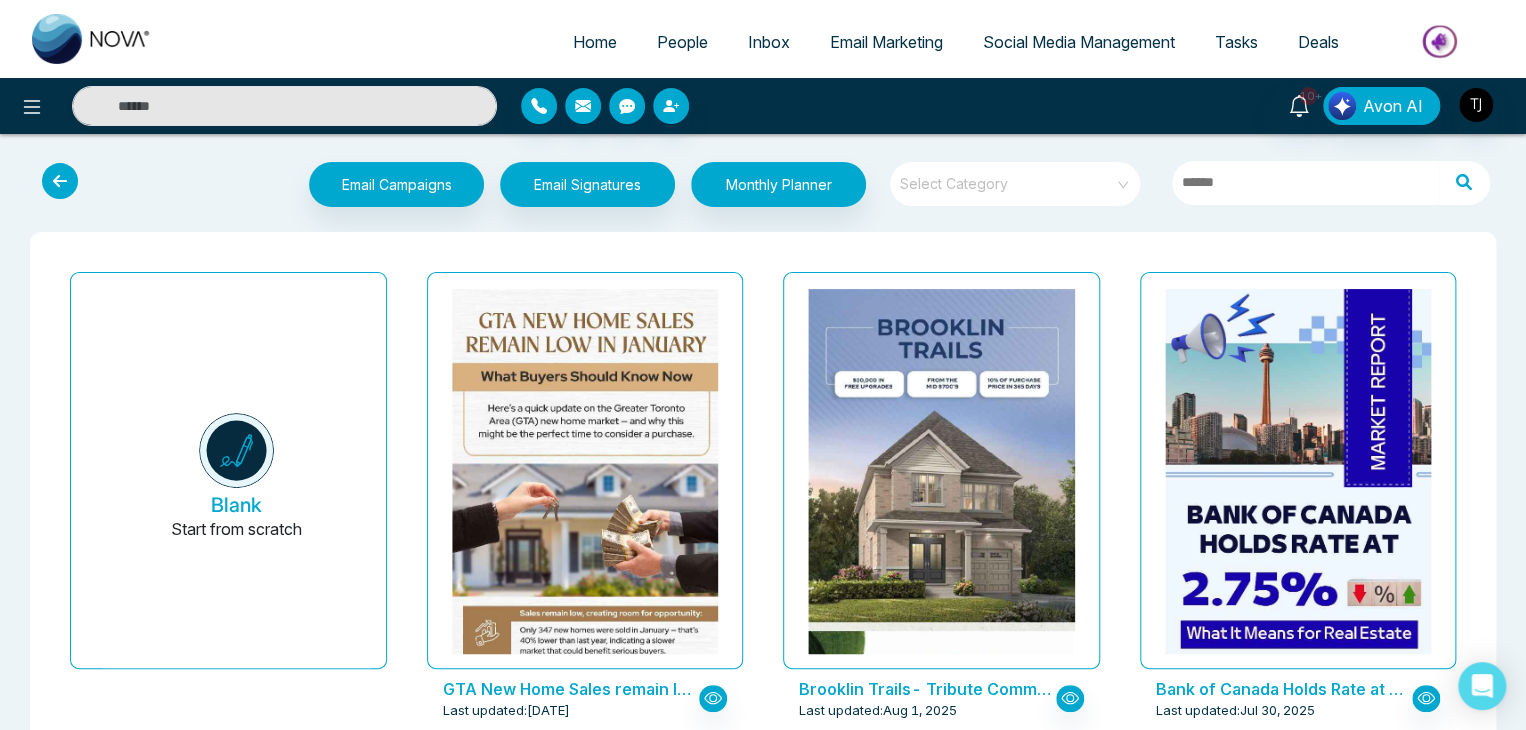 click at bounding box center (1008, 177) 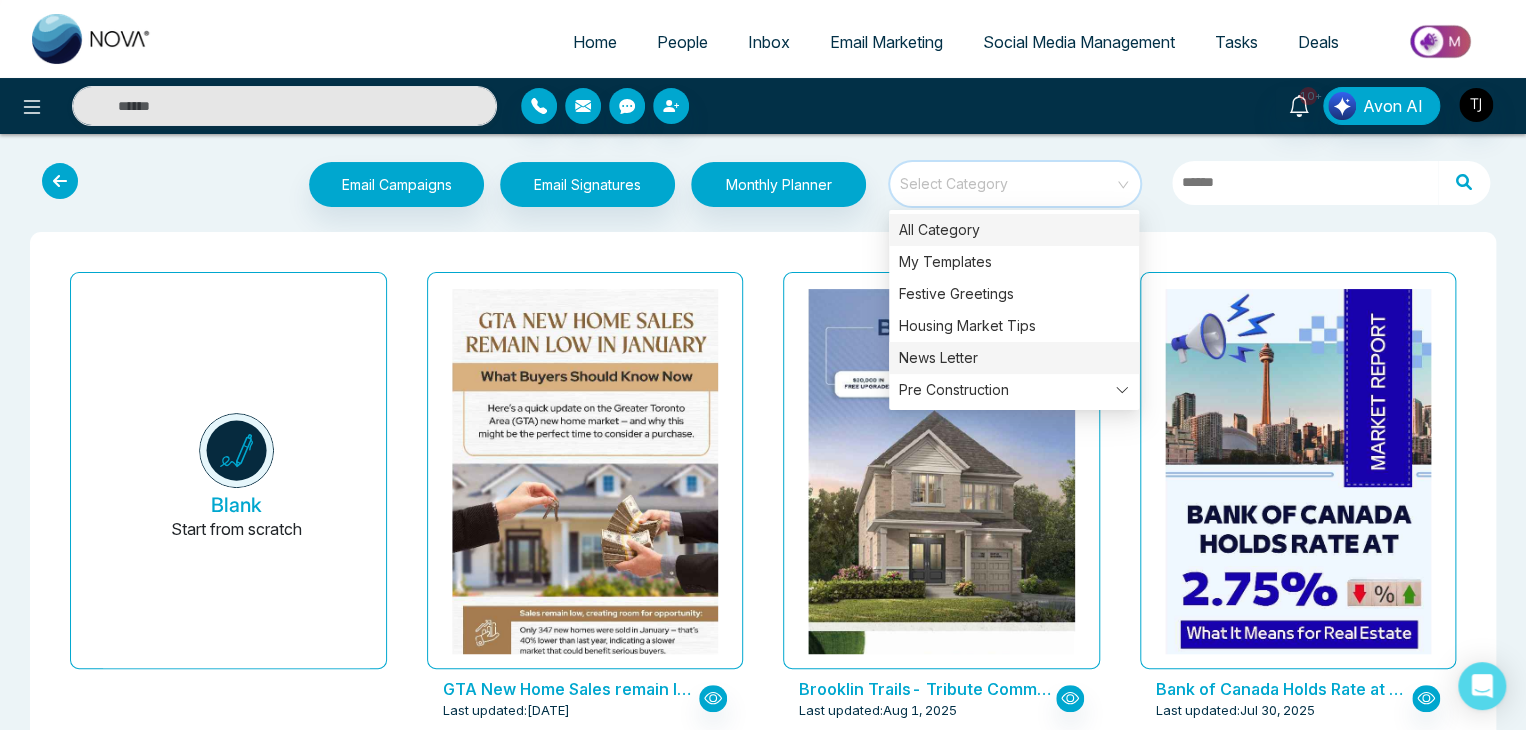 click on "News Letter" at bounding box center (1014, 358) 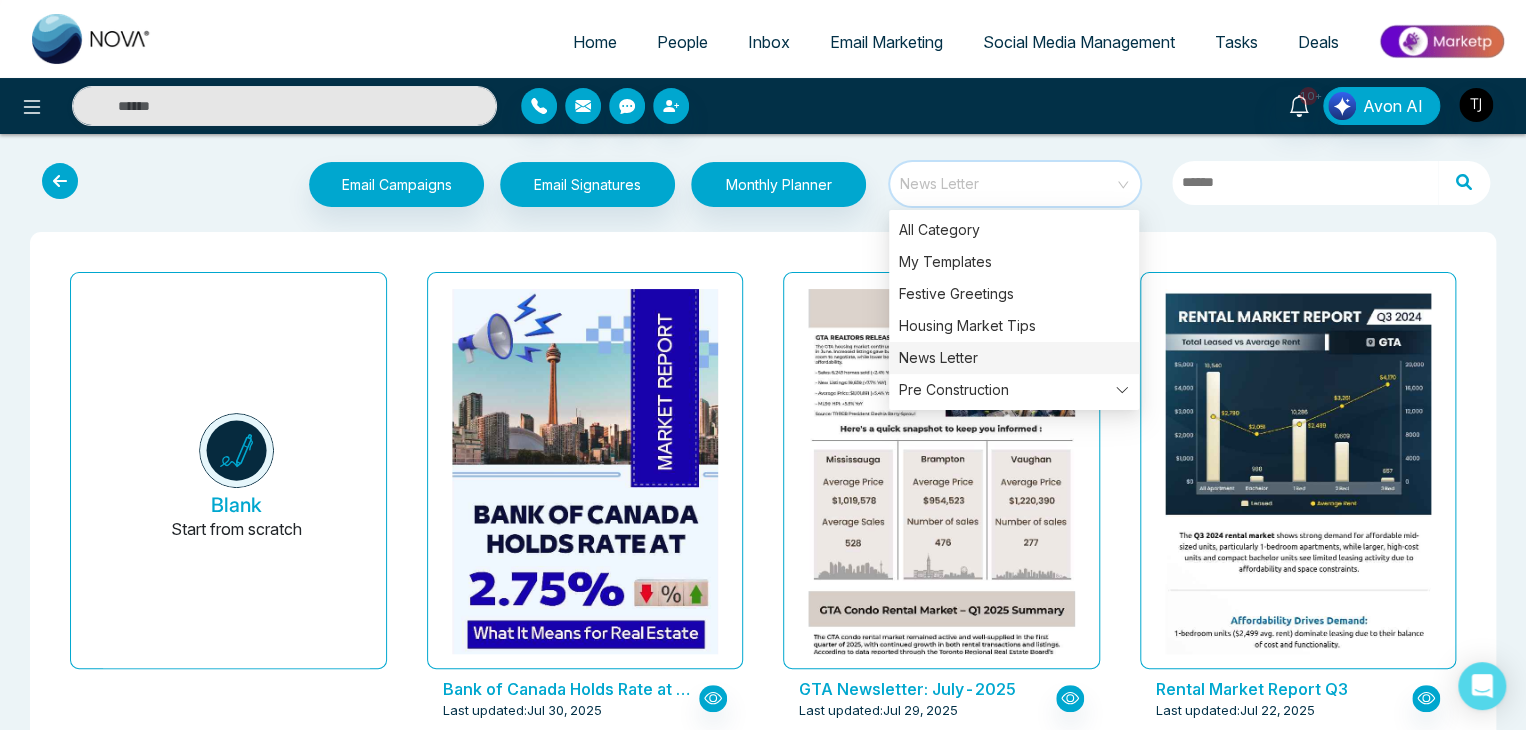 click on "Email Campaigns  Start from scratch?  View my campaigns Email Signatures Monthly Planner News Letter Blank Start from scratch Bank of Canada Holds Rate at 2.75% Last updated:  Jul 30, 2025 GTA Newsletter: July-2025 Last updated:  Jul 29, 2025 Rental Market Report Q3 Last updated:  Jul 22, 2025 Market Report - November 2024 Last updated:  Jul 22, 2025 Market Report - December 2024 Last updated:  Jul 22, 2025 Market Report Ontario - February 2025 Last updated:  Jul 22, 2025 Market Report Ontario - January 2025 Last updated:  Jul 22, 2025 Newsletter Last updated:  Jul 22, 2025 Ontario Market Report - April 2025 Last updated:  Jul 22, 2025" at bounding box center [763, 968] 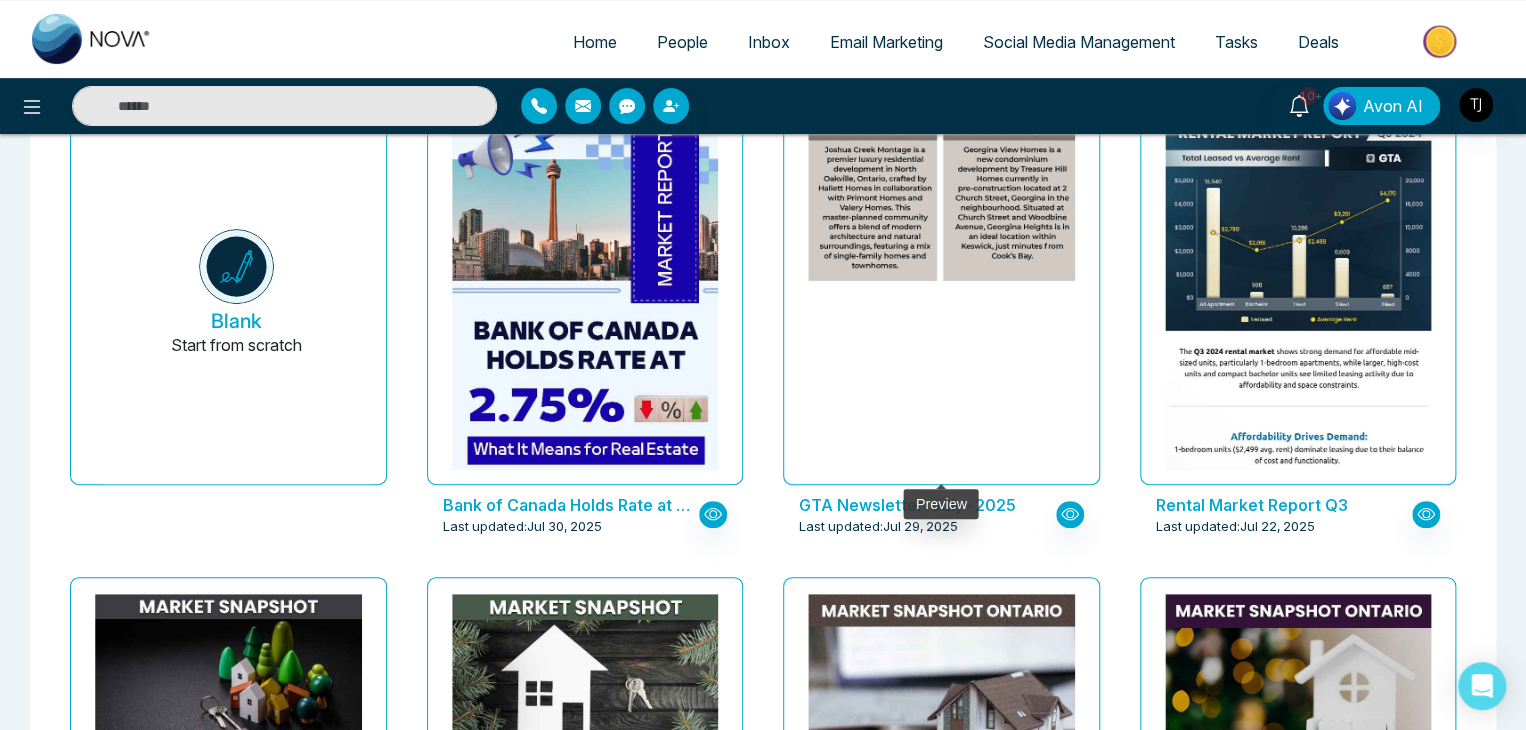 scroll, scrollTop: 0, scrollLeft: 0, axis: both 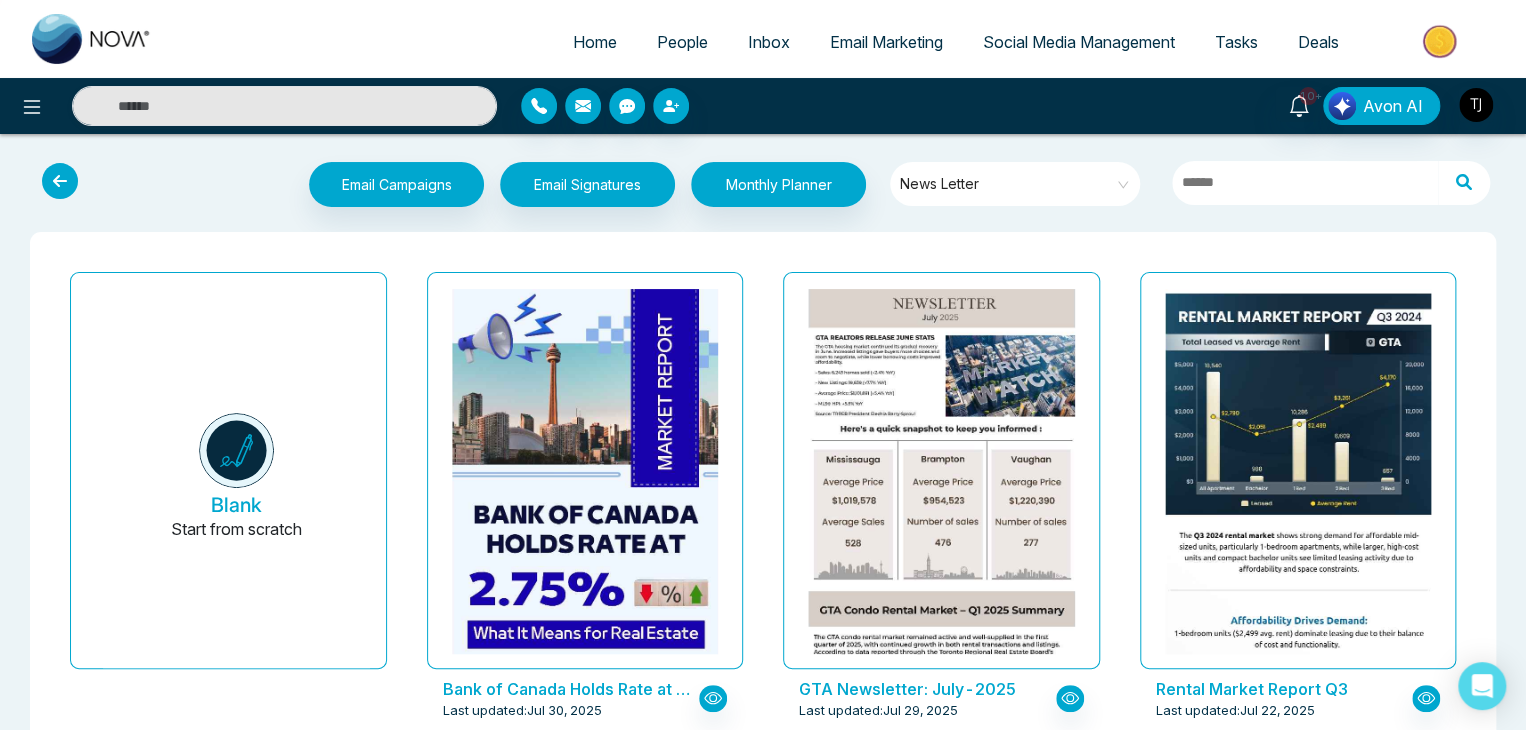 click on "Email Campaigns  Start from scratch?  View my campaigns Email Signatures Monthly Planner News Letter" at bounding box center (763, 187) 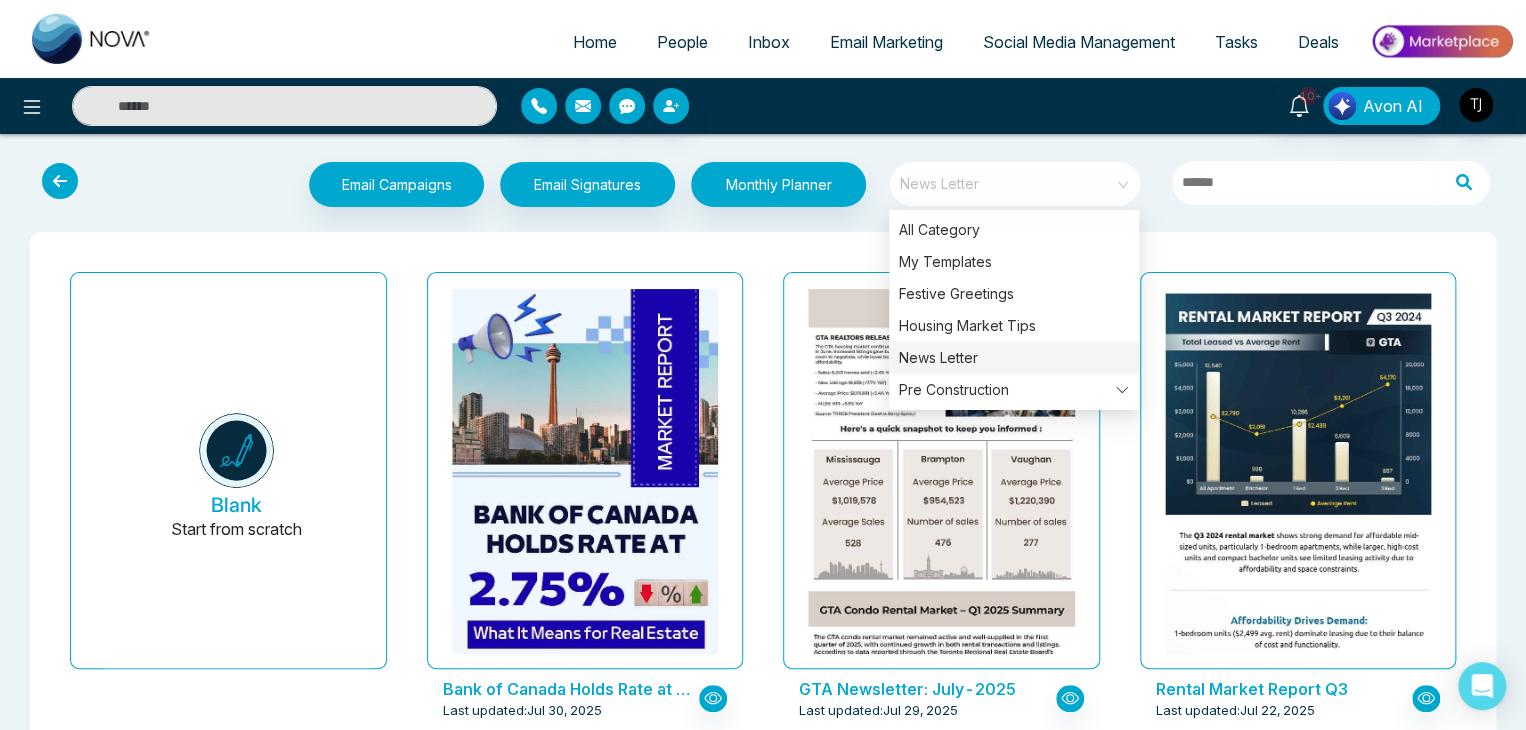 click on "News Letter" at bounding box center [1016, 184] 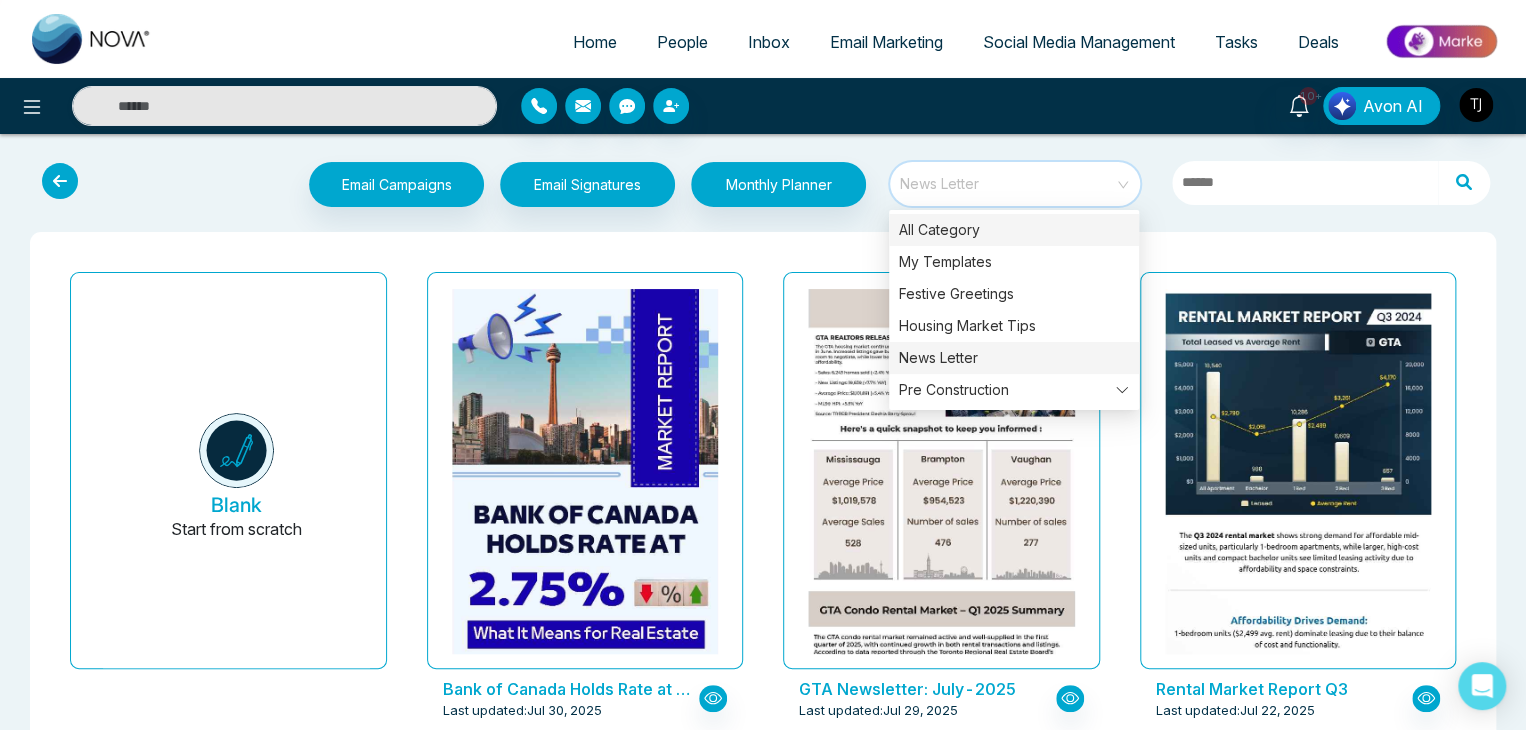 click on "All Category" at bounding box center [1014, 230] 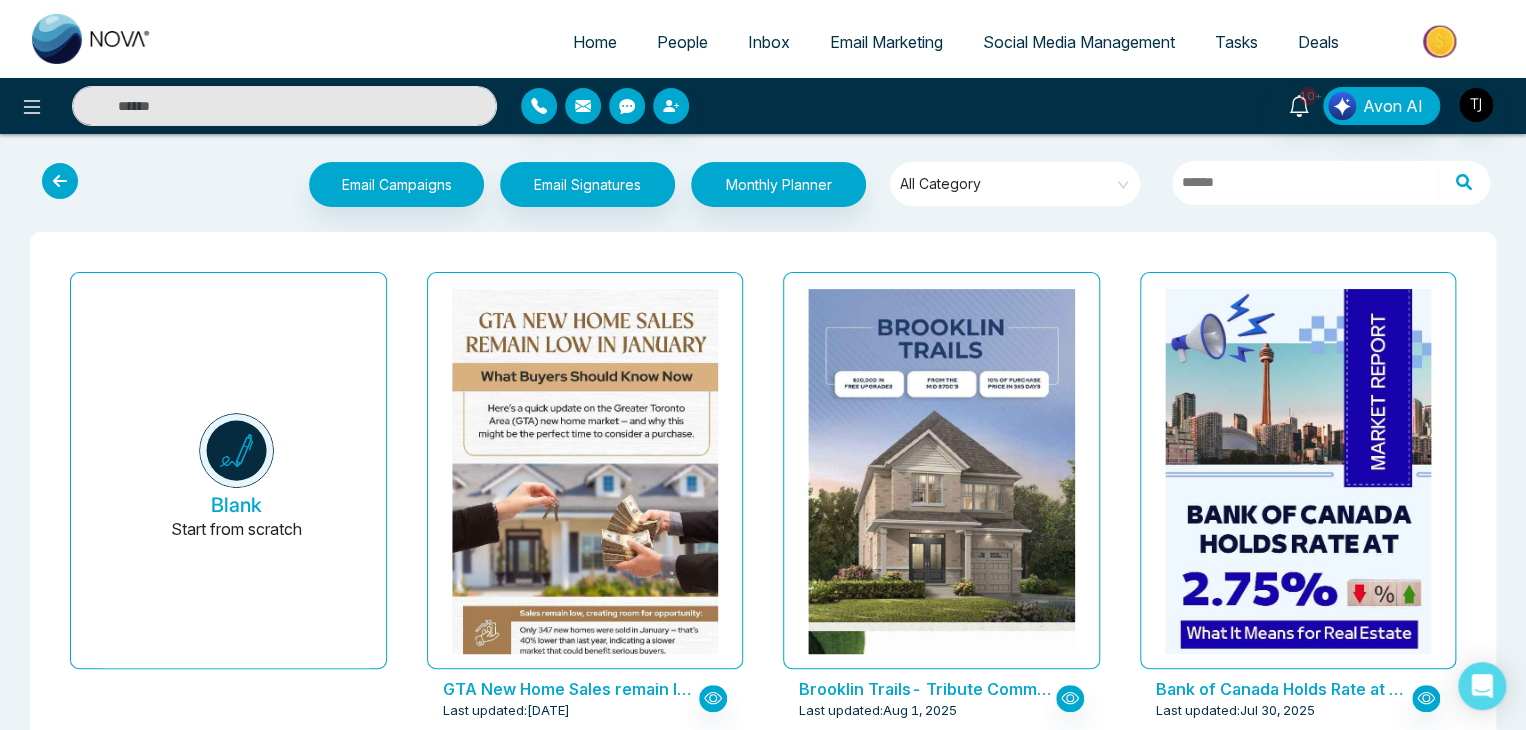 click on "Email Campaigns  Start from scratch?  View my campaigns Email Signatures Monthly Planner All Category" at bounding box center [763, 187] 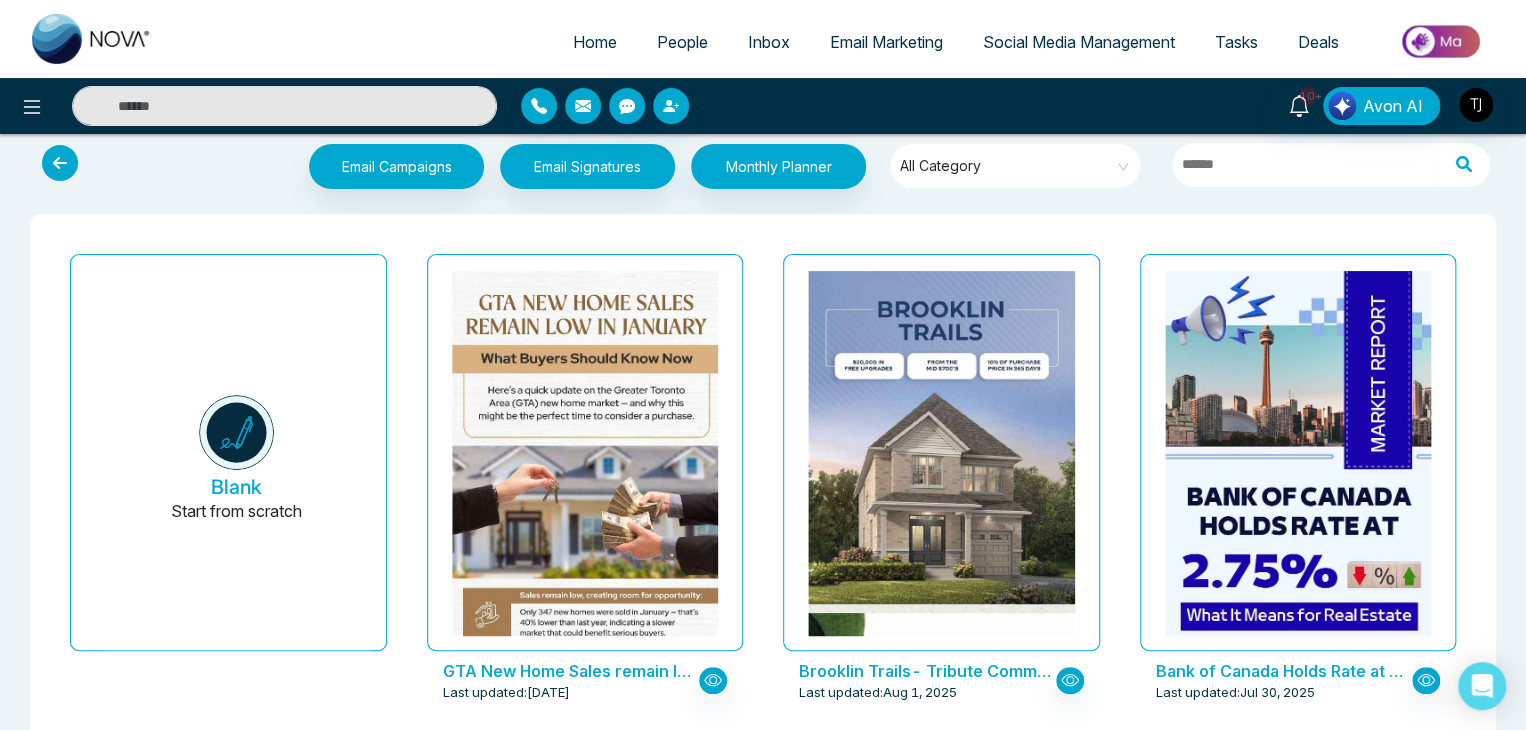 scroll, scrollTop: 0, scrollLeft: 0, axis: both 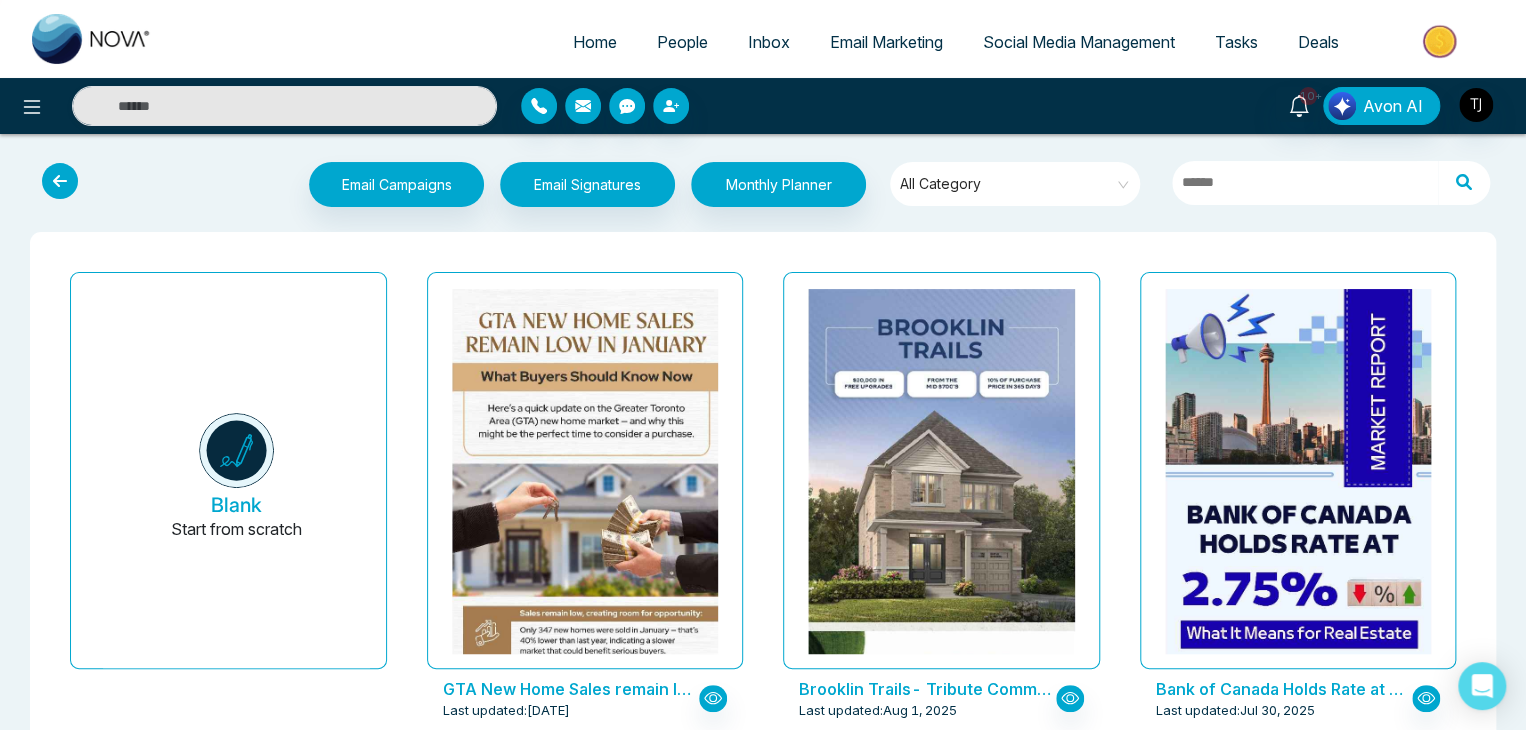 click on "Email Marketing" at bounding box center (886, 42) 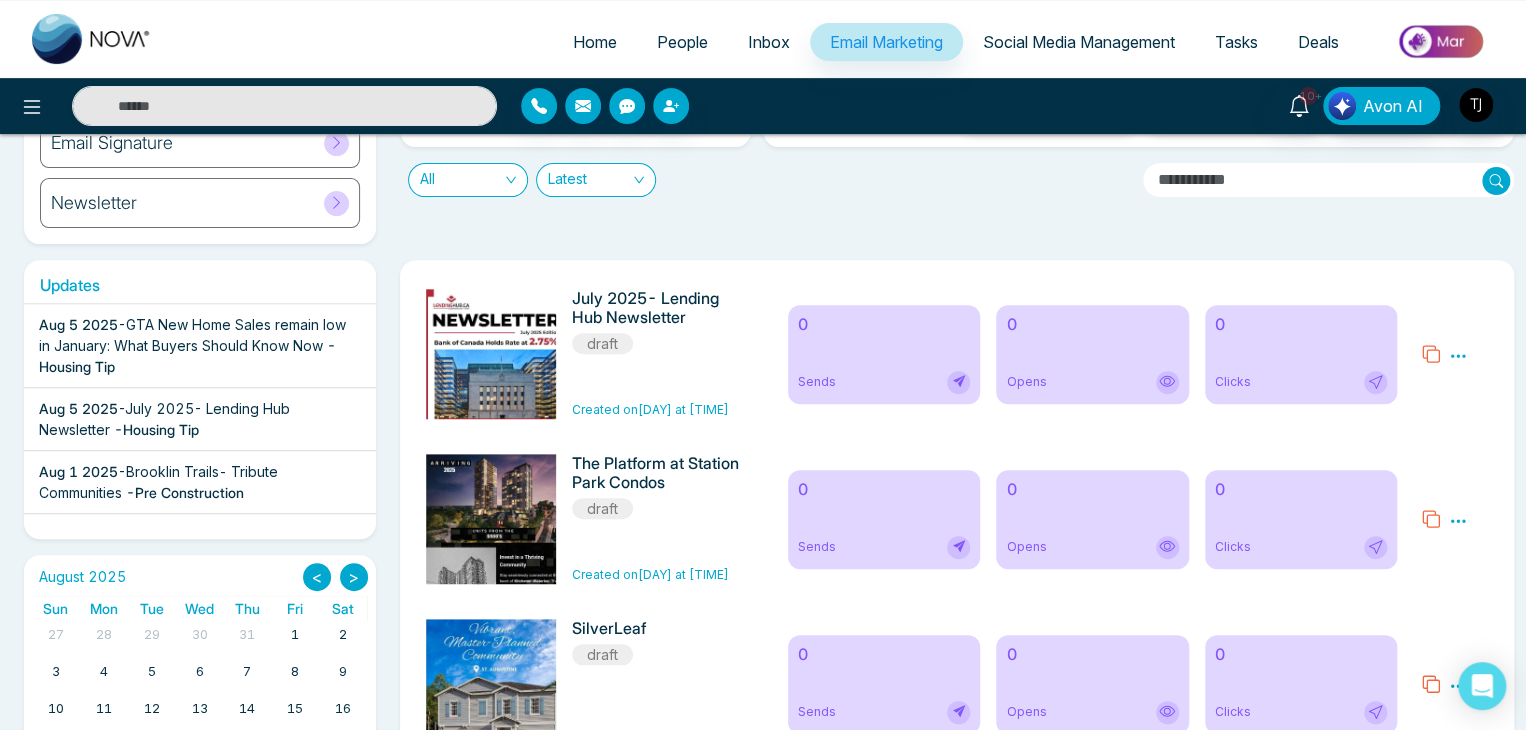 scroll, scrollTop: 0, scrollLeft: 0, axis: both 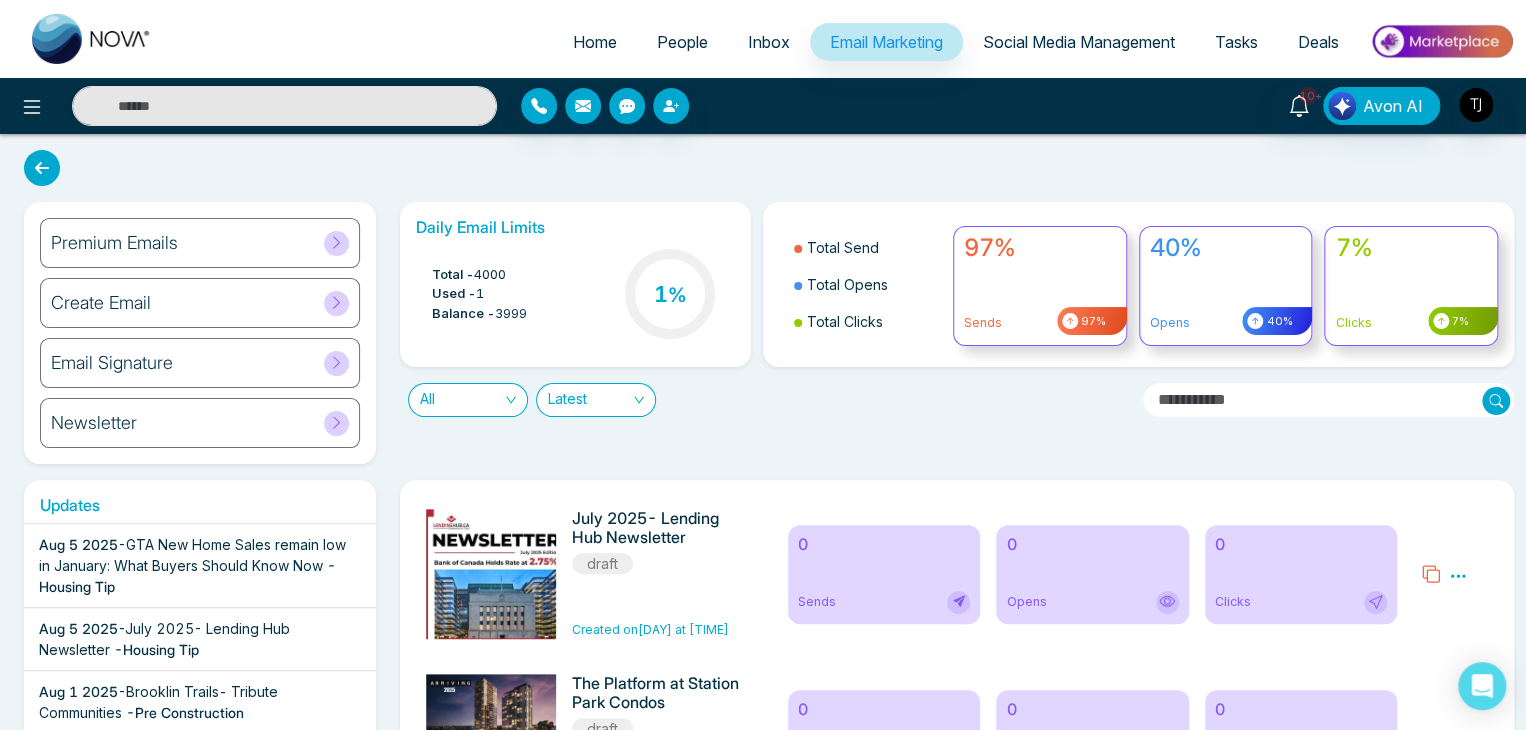 click on "Premium Emails" at bounding box center [200, 243] 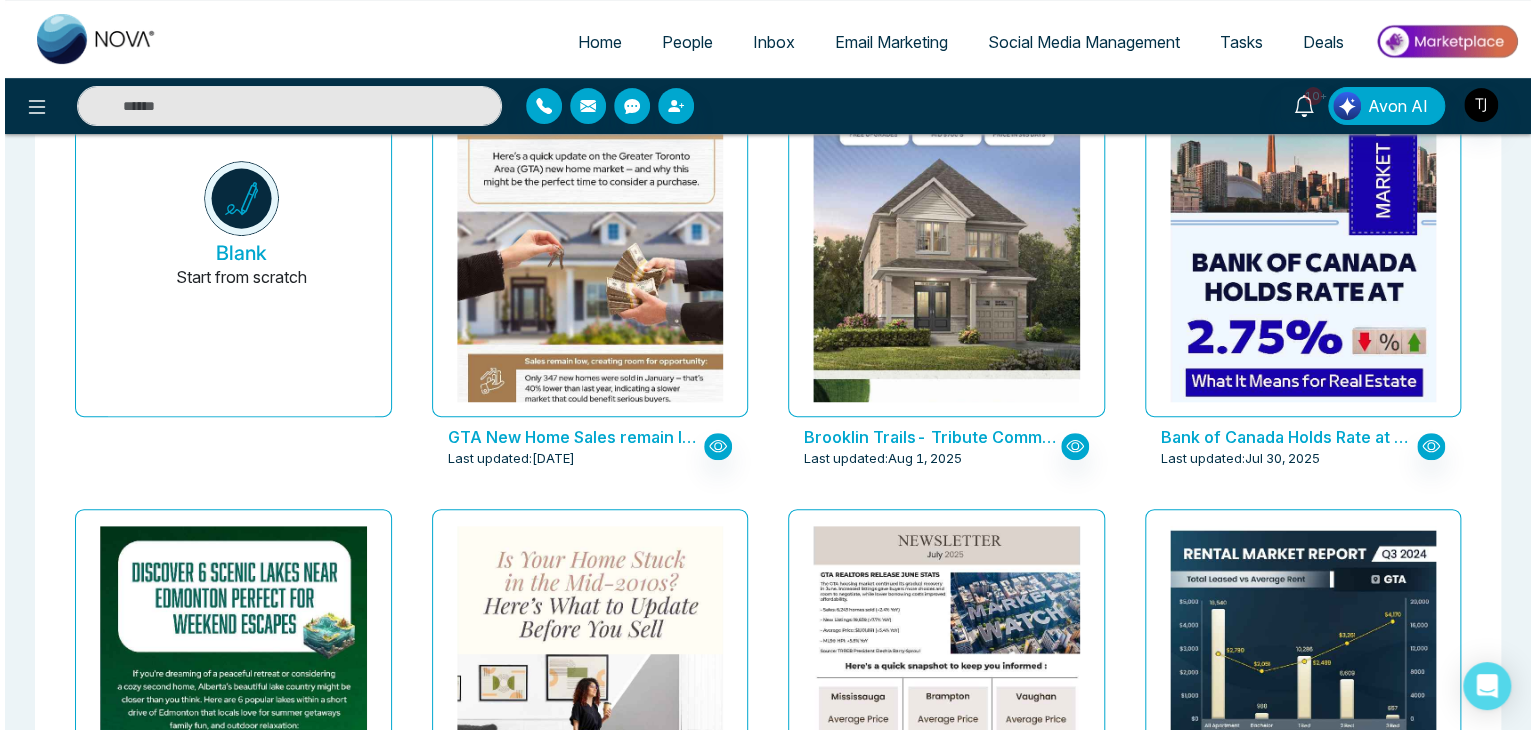 scroll, scrollTop: 0, scrollLeft: 0, axis: both 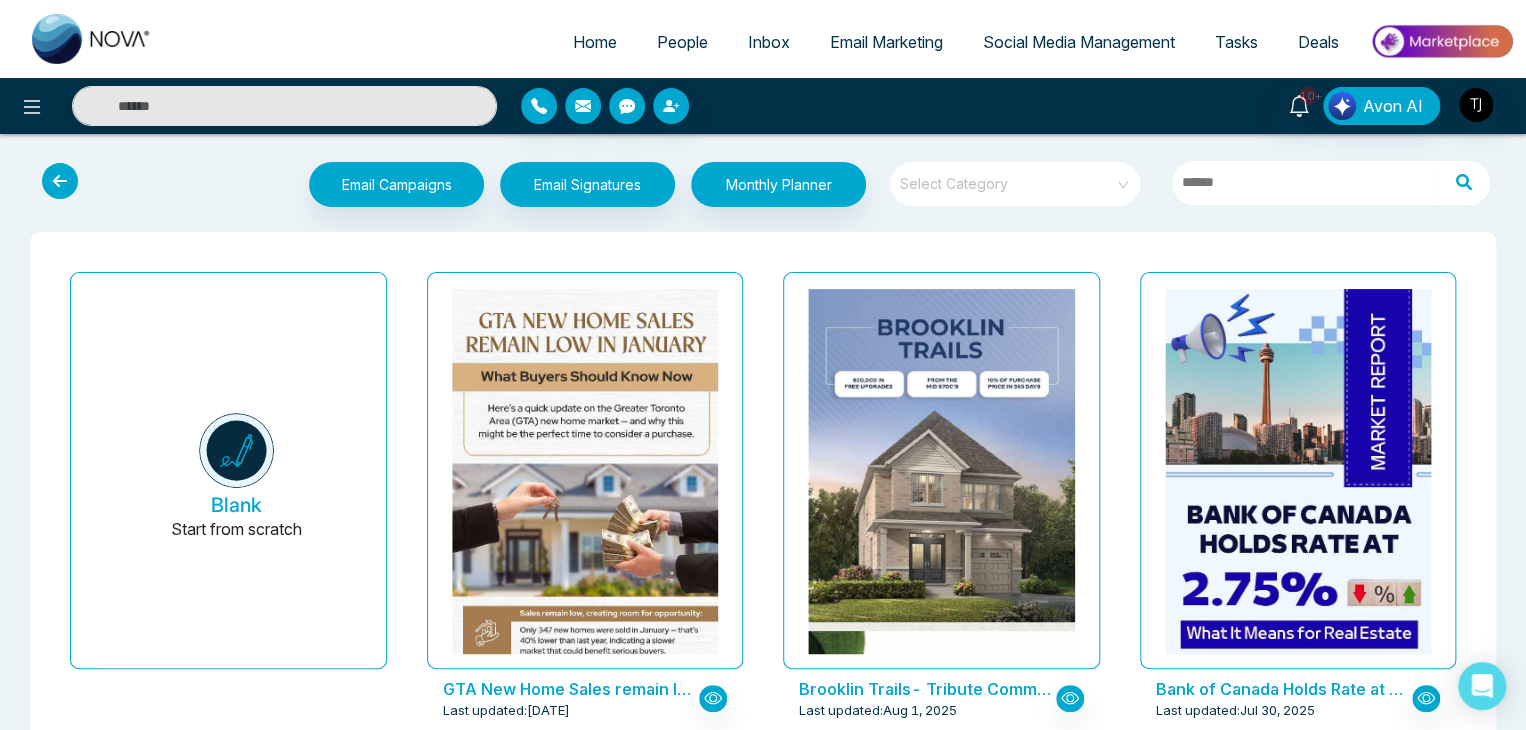 click at bounding box center (60, 181) 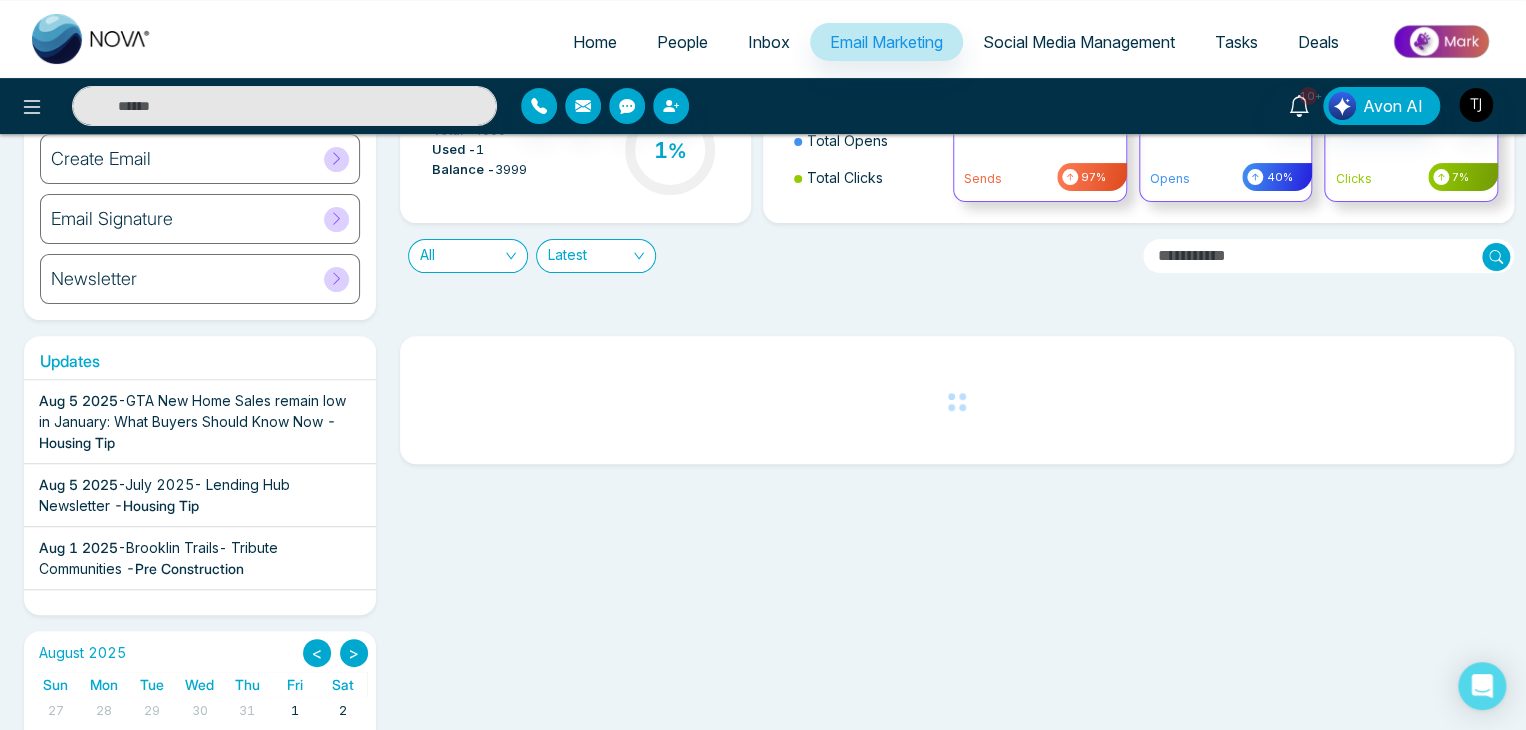 scroll, scrollTop: 158, scrollLeft: 0, axis: vertical 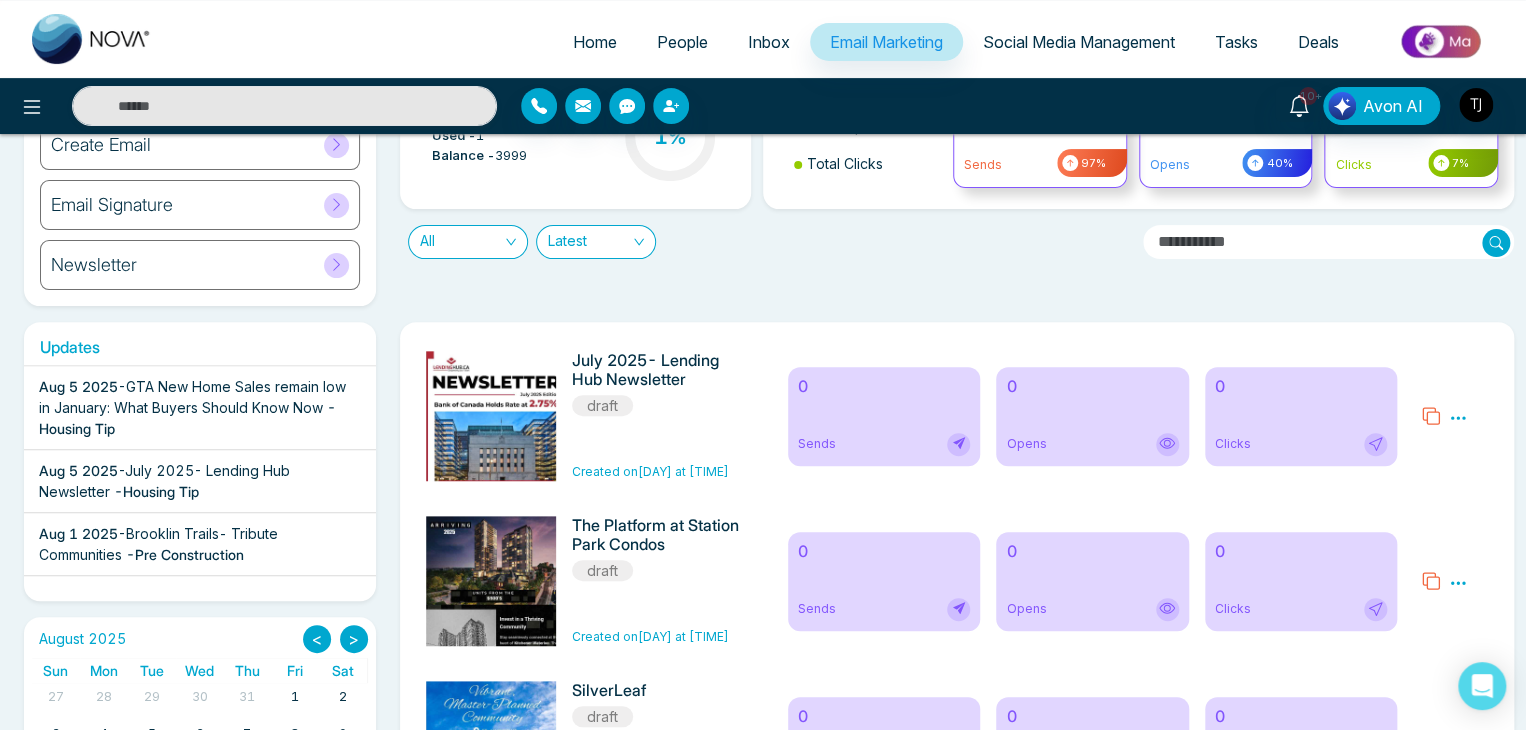 click on "July 2025- Lending Hub Newsletter" at bounding box center (164, 481) 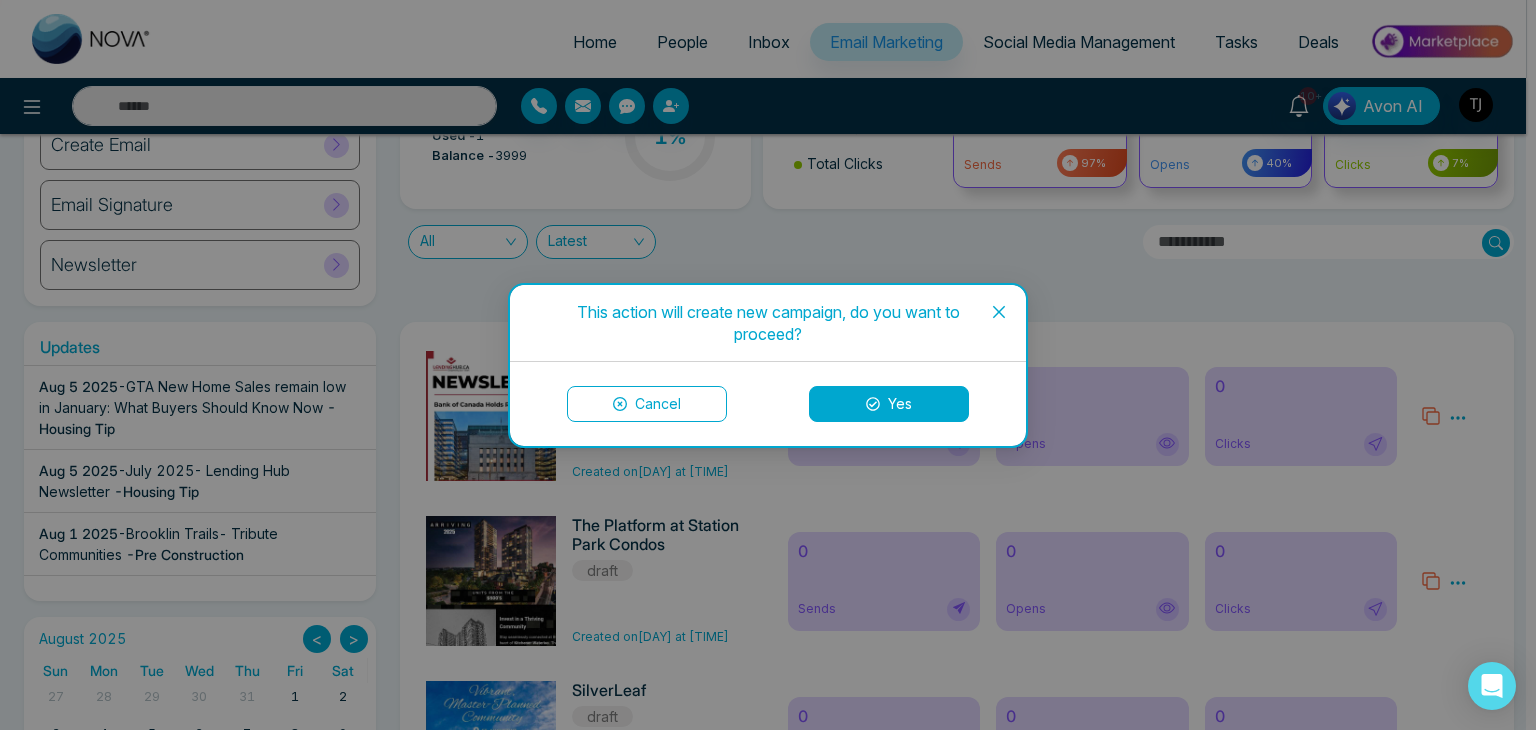 click 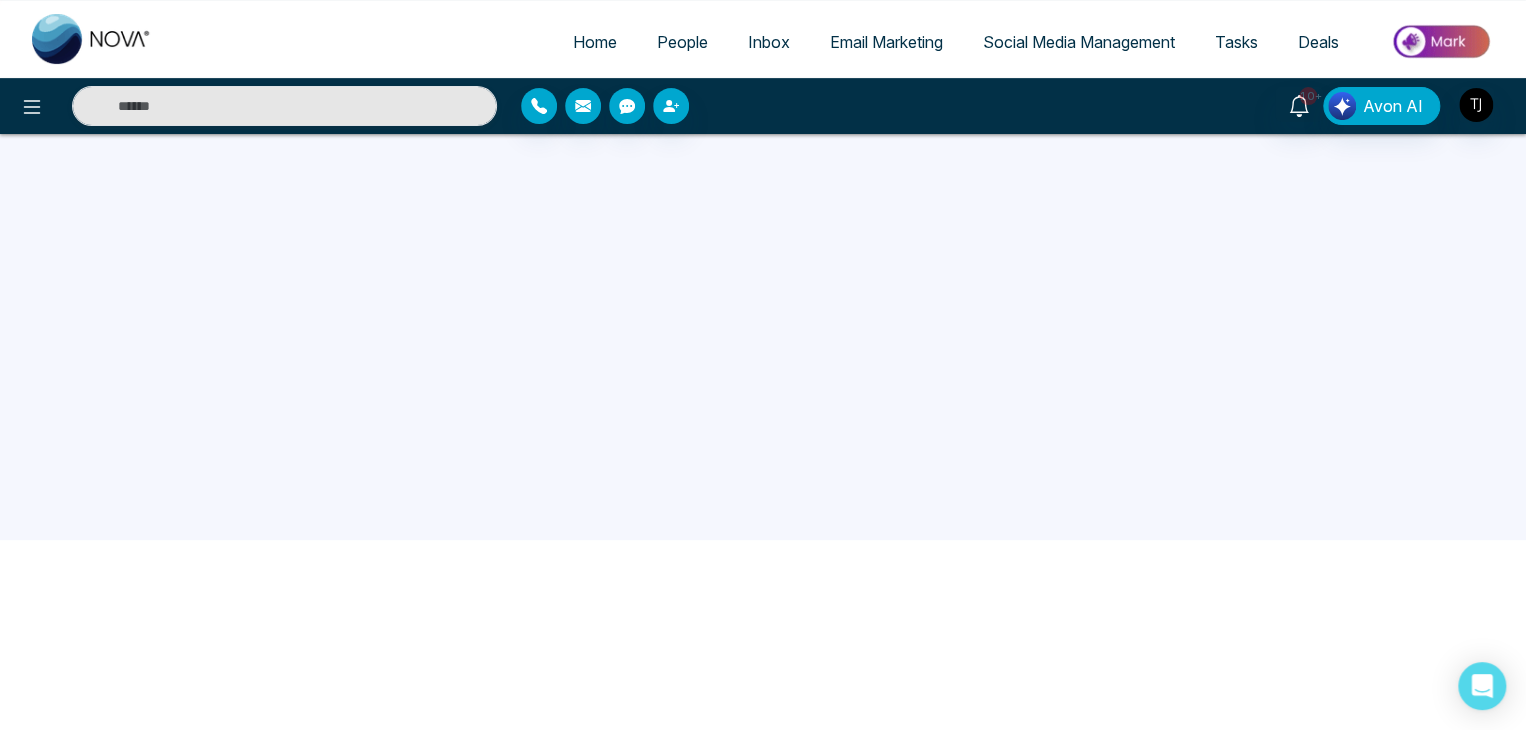 scroll, scrollTop: 0, scrollLeft: 0, axis: both 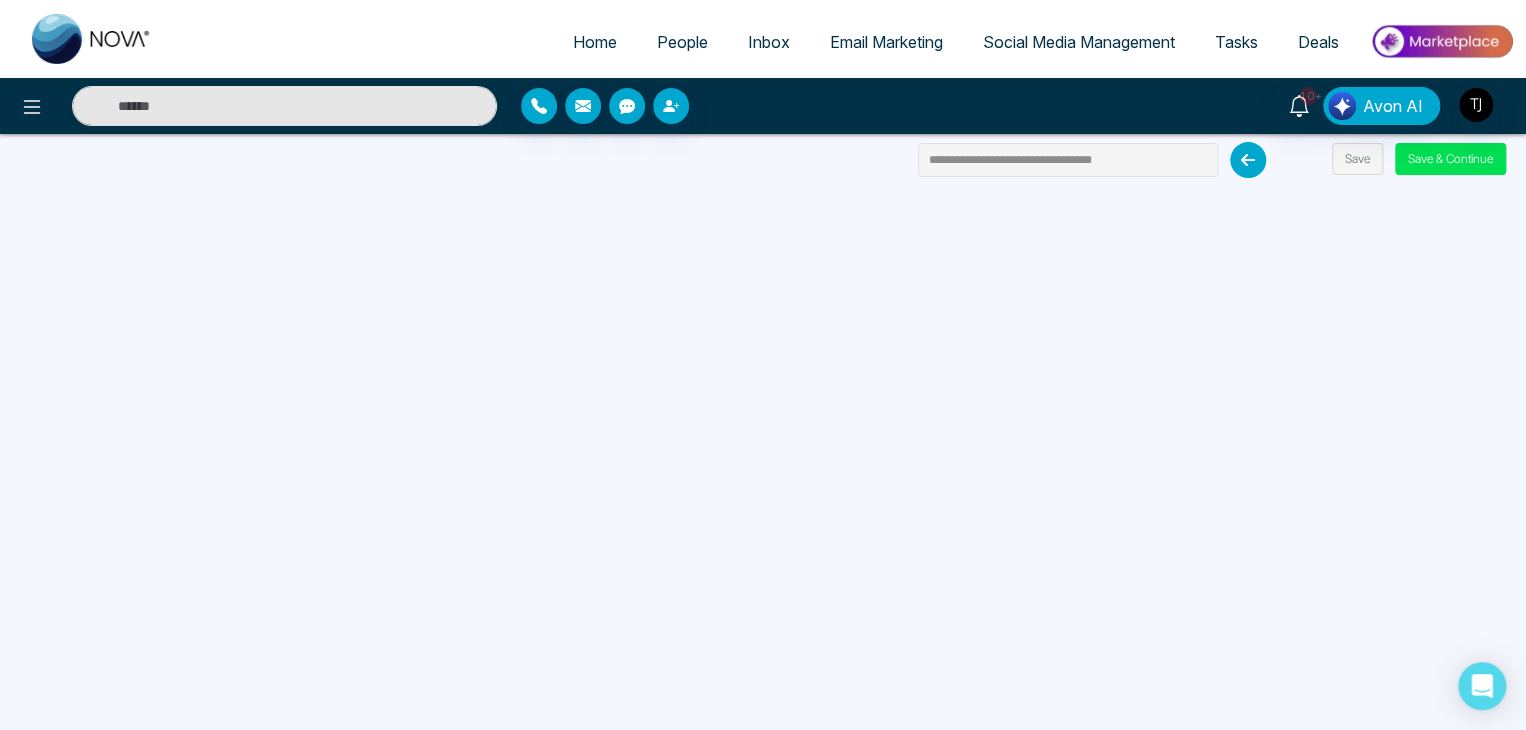 click on "Email Marketing" at bounding box center (886, 42) 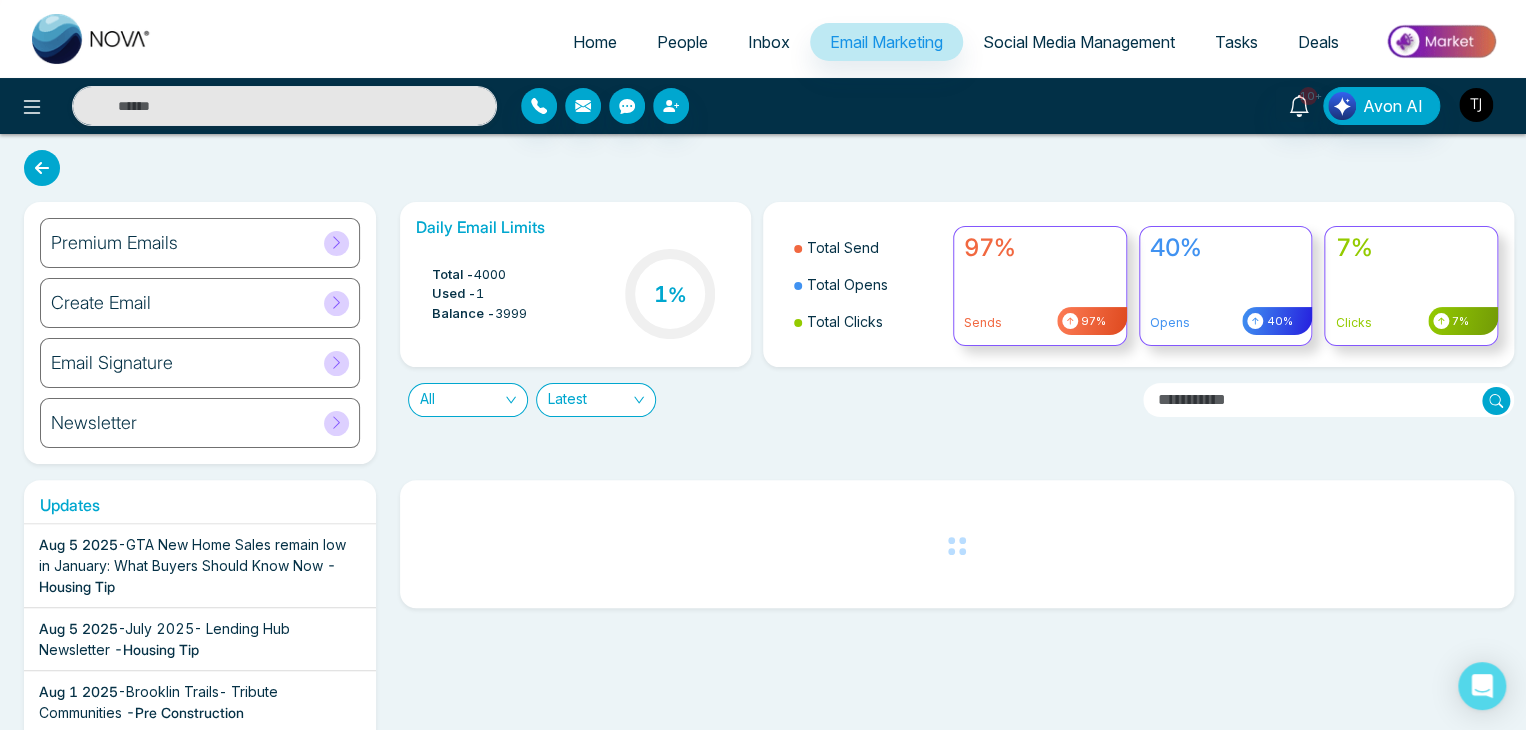 click at bounding box center (1476, 105) 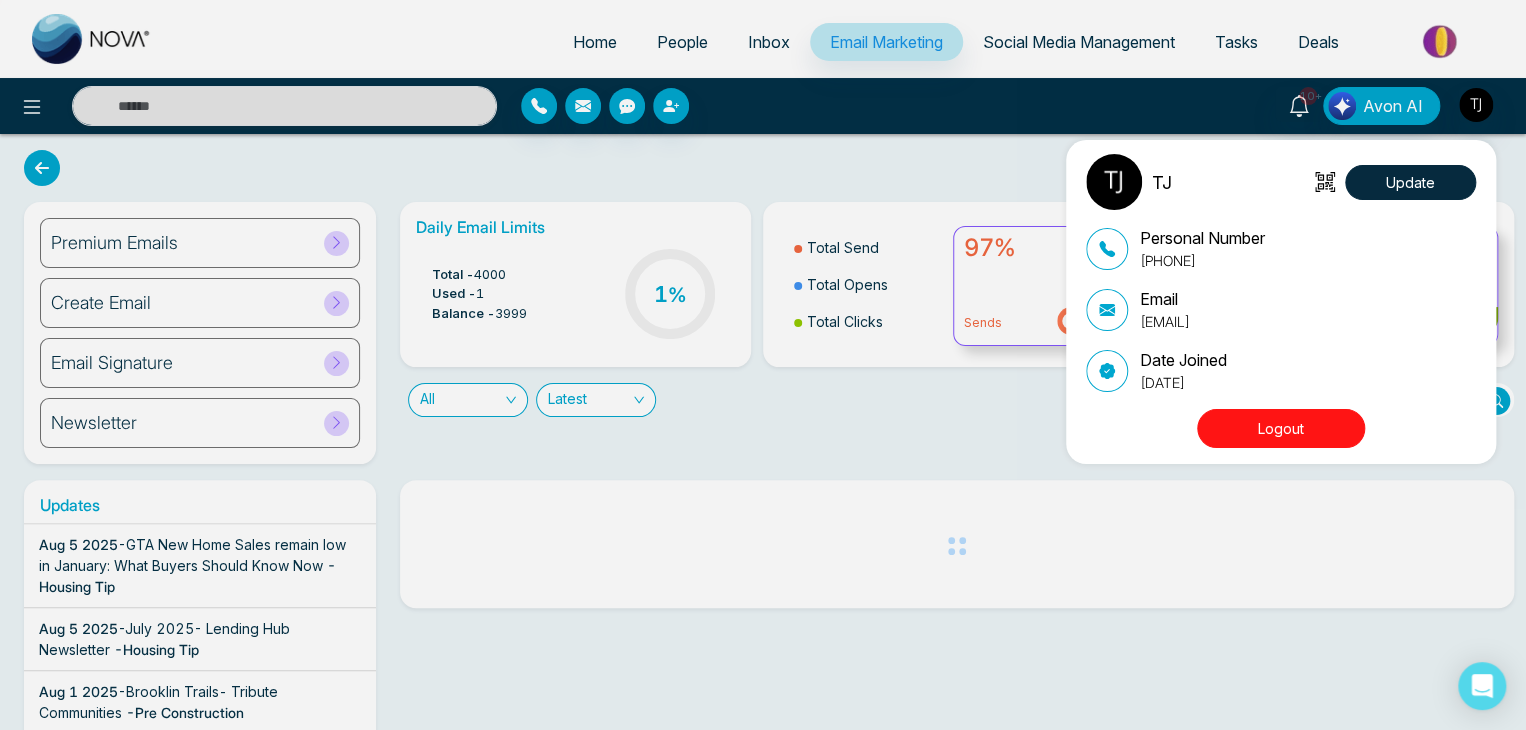 click on "[FIRST] [LAST] Update Personal Number [PHONE] Email [EMAIL] Date Joined [MONTH] [NUMBER], [YEAR] Logout" at bounding box center (763, 365) 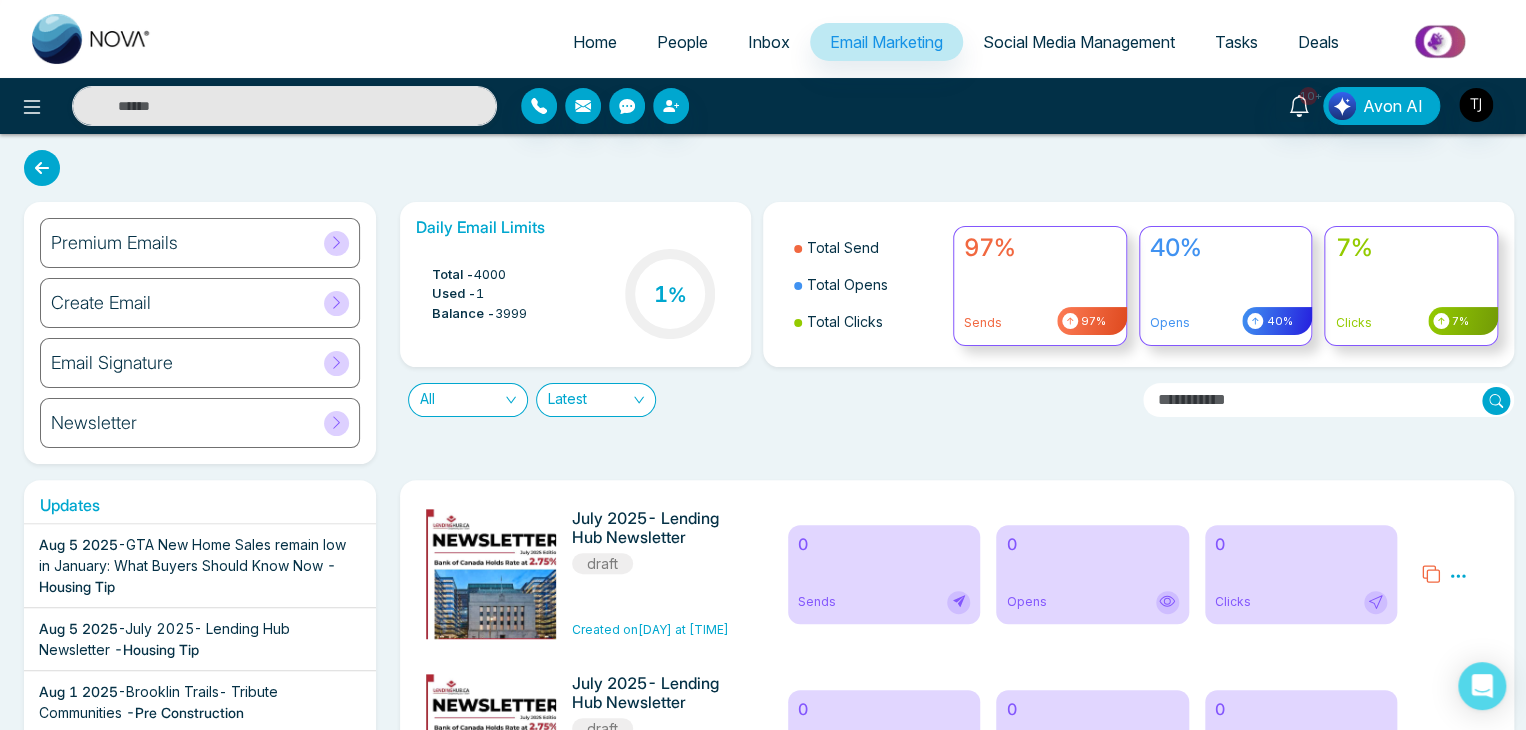 click on "Premium Emails" at bounding box center [200, 243] 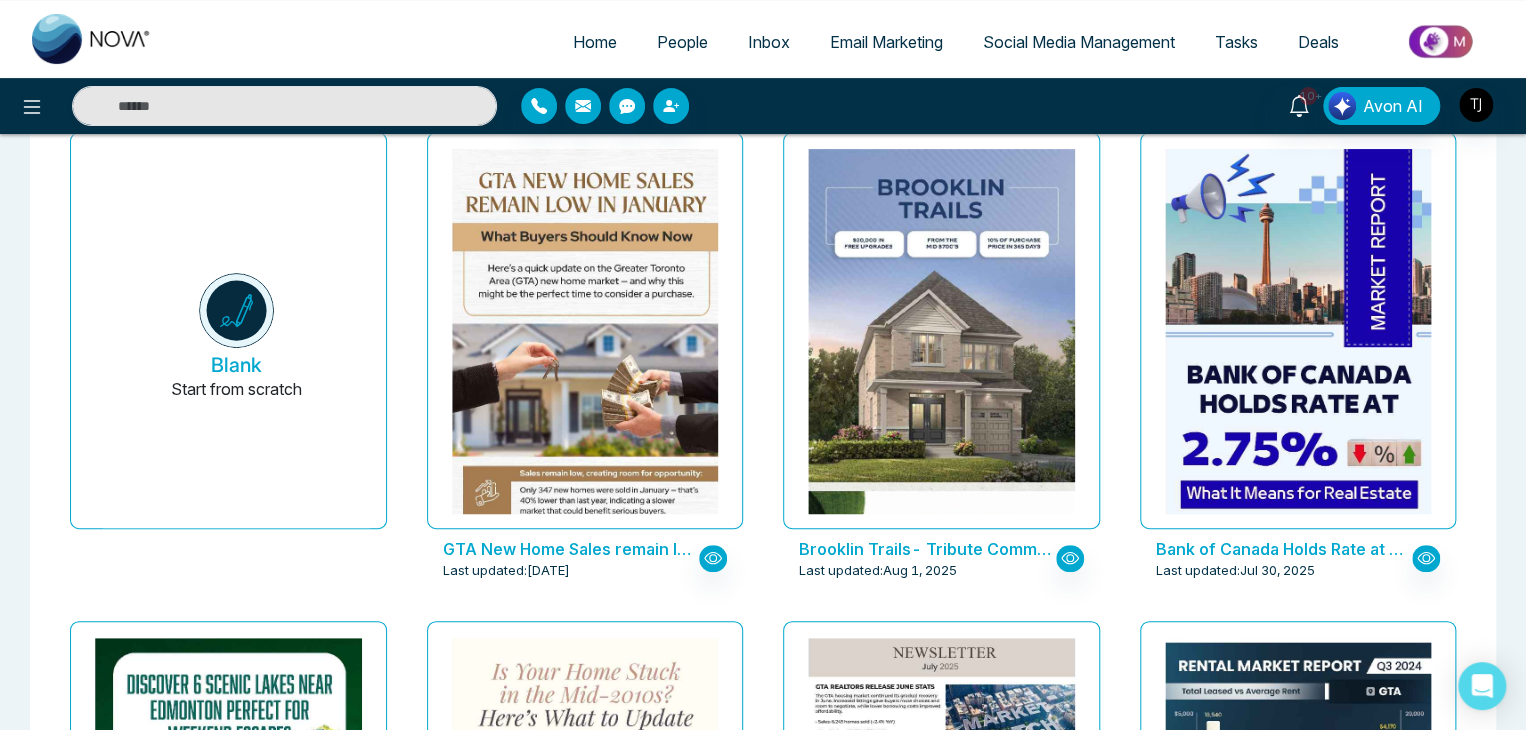 scroll, scrollTop: 0, scrollLeft: 0, axis: both 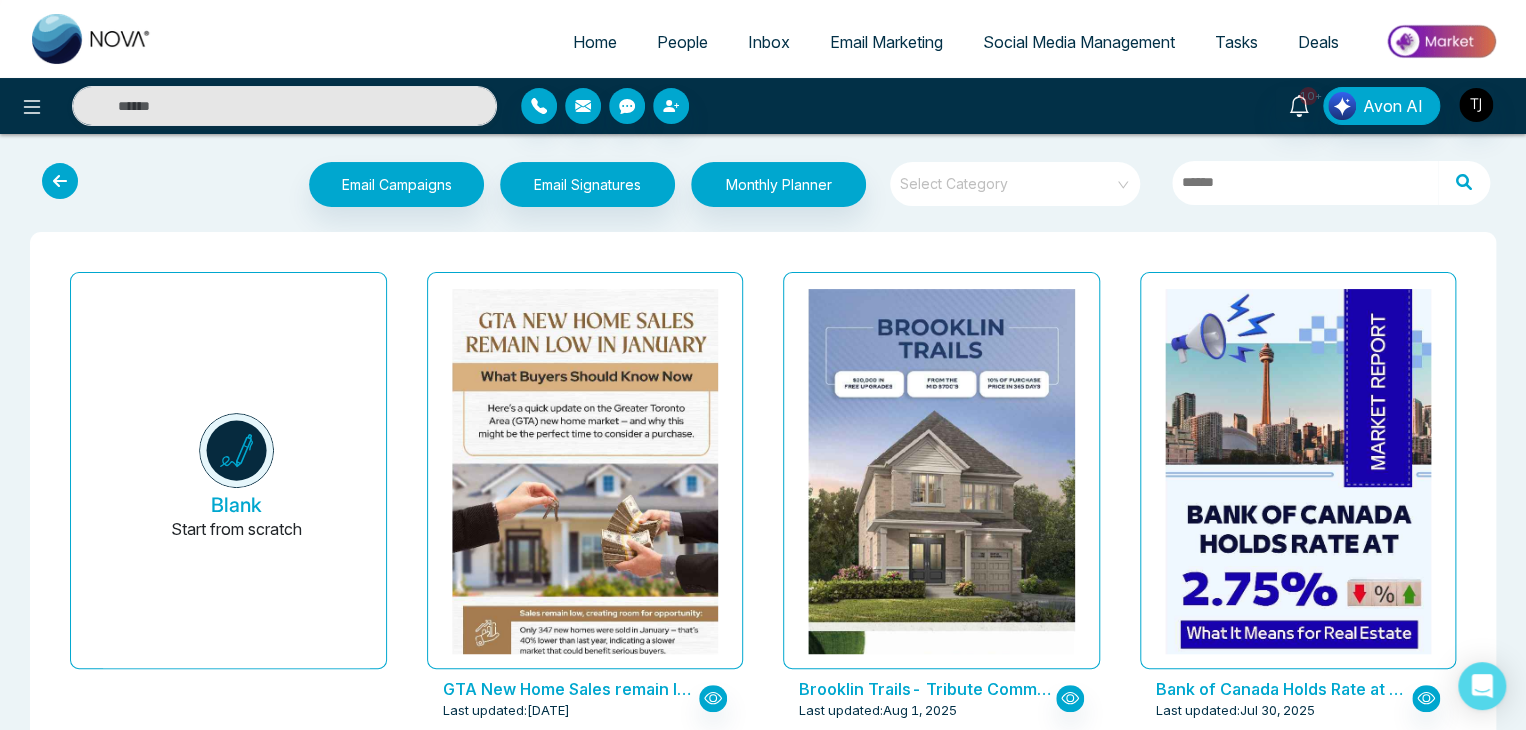 click at bounding box center [60, 181] 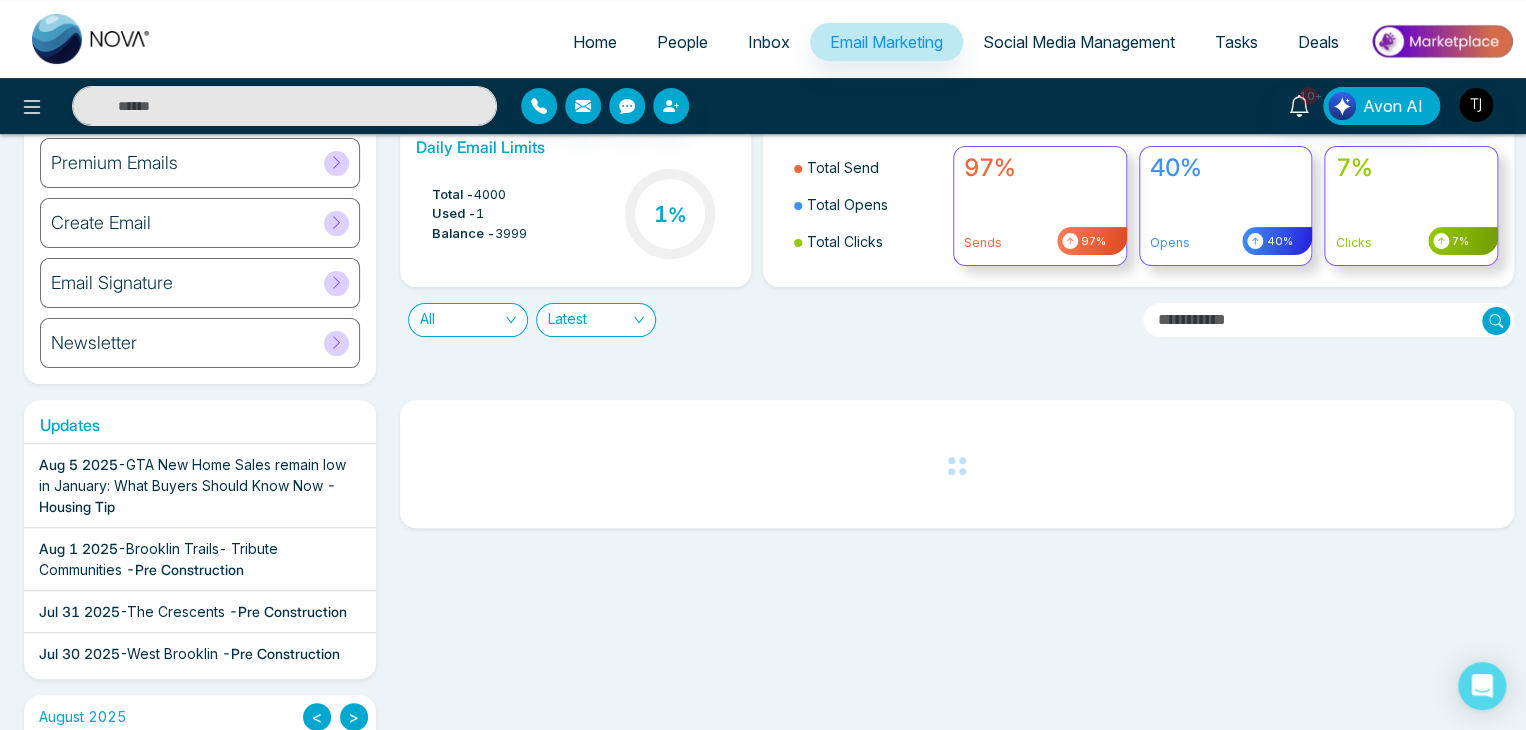 scroll, scrollTop: 80, scrollLeft: 0, axis: vertical 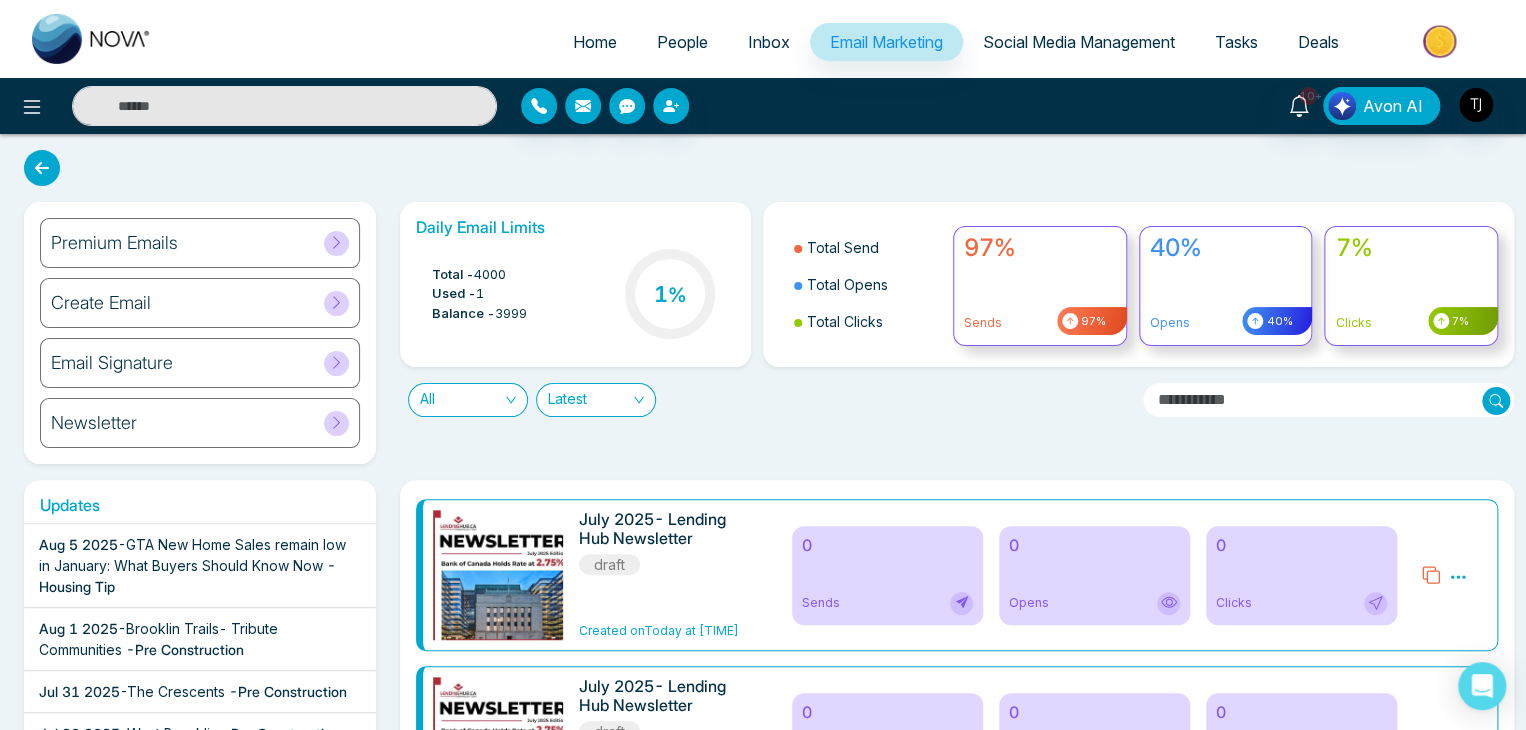 click on "Home" at bounding box center [595, 42] 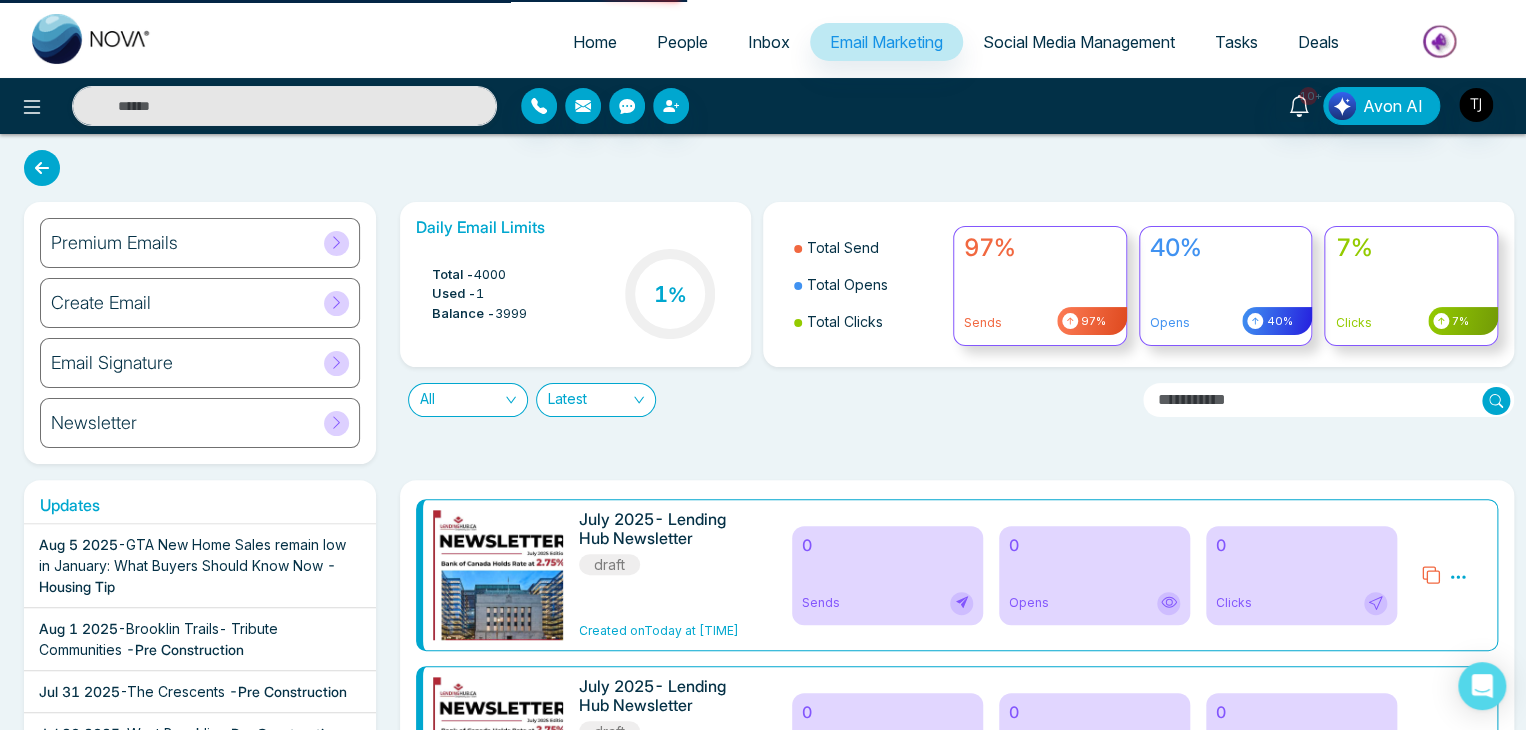 select on "*" 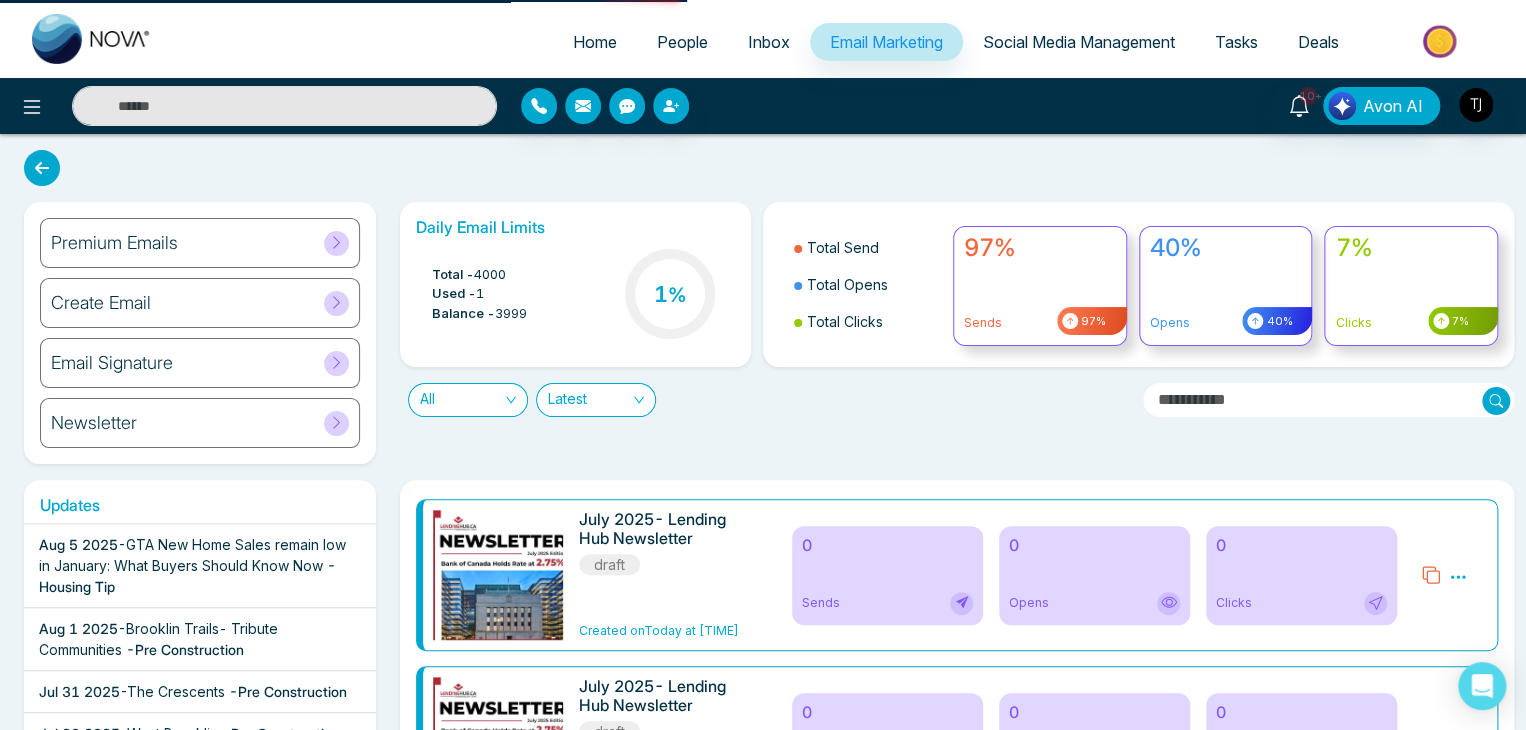 select on "*" 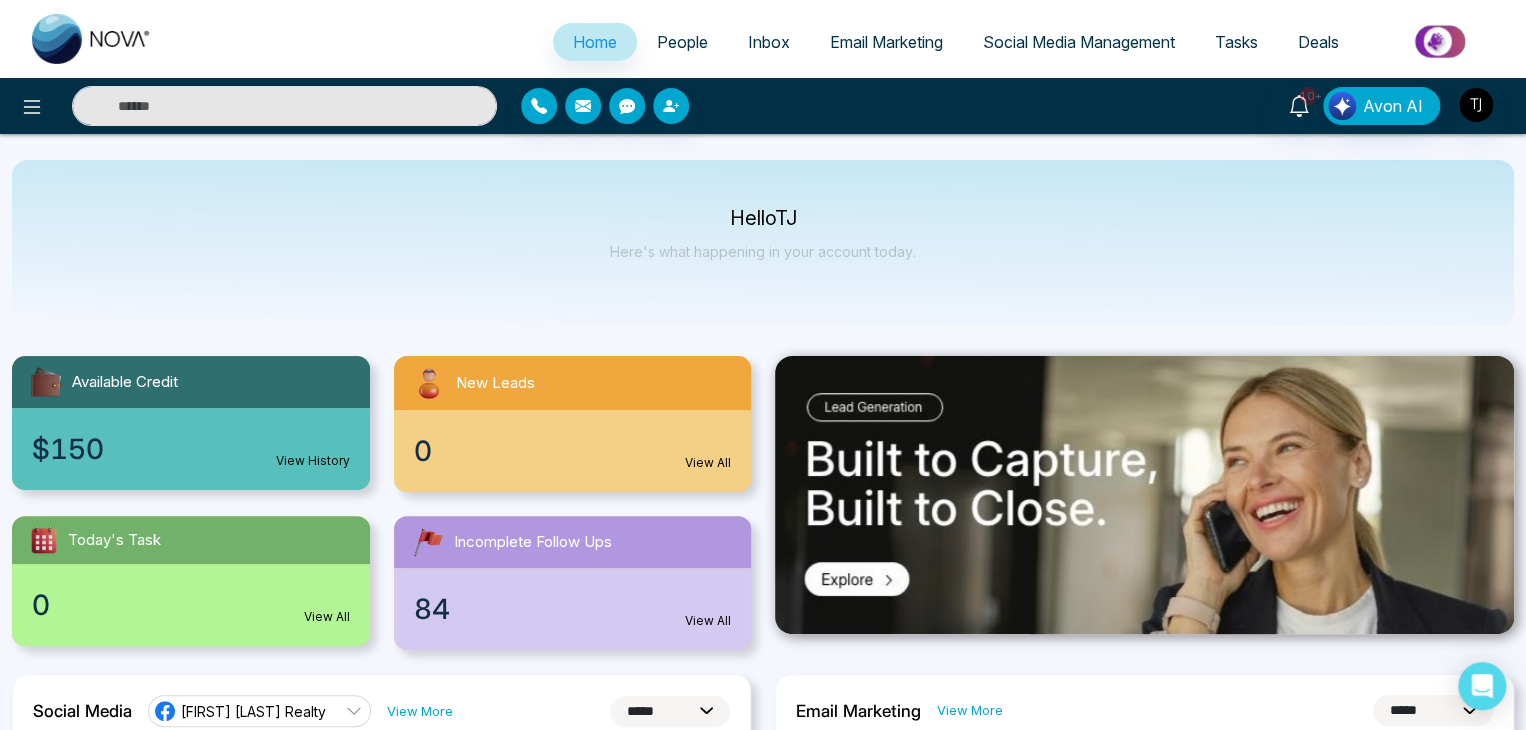 click on "Tasks" at bounding box center [1236, 42] 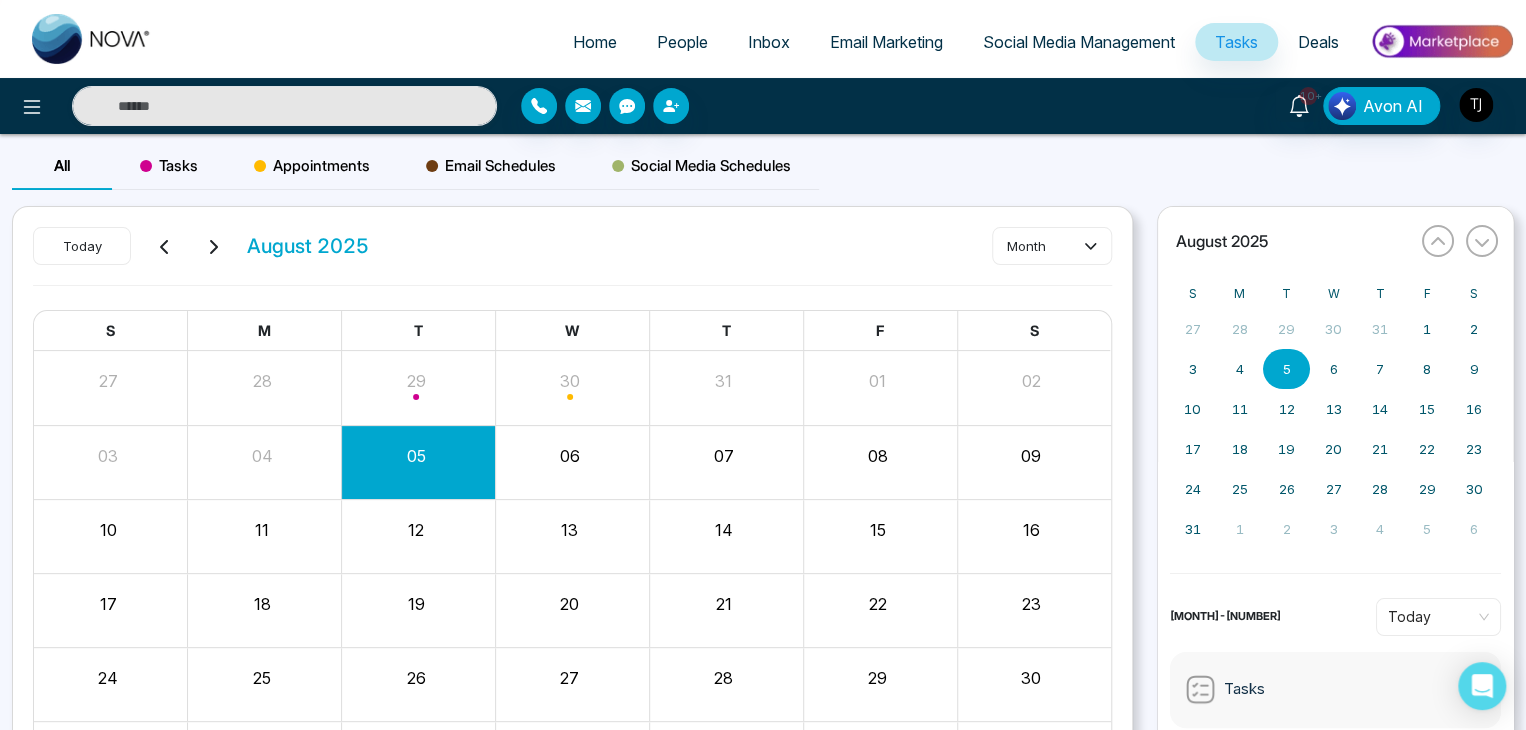 click on "Home" at bounding box center (595, 42) 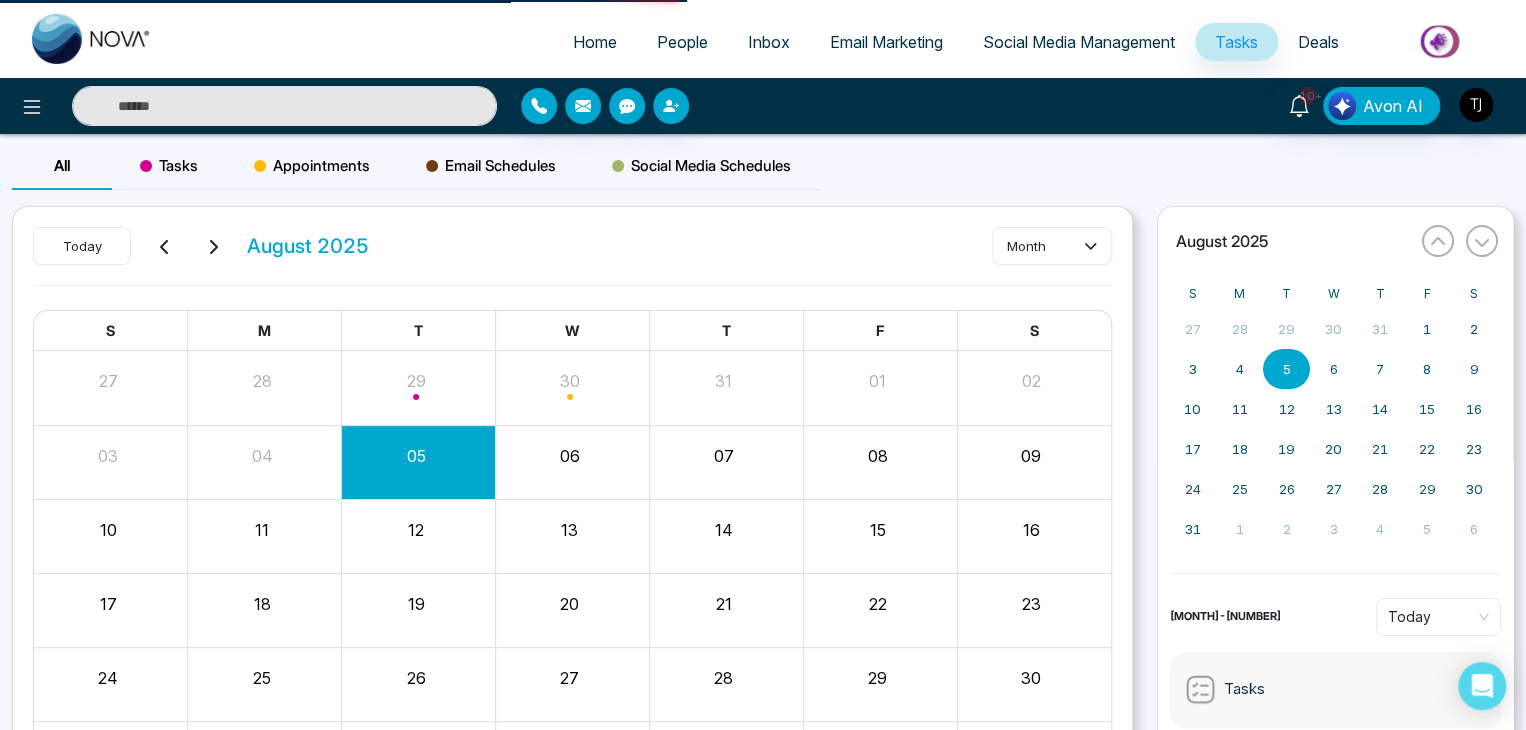 select on "*" 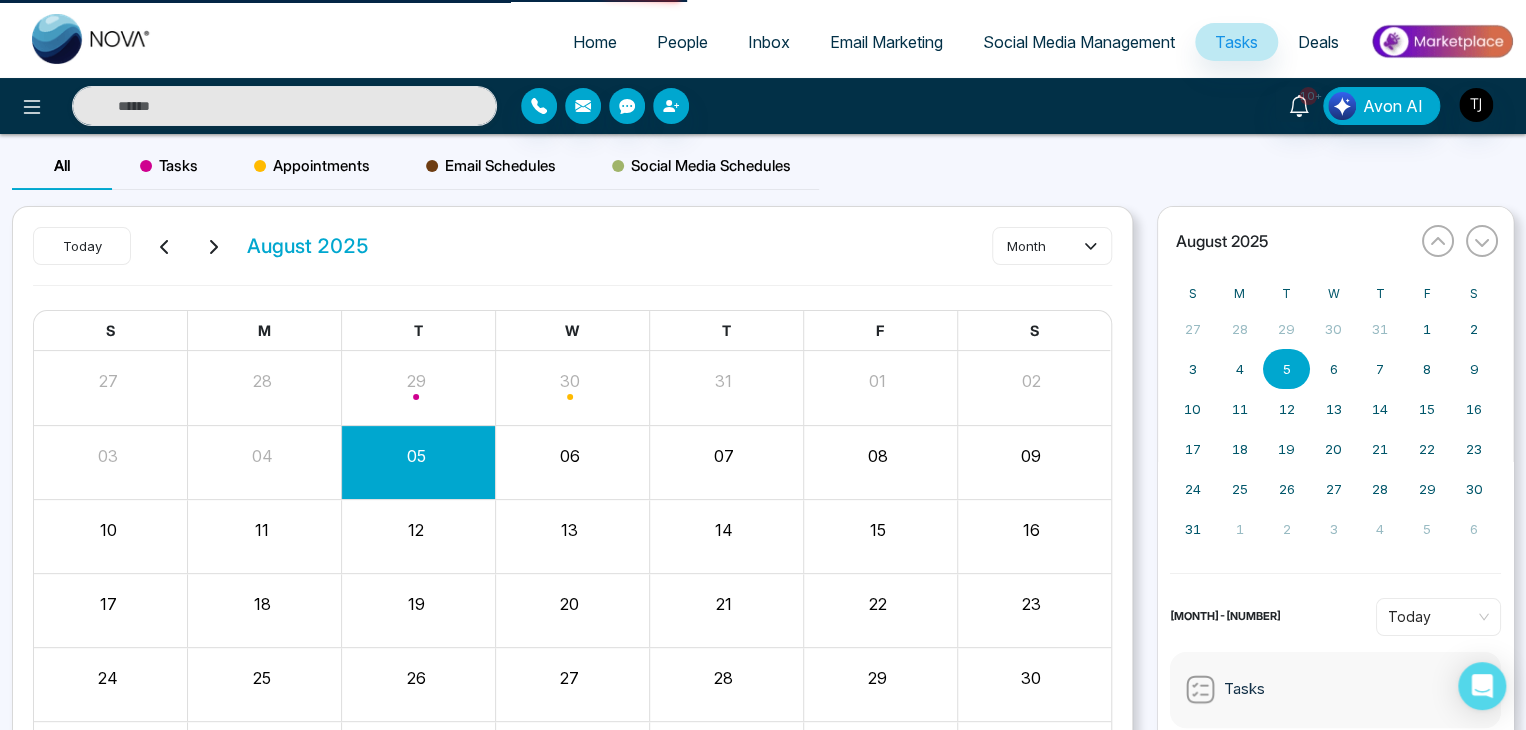 select on "*" 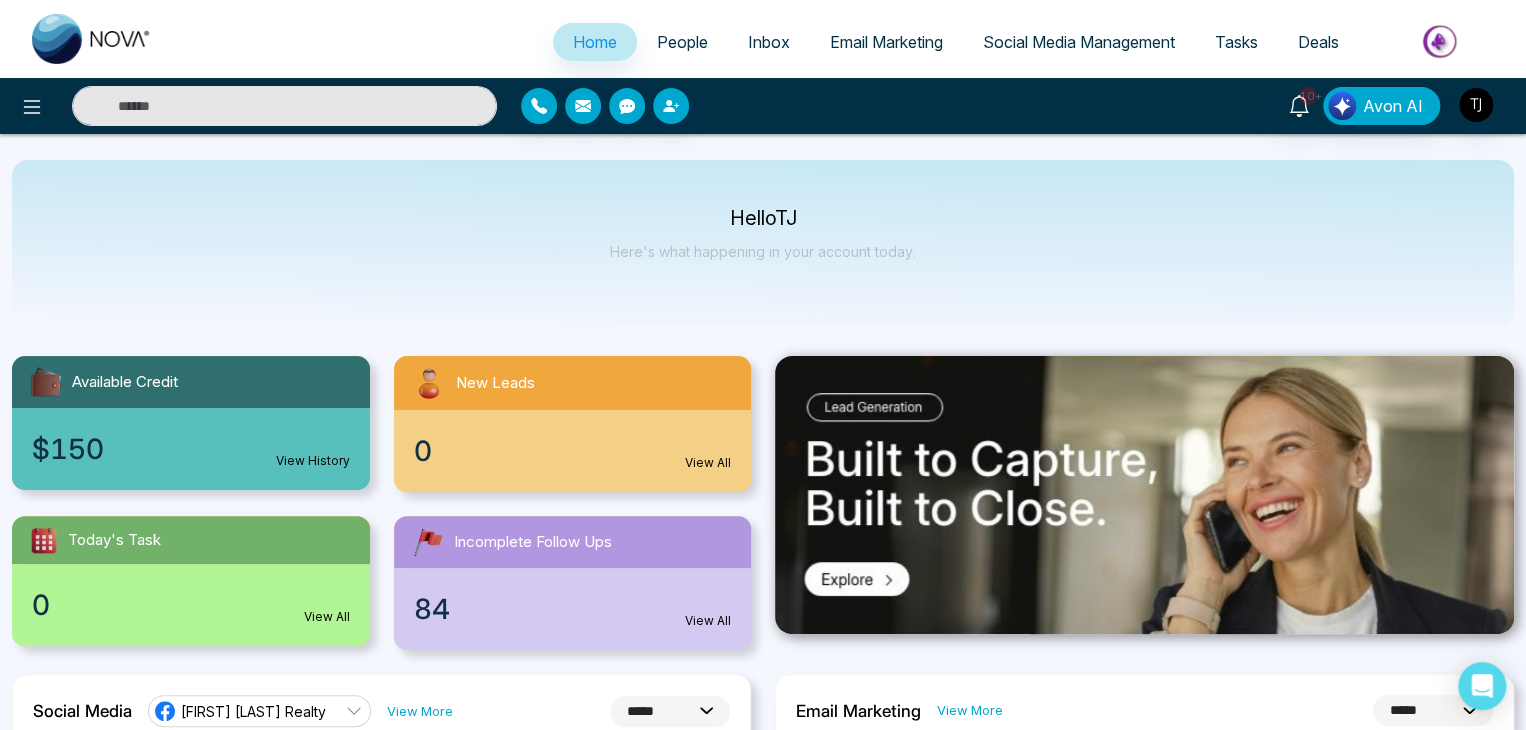 click on "Tasks" at bounding box center (1236, 42) 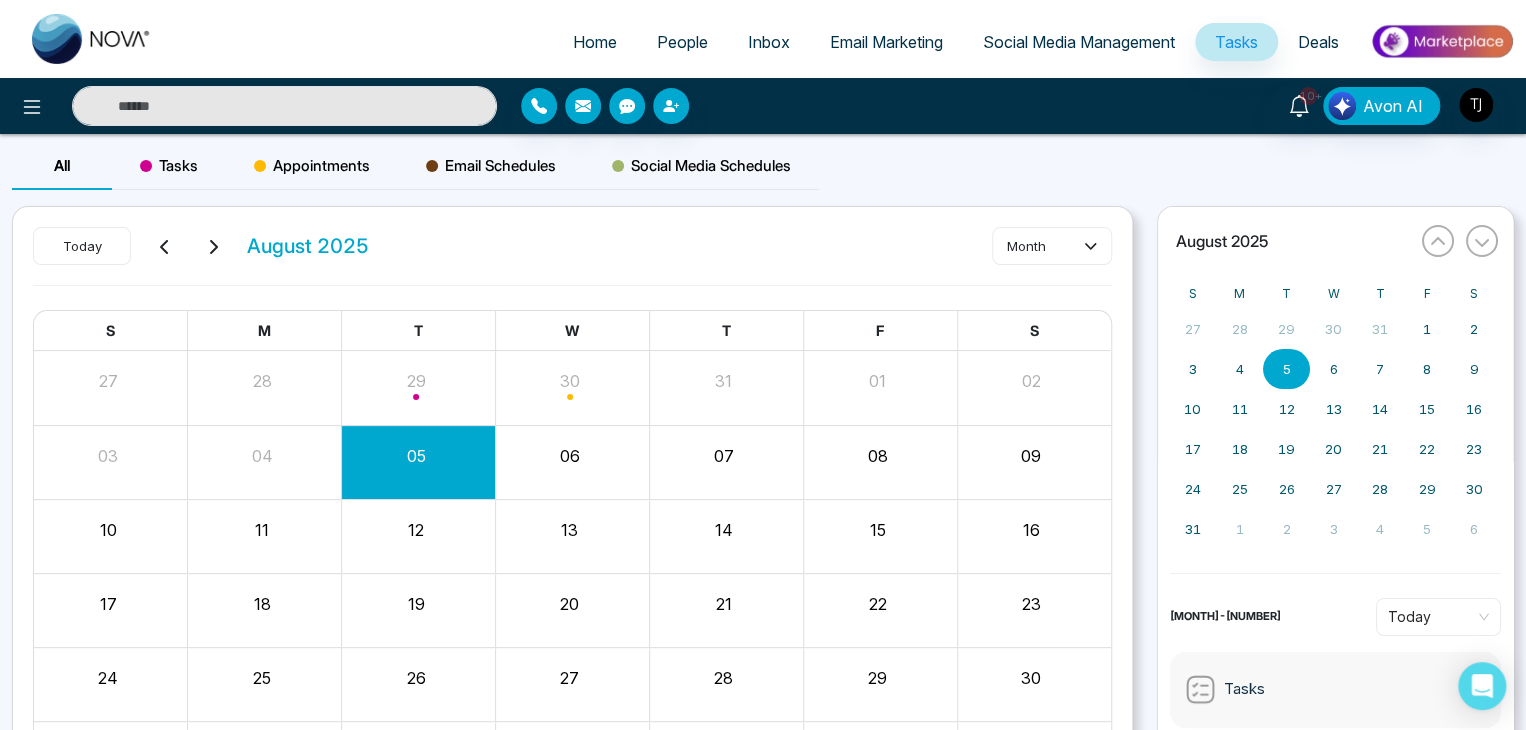 click on "Social Media Management" at bounding box center [1079, 42] 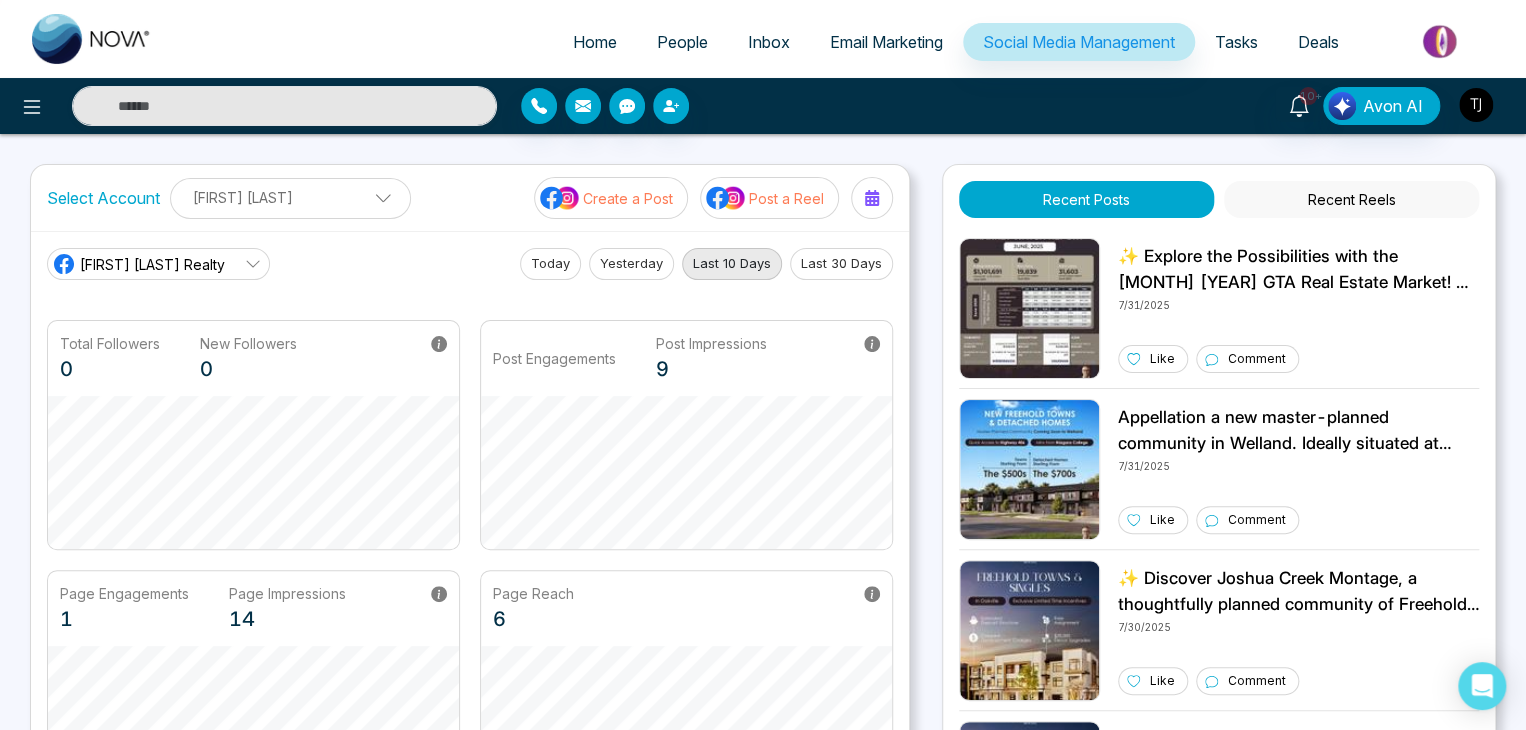 click at bounding box center [1476, 105] 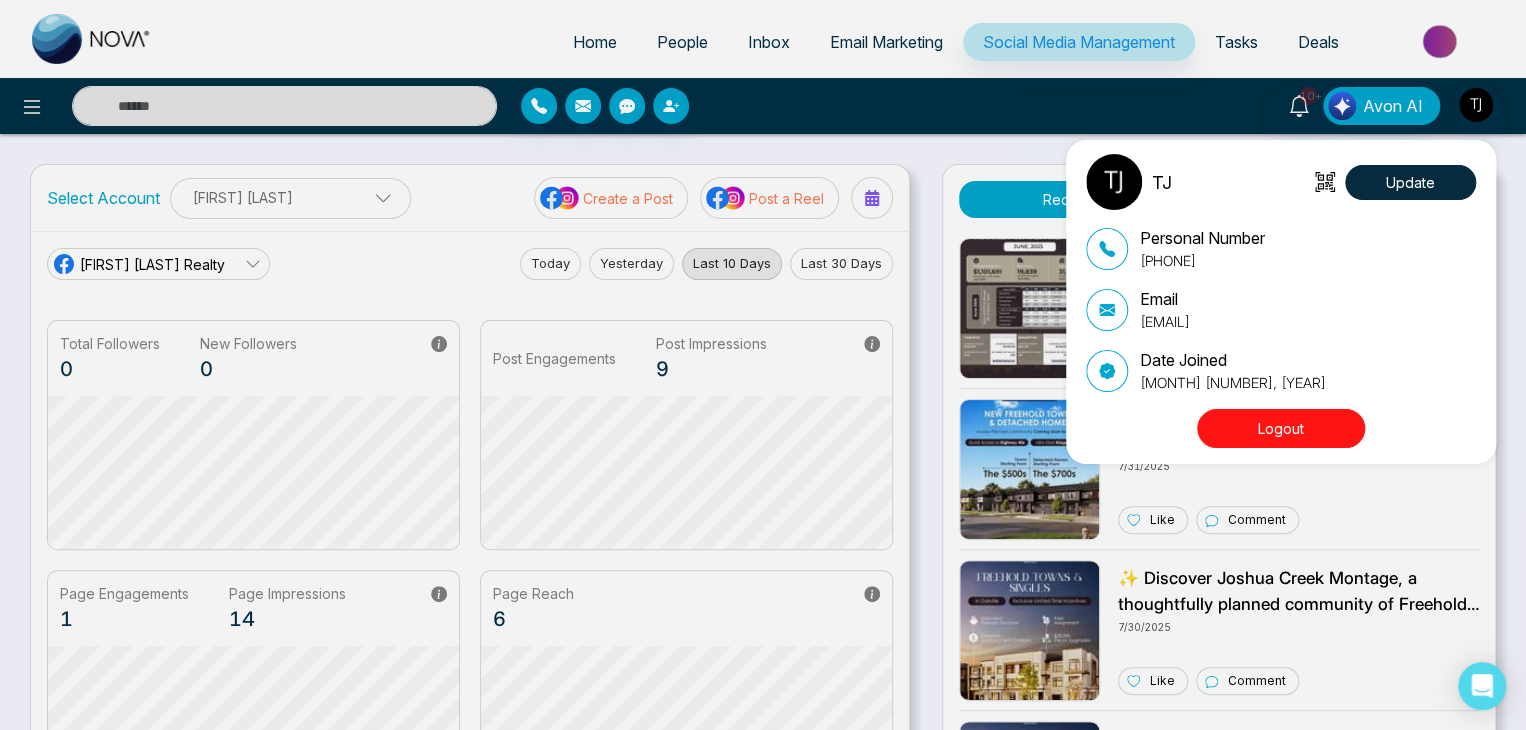 click on "[FIRST] [LAST] Update Personal Number [PHONE] Email [EMAIL] Date Joined [MONTH] [NUMBER], [YEAR] Logout" at bounding box center [763, 365] 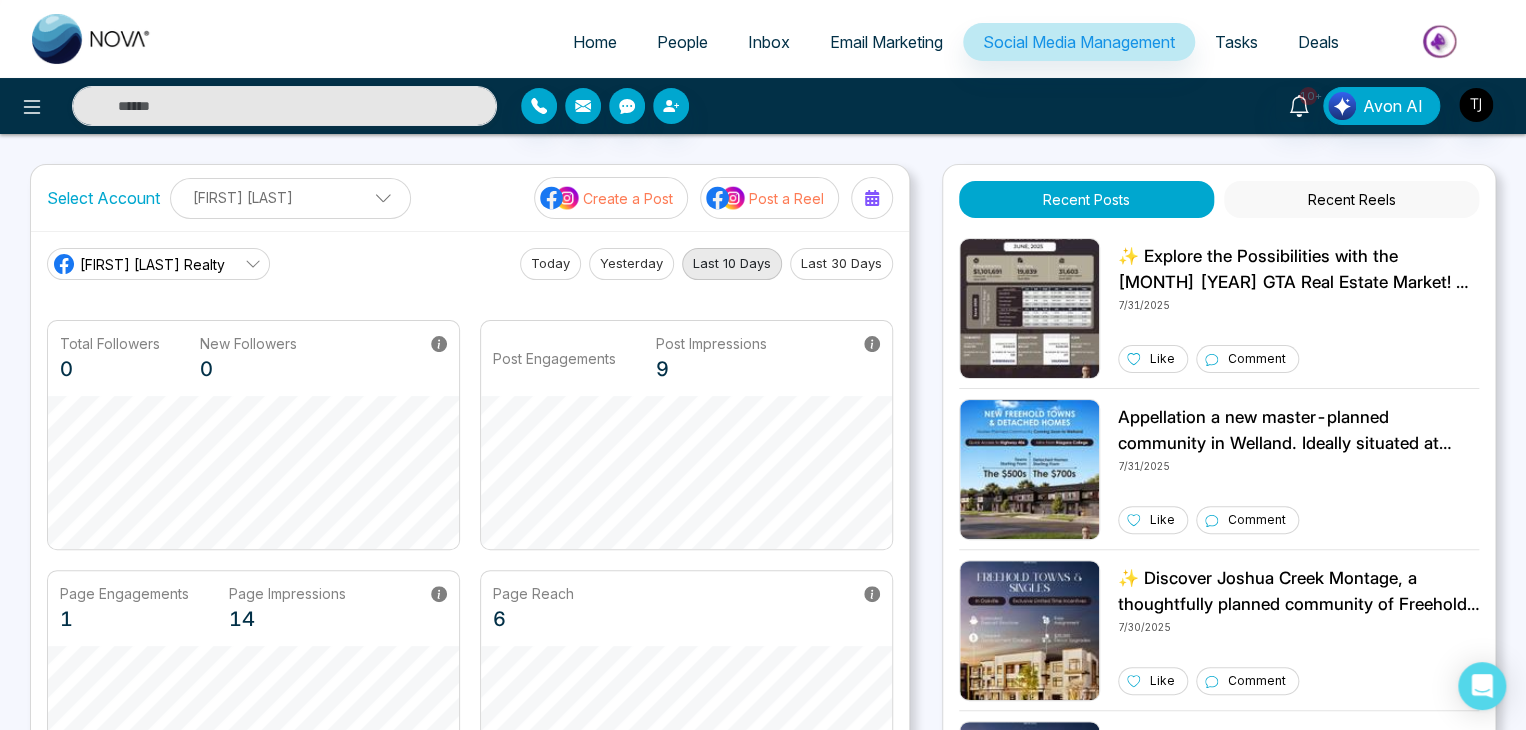 click on "Email Marketing" at bounding box center (886, 42) 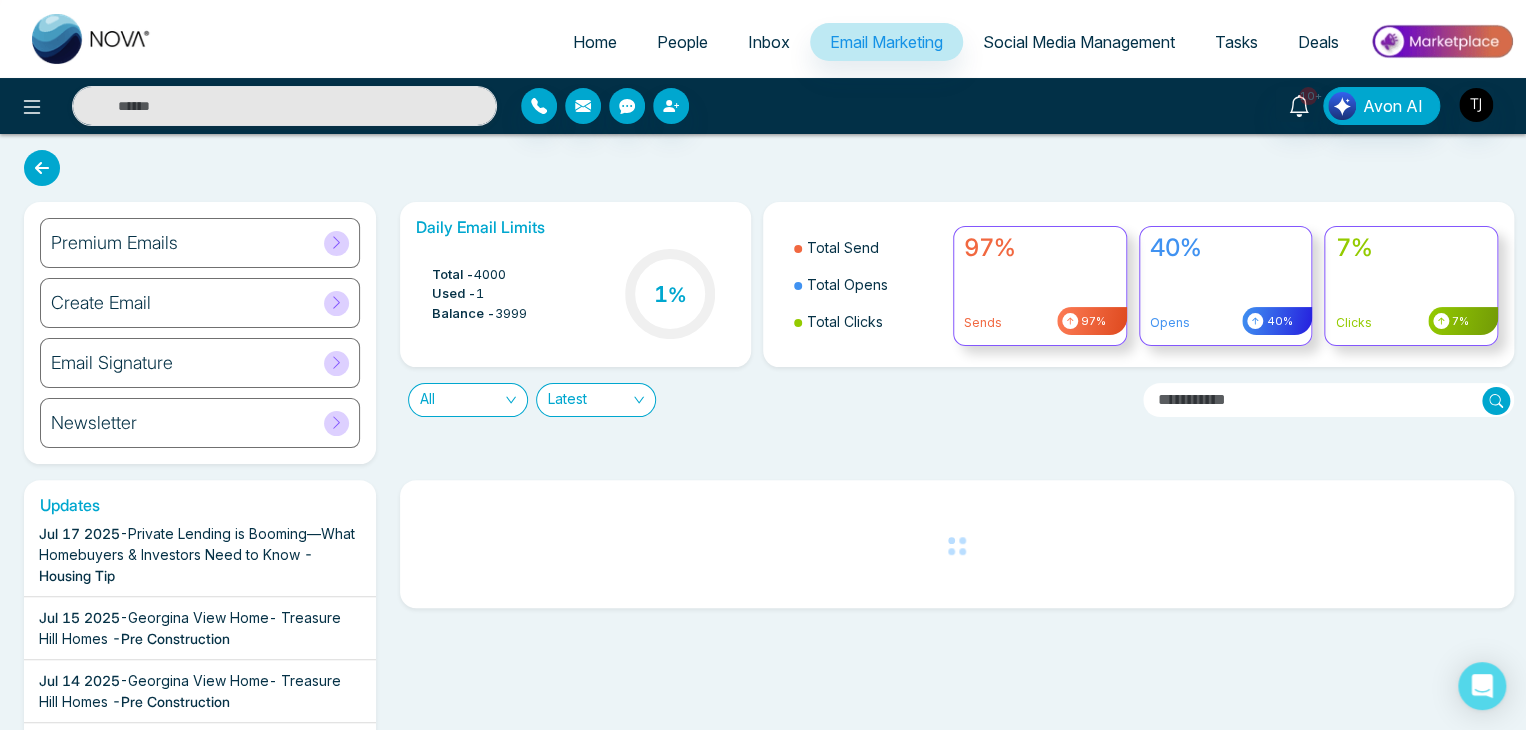 scroll, scrollTop: 0, scrollLeft: 0, axis: both 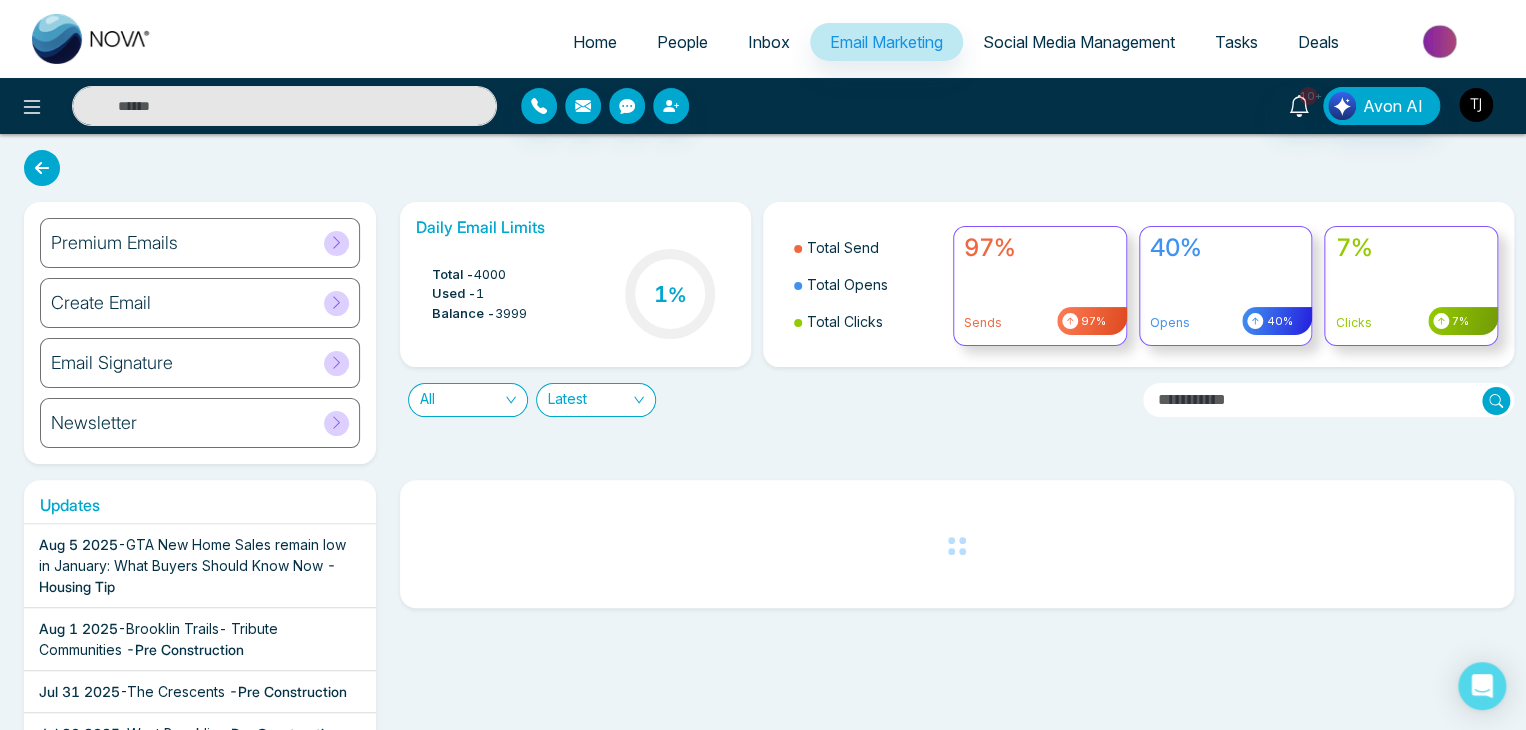 click at bounding box center (1476, 105) 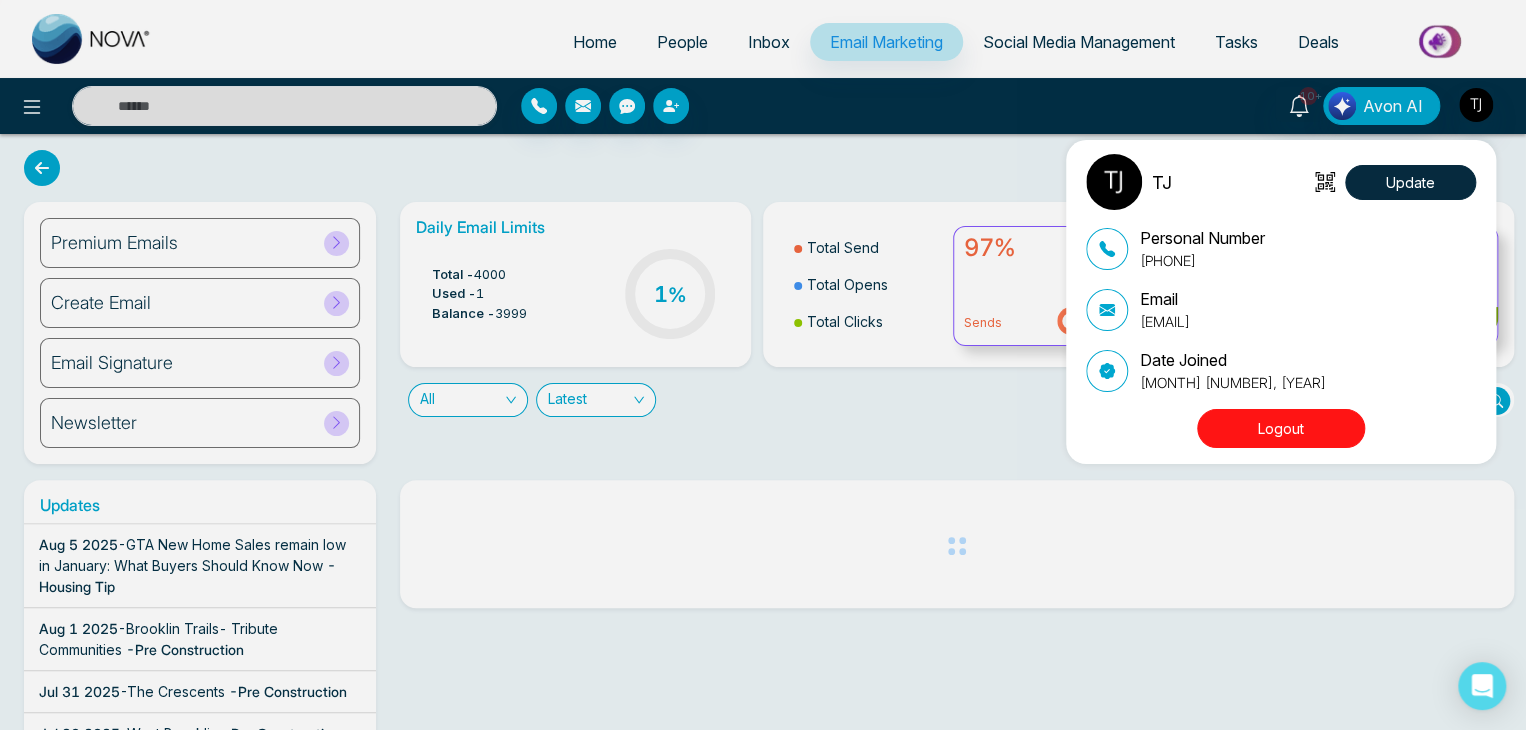 click on "Logout" at bounding box center (1281, 428) 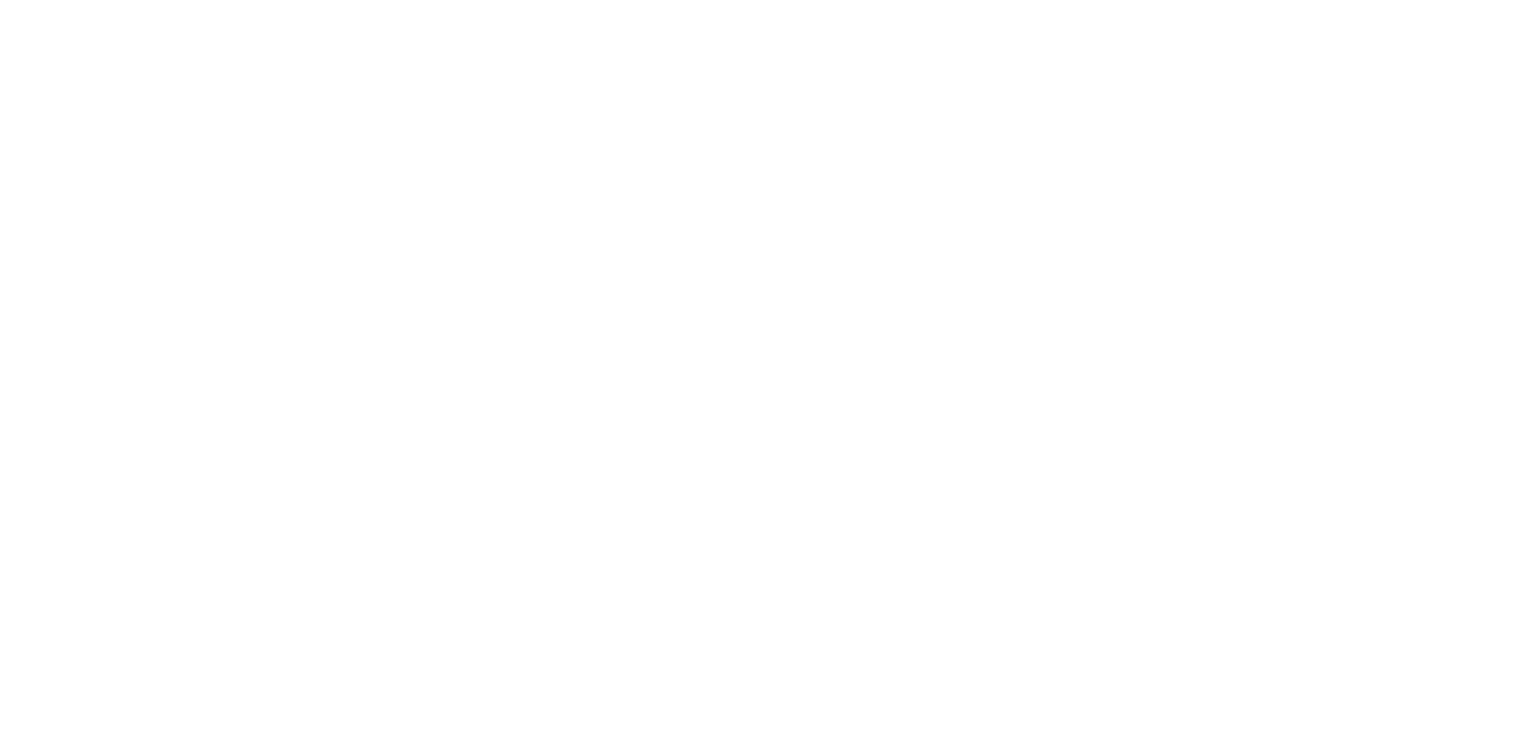 scroll, scrollTop: 0, scrollLeft: 0, axis: both 